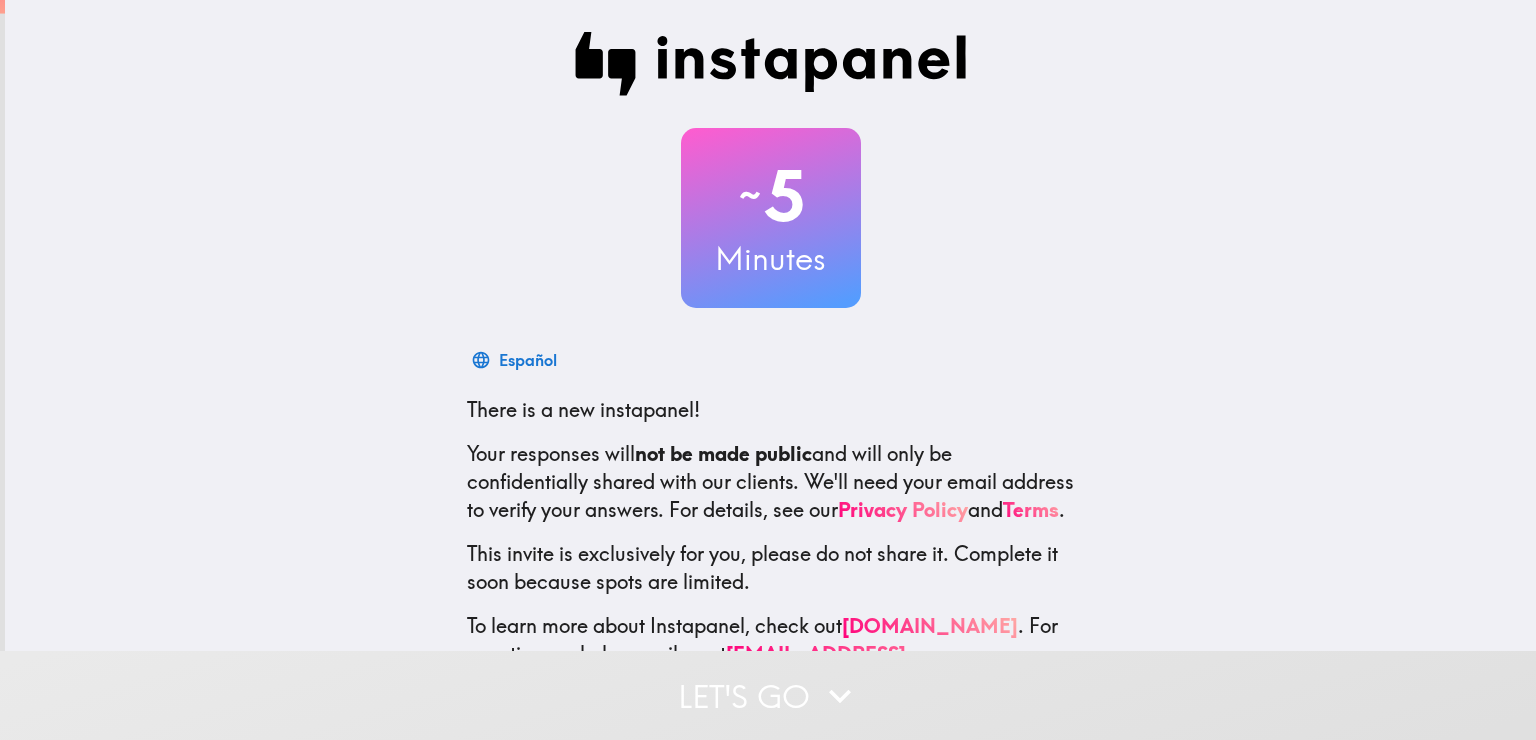 scroll, scrollTop: 0, scrollLeft: 0, axis: both 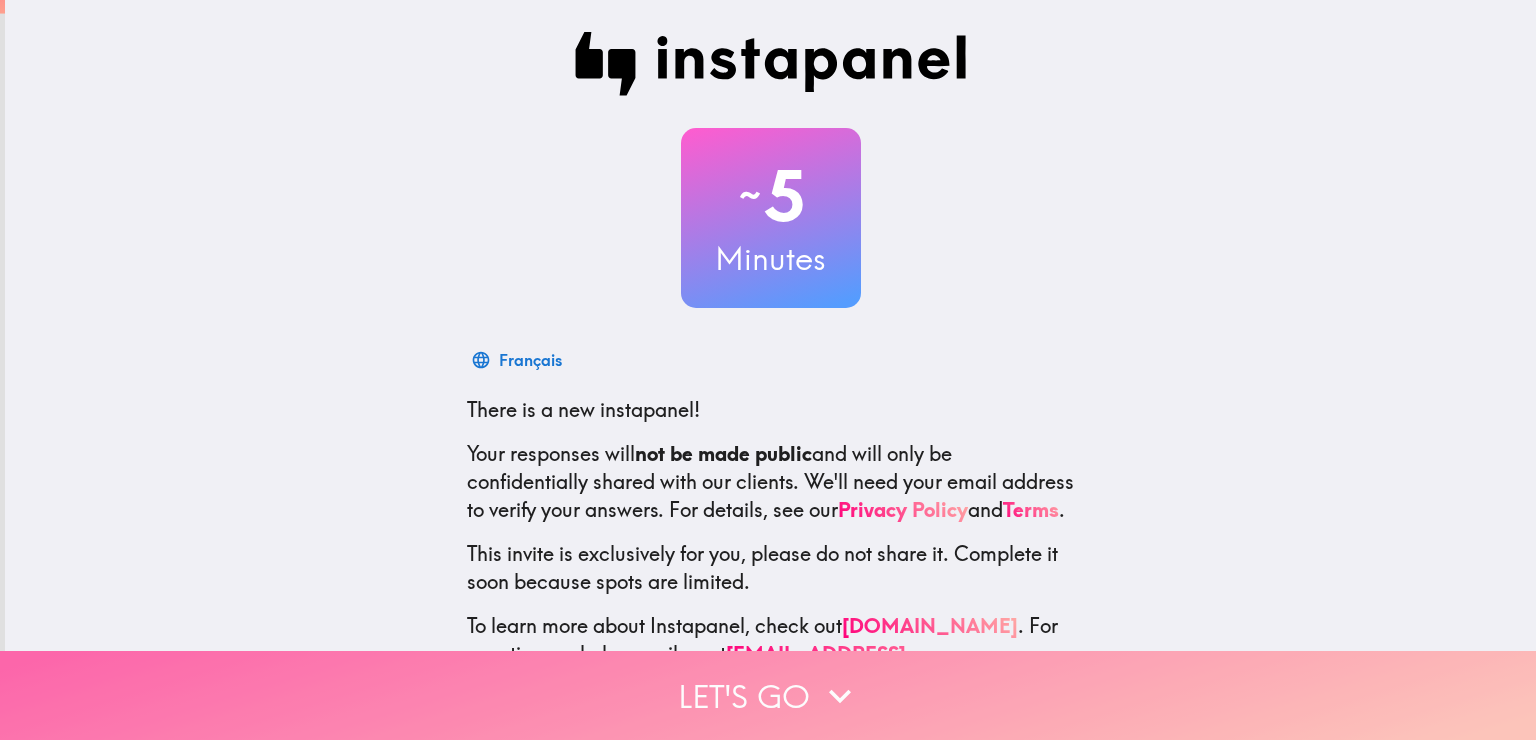 click on "Let's go" at bounding box center [768, 695] 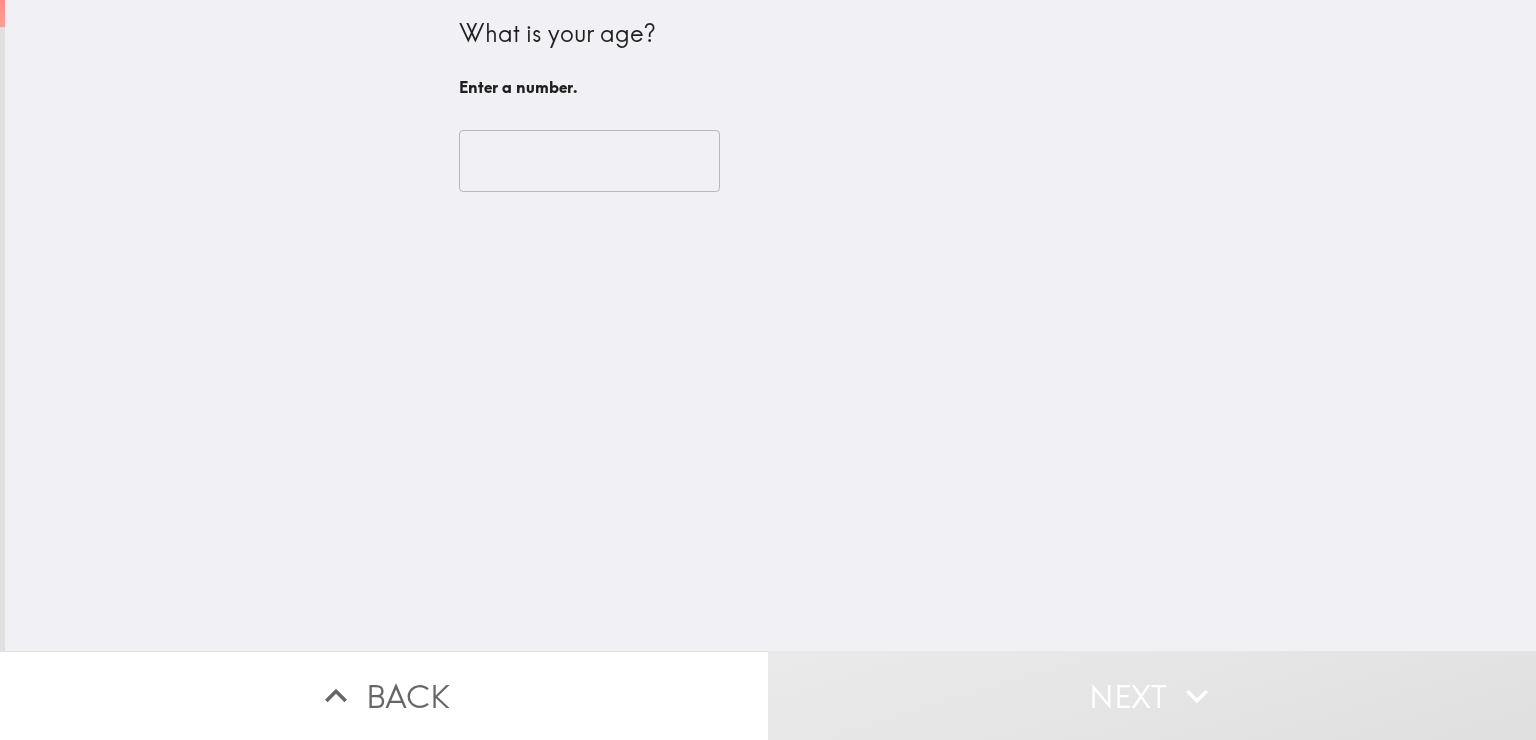 click at bounding box center [589, 161] 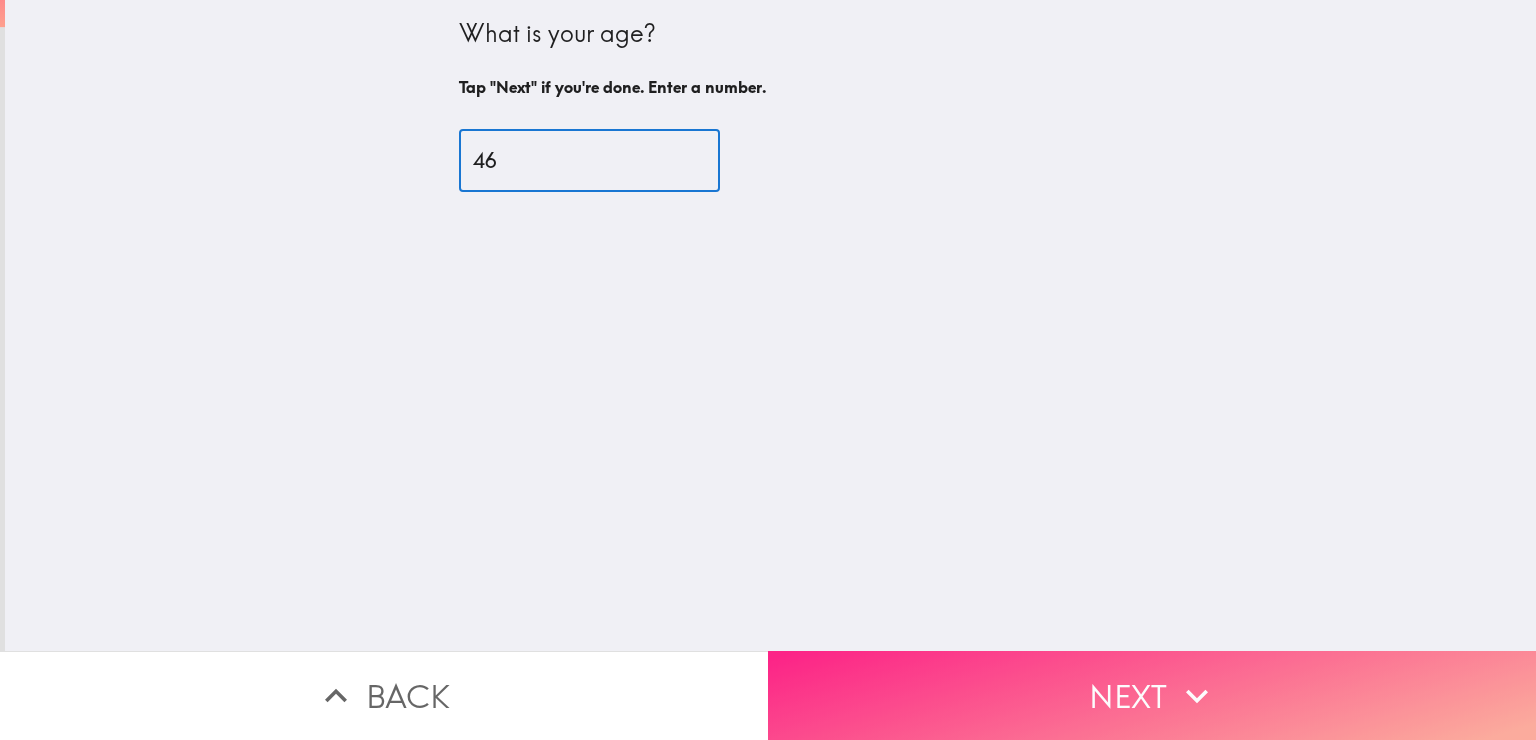 type on "46" 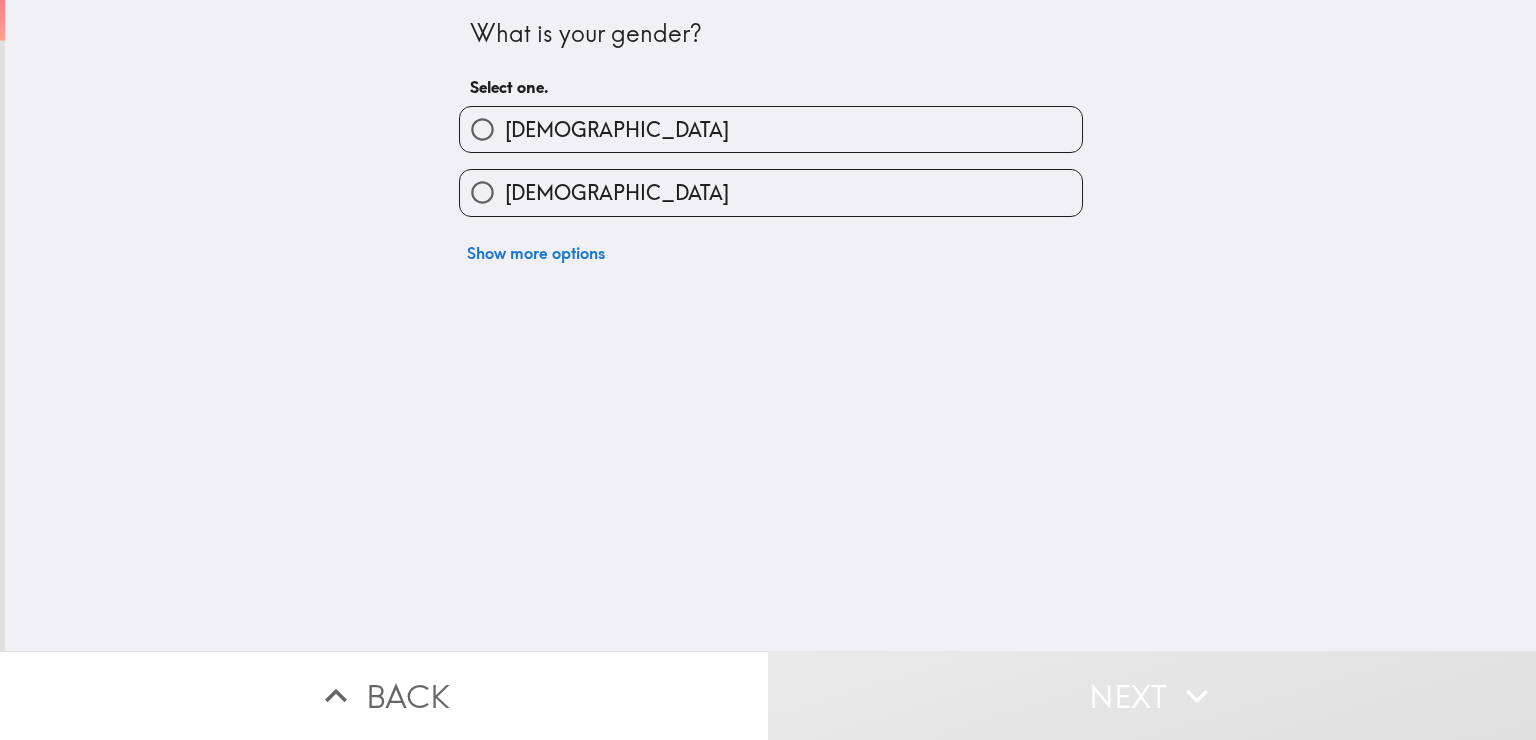 click on "[DEMOGRAPHIC_DATA]" at bounding box center [771, 129] 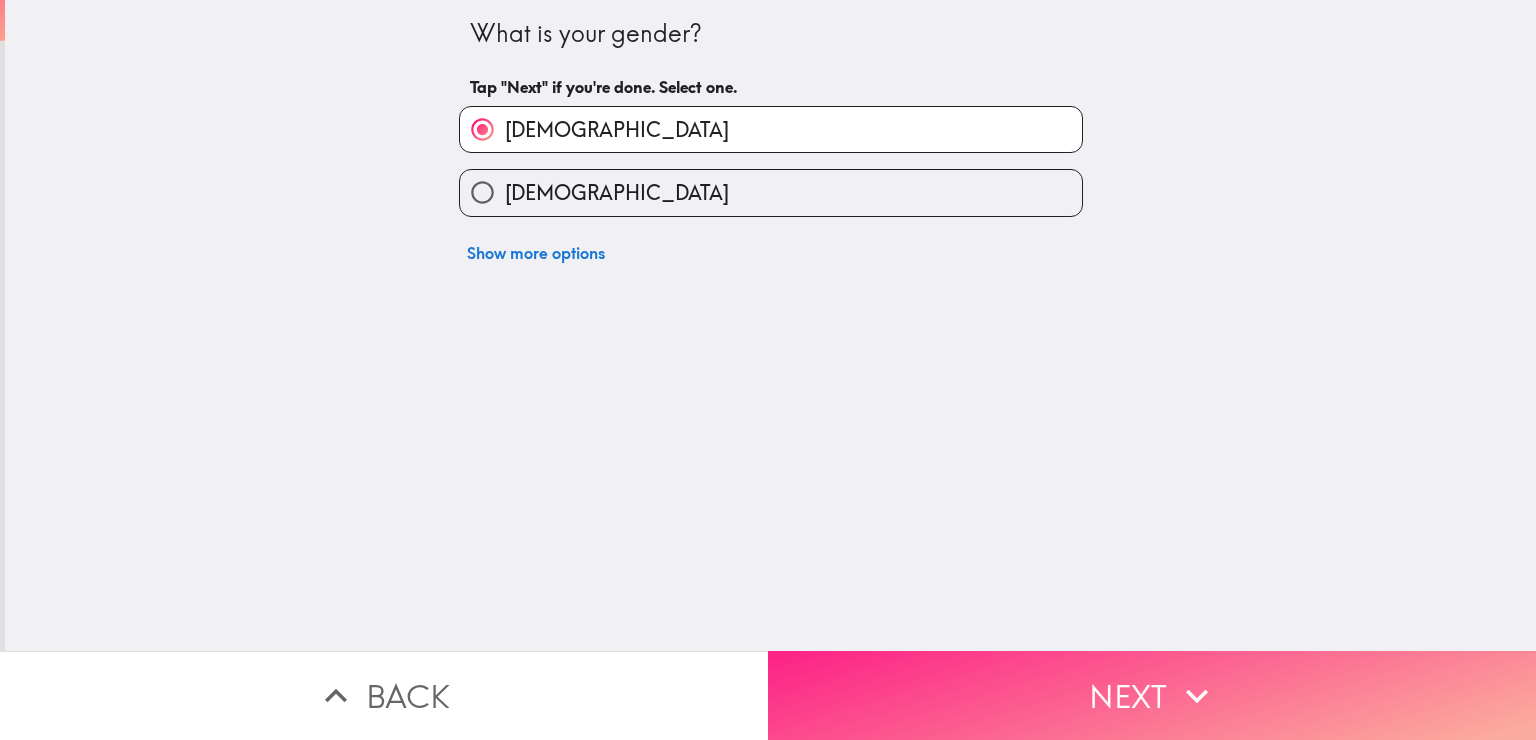 click on "Next" at bounding box center [1152, 695] 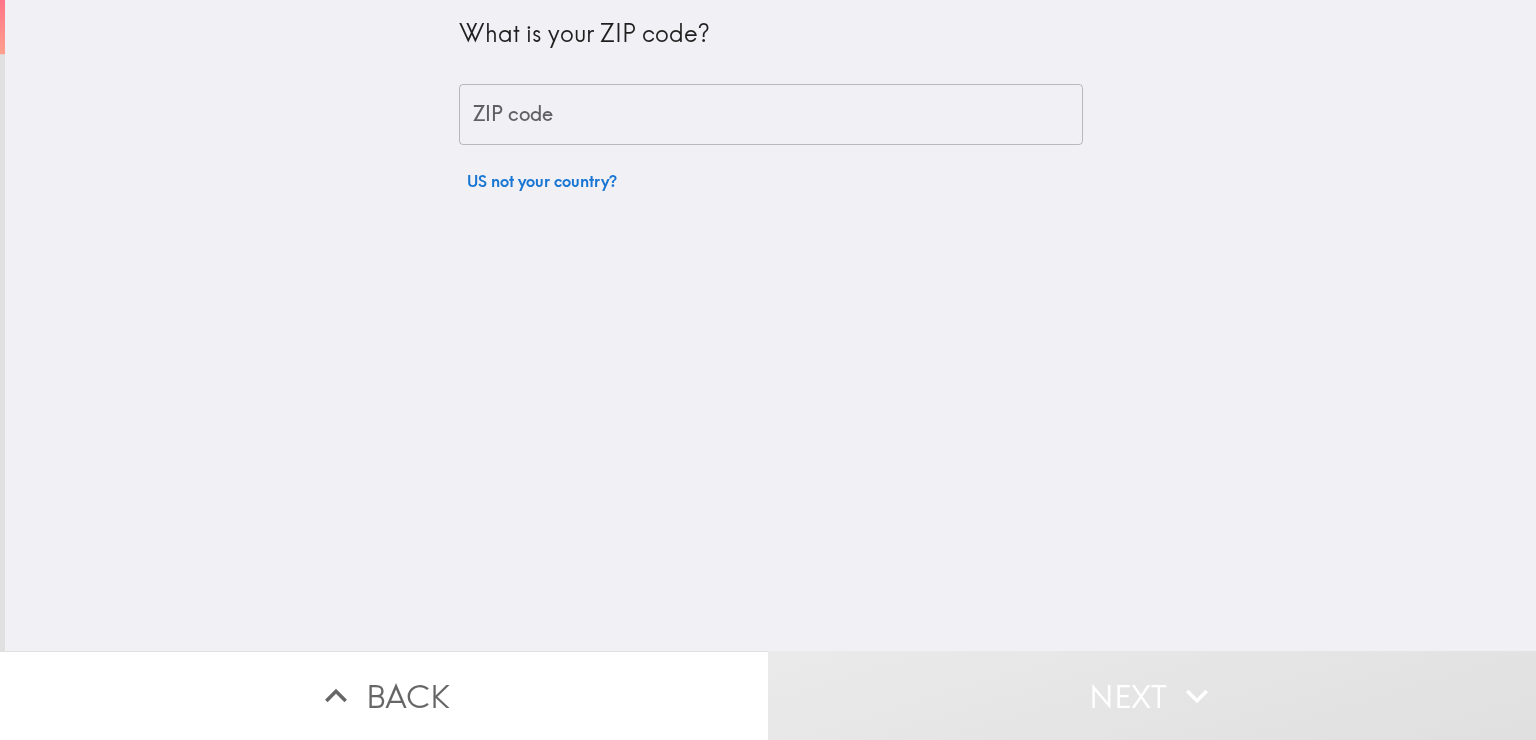 click on "ZIP code" at bounding box center (771, 115) 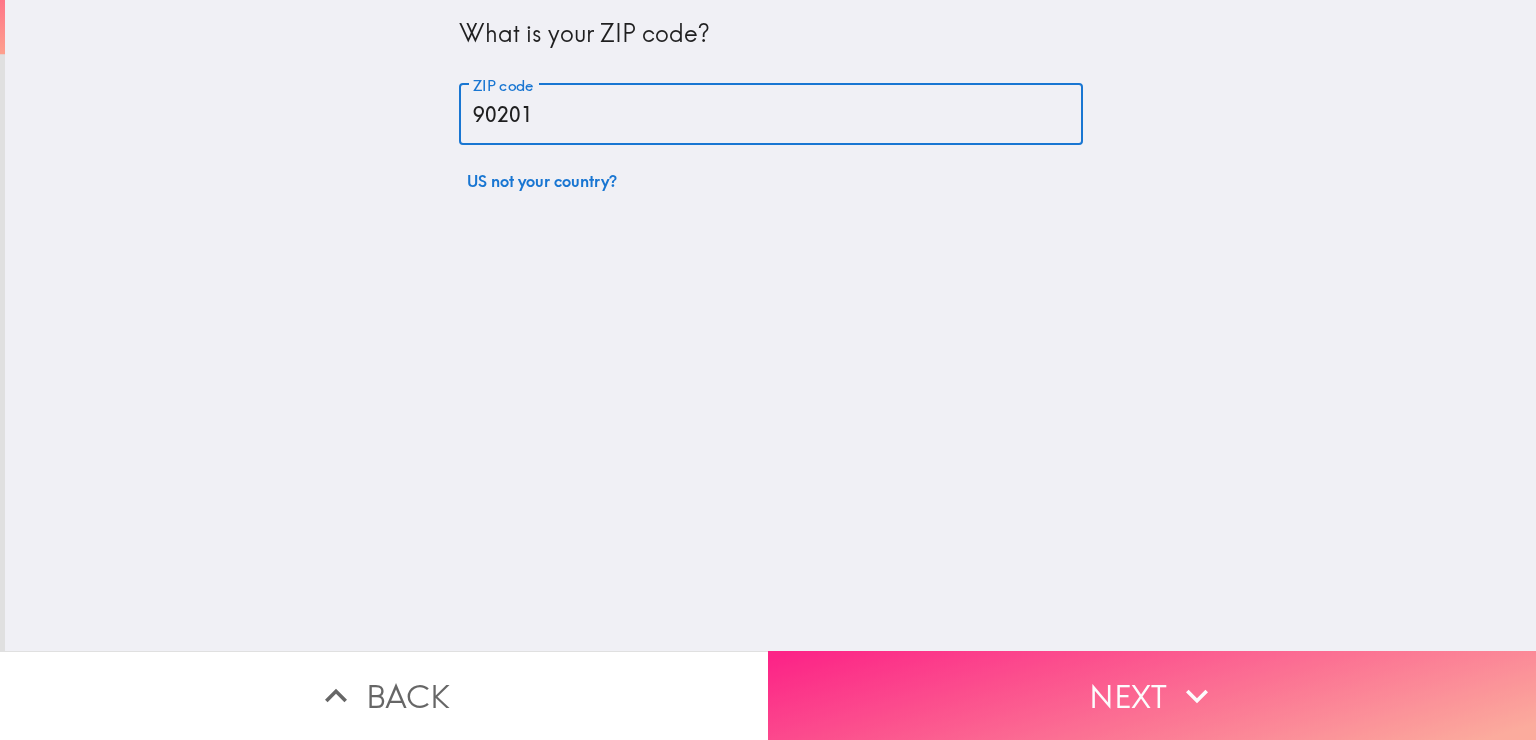 type on "90201" 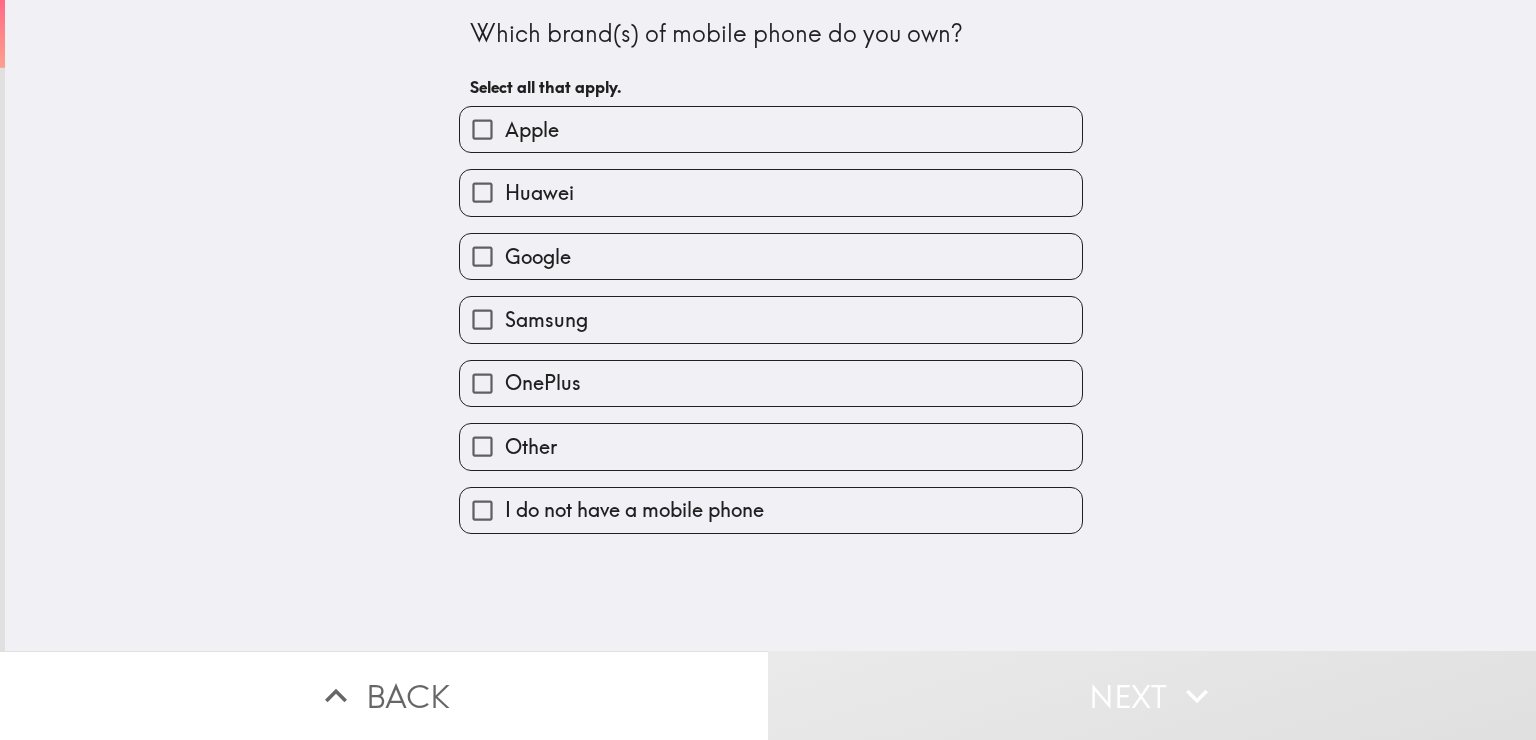 click on "Samsung" at bounding box center (771, 319) 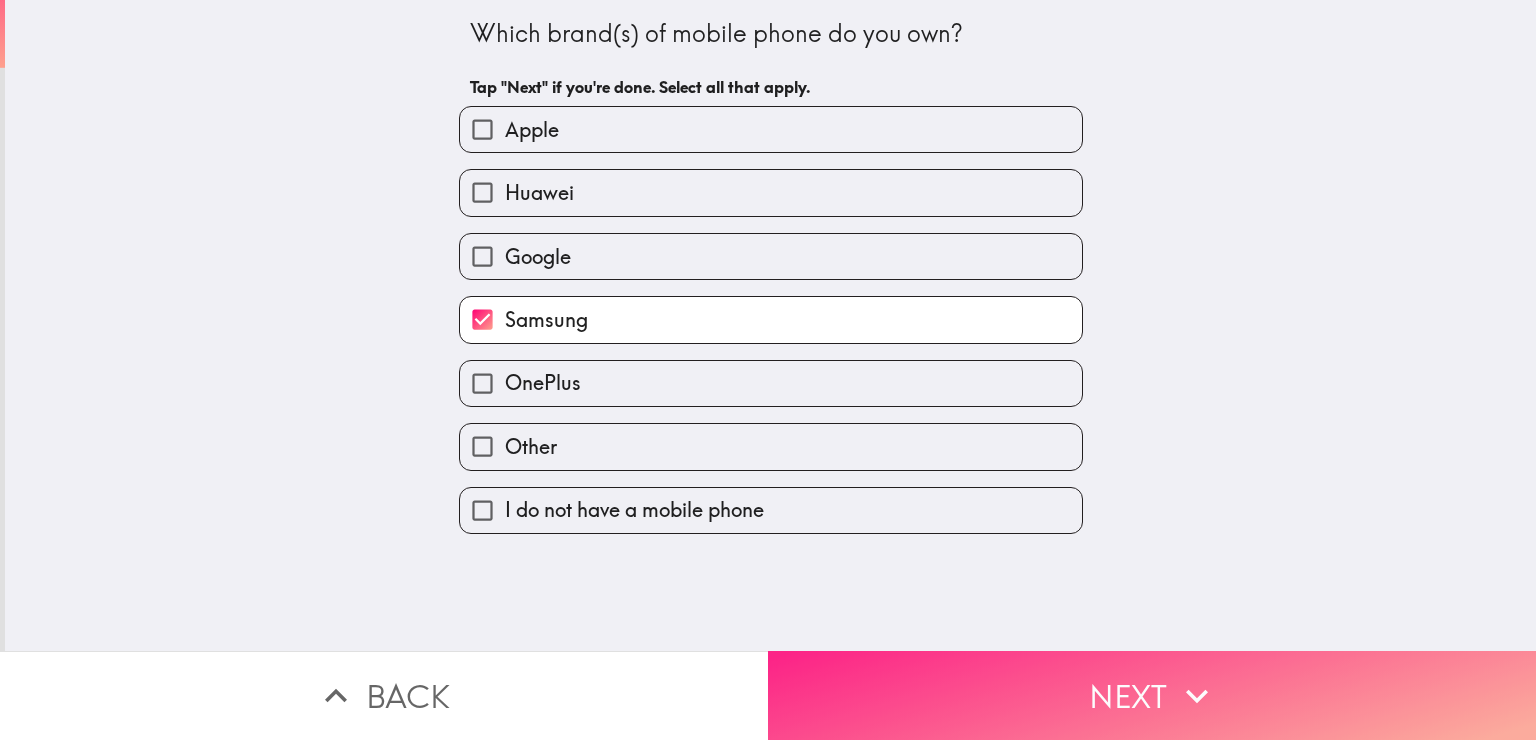 click on "Next" at bounding box center (1152, 695) 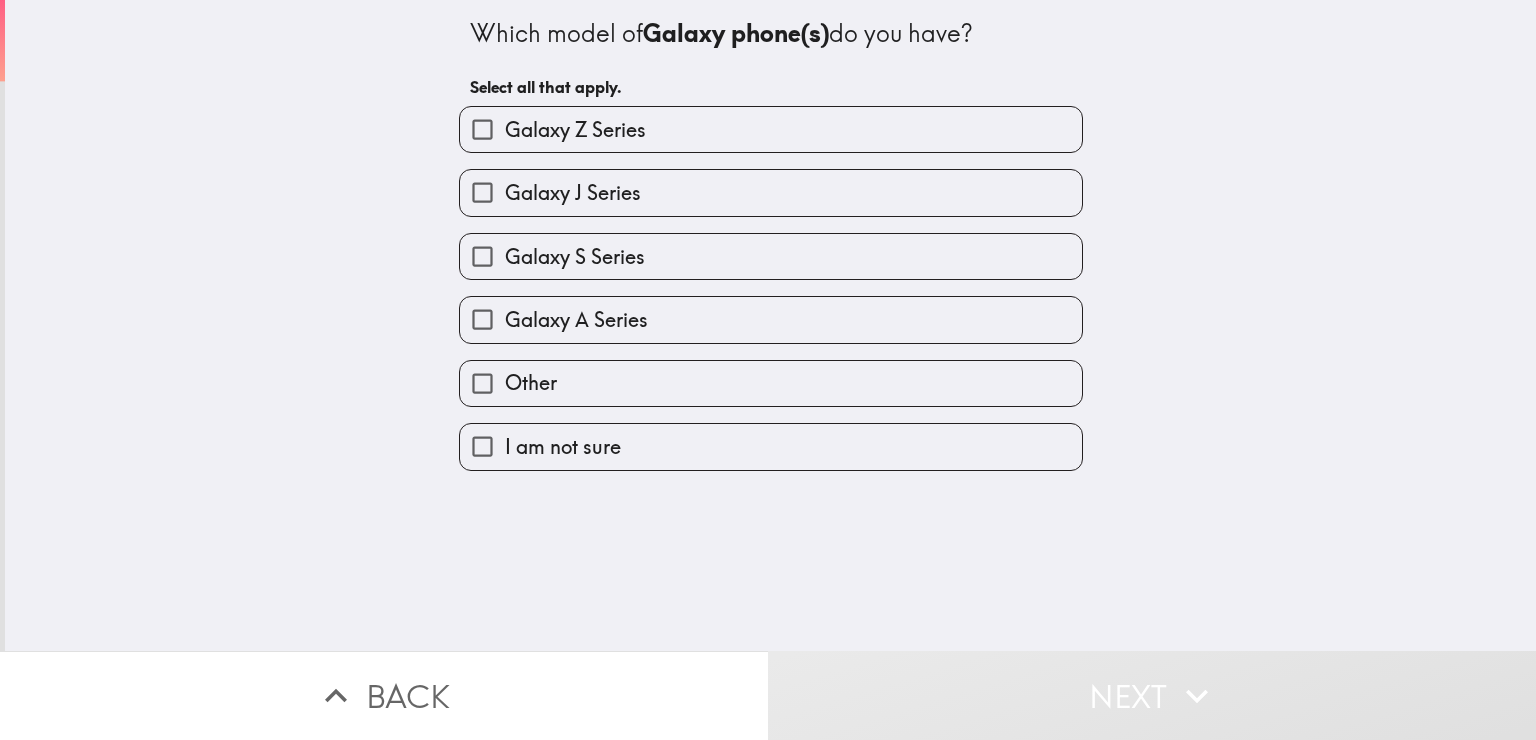 click on "Galaxy S Series" at bounding box center [575, 257] 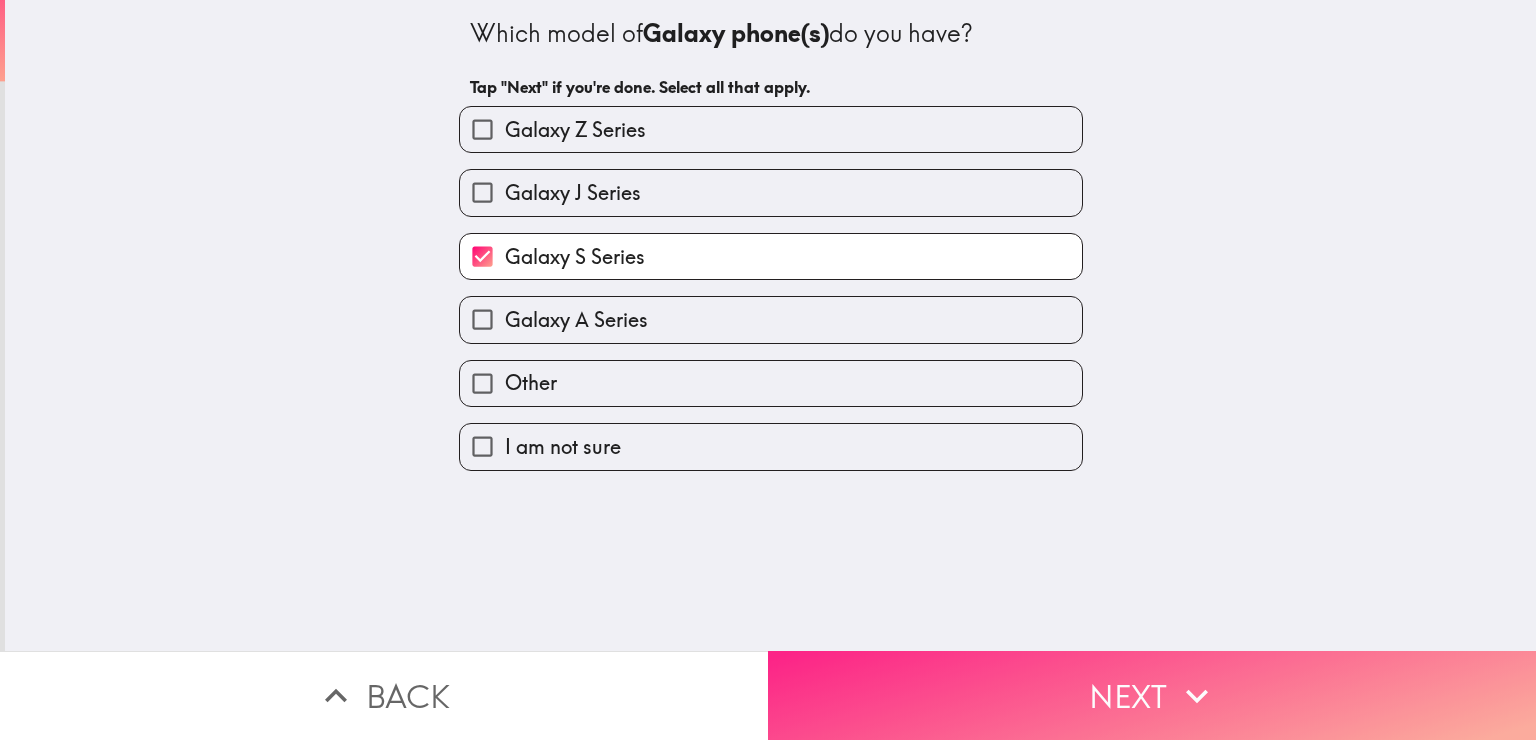 click on "Next" at bounding box center [1152, 695] 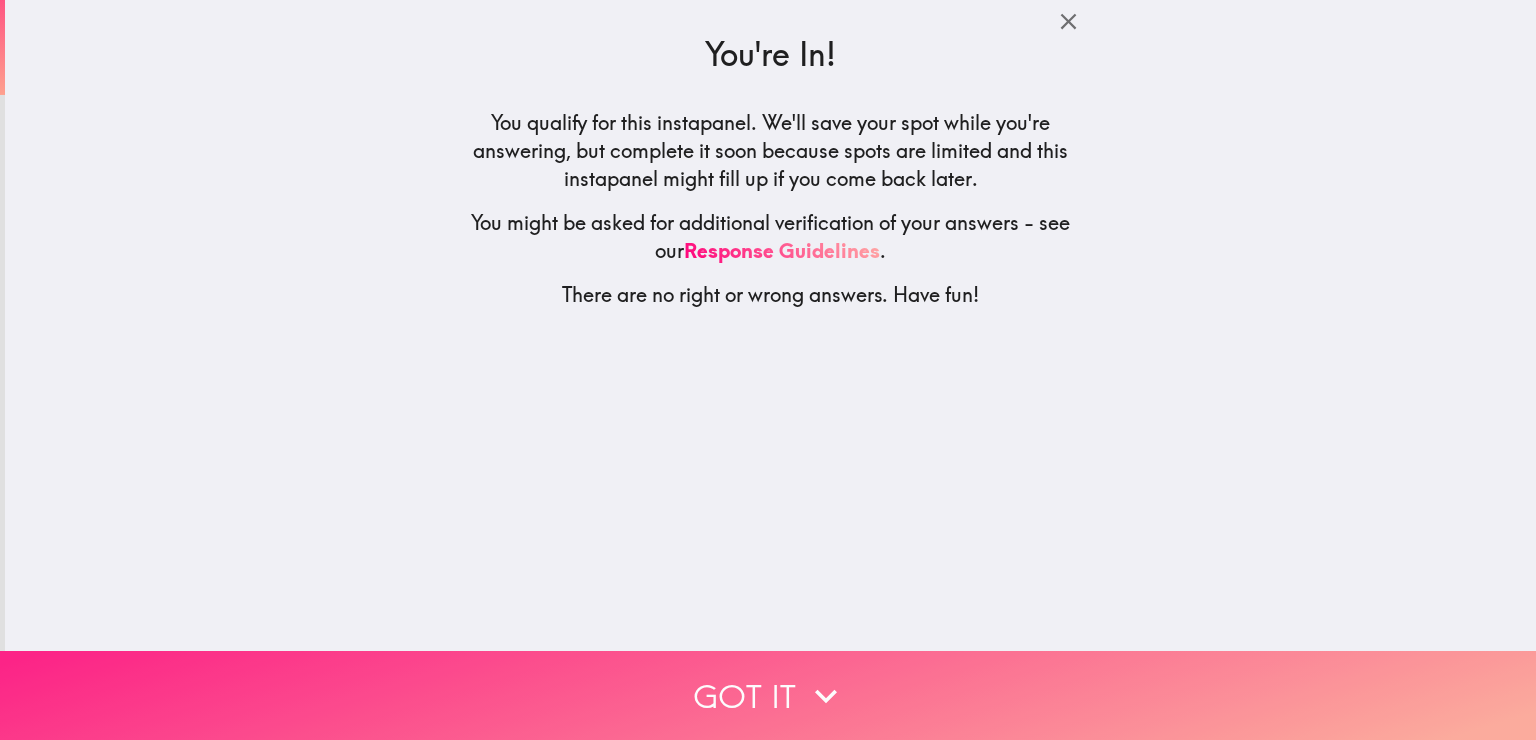 click on "Got it" at bounding box center (768, 695) 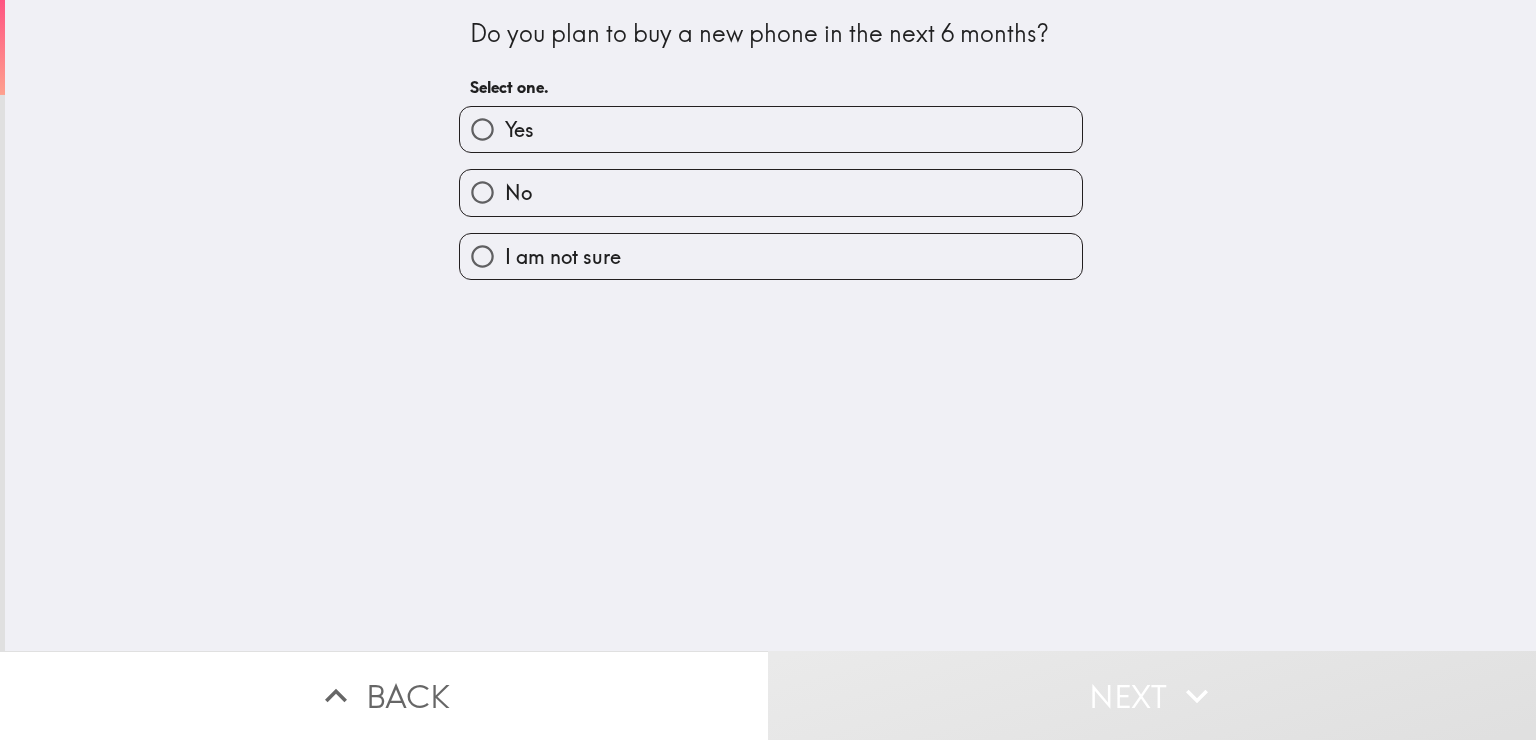 click on "I am not sure" at bounding box center (563, 257) 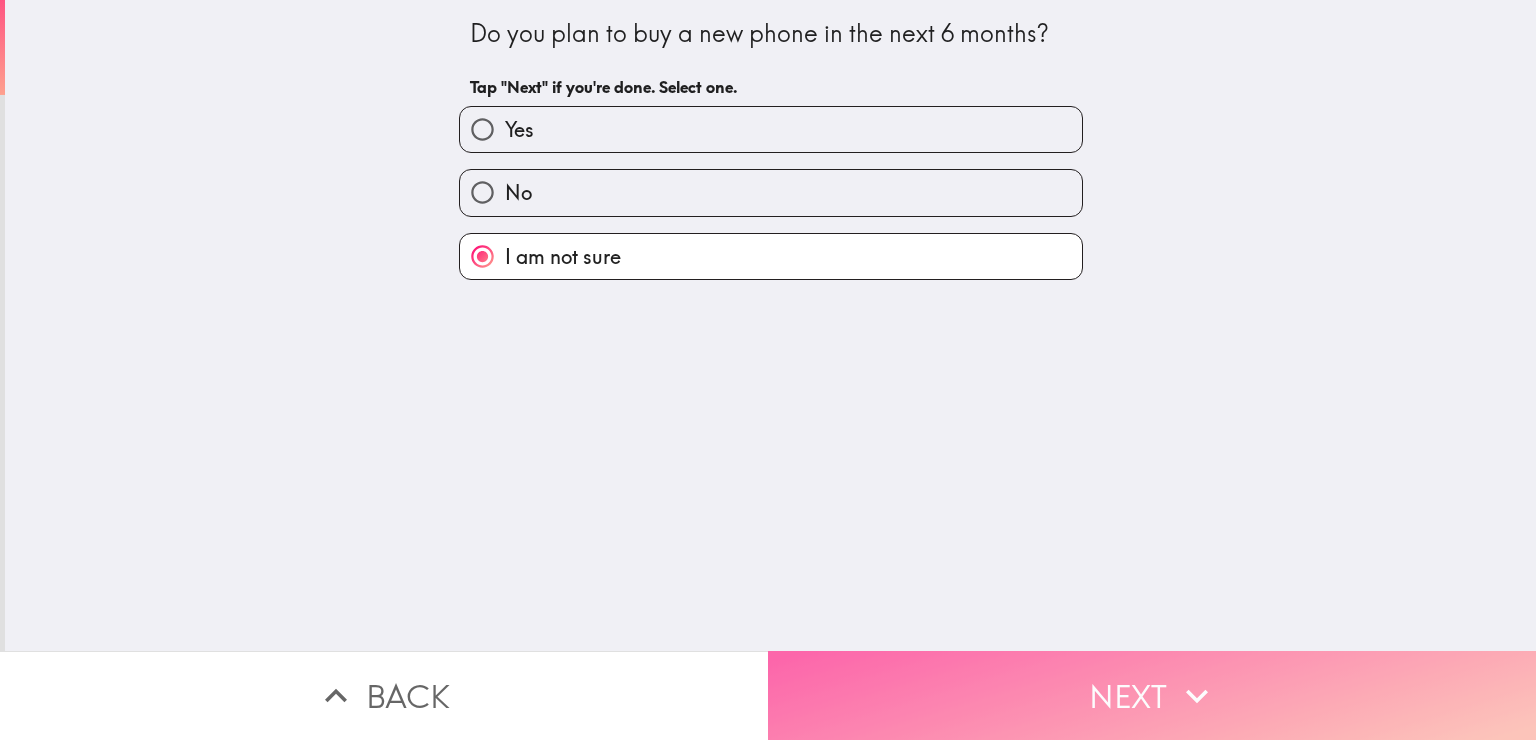 click on "Next" at bounding box center [1152, 695] 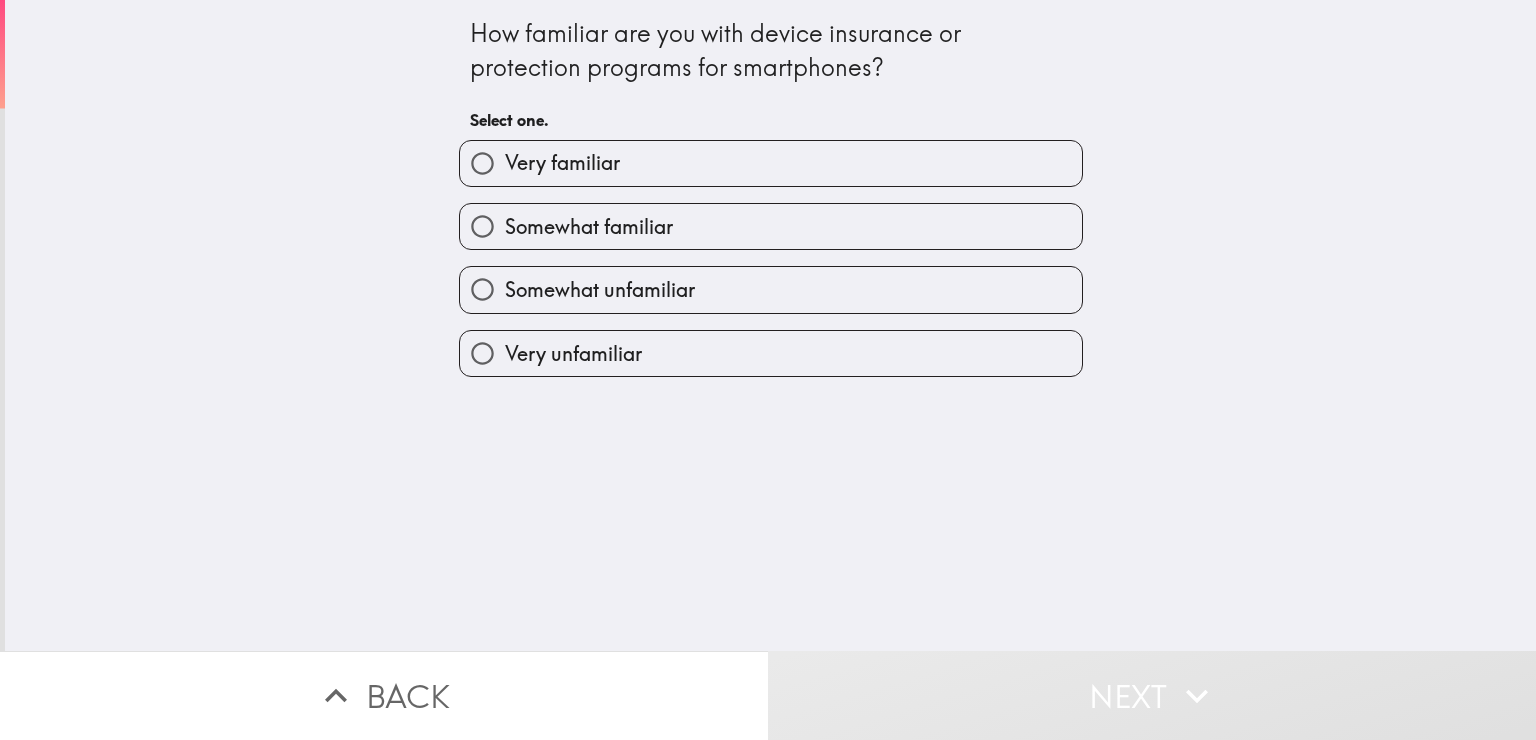 click on "Somewhat familiar" at bounding box center (771, 226) 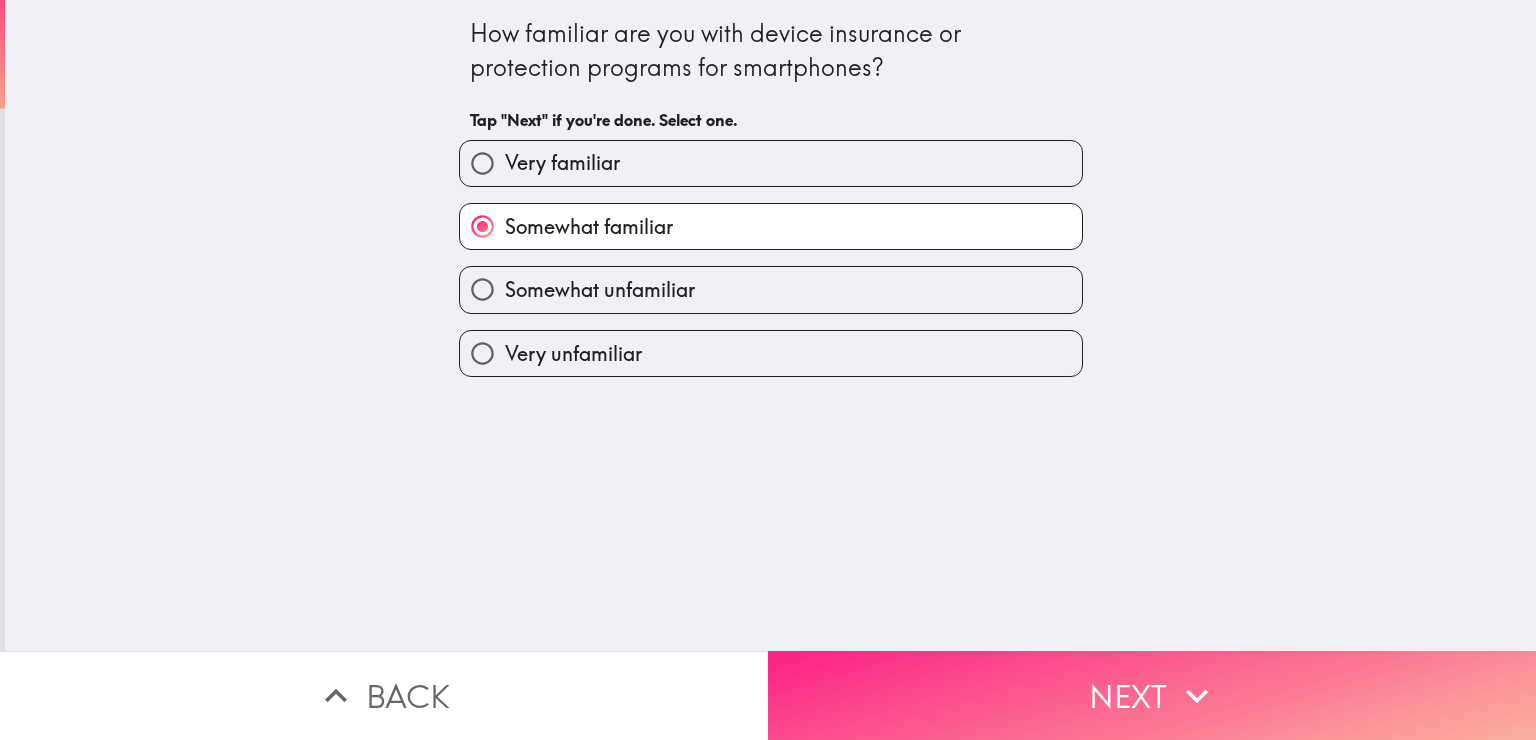 click on "Next" at bounding box center [1152, 695] 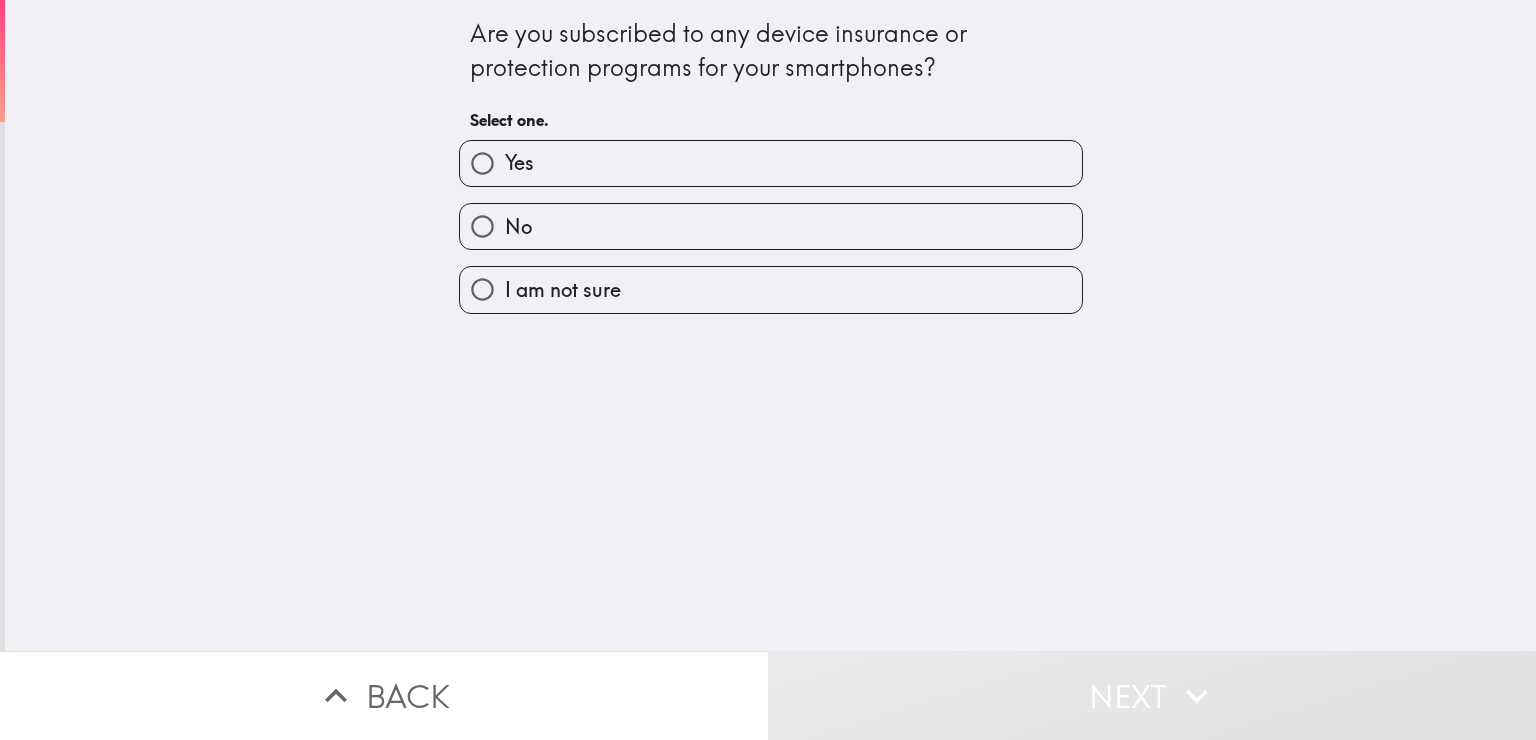 click on "No" at bounding box center (771, 226) 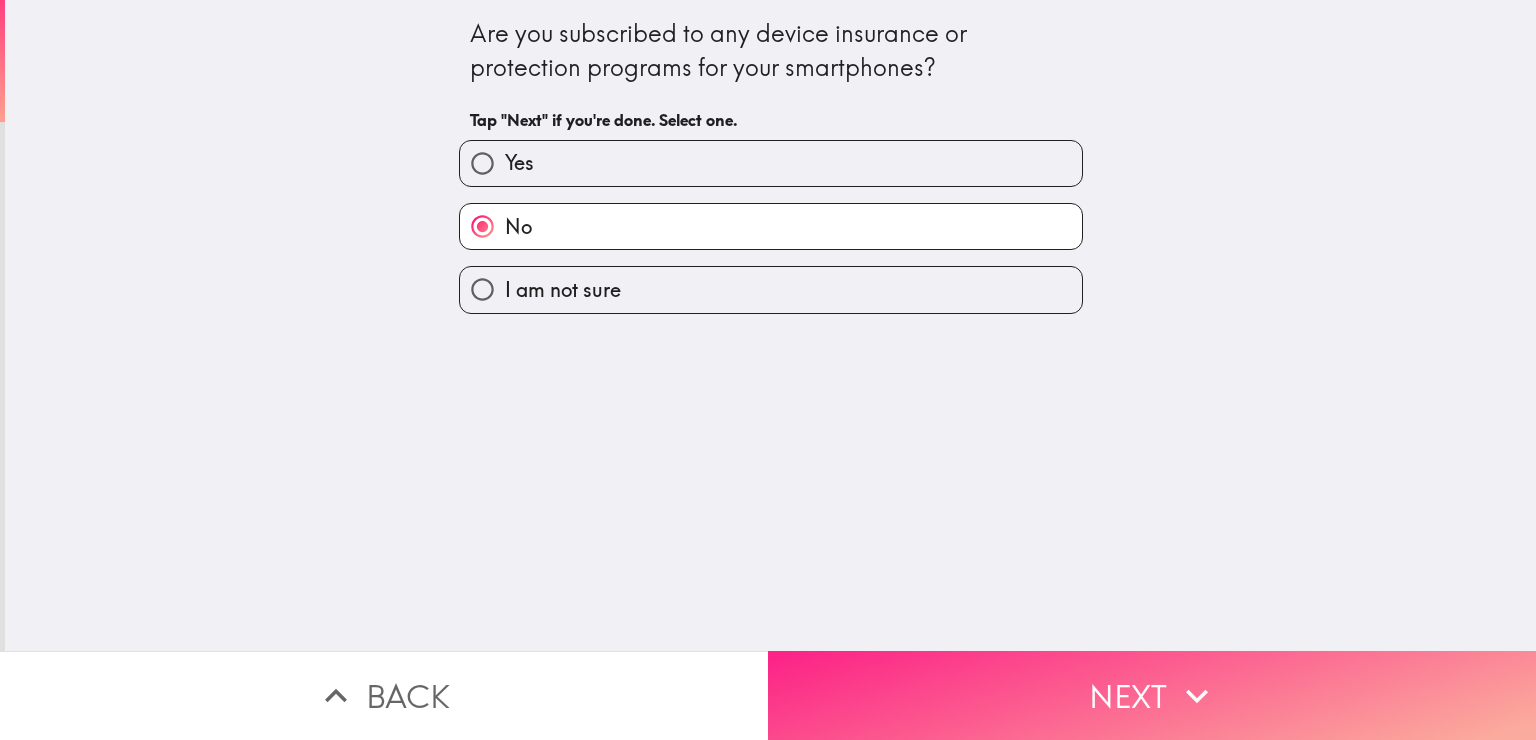 click on "Next" at bounding box center (1152, 695) 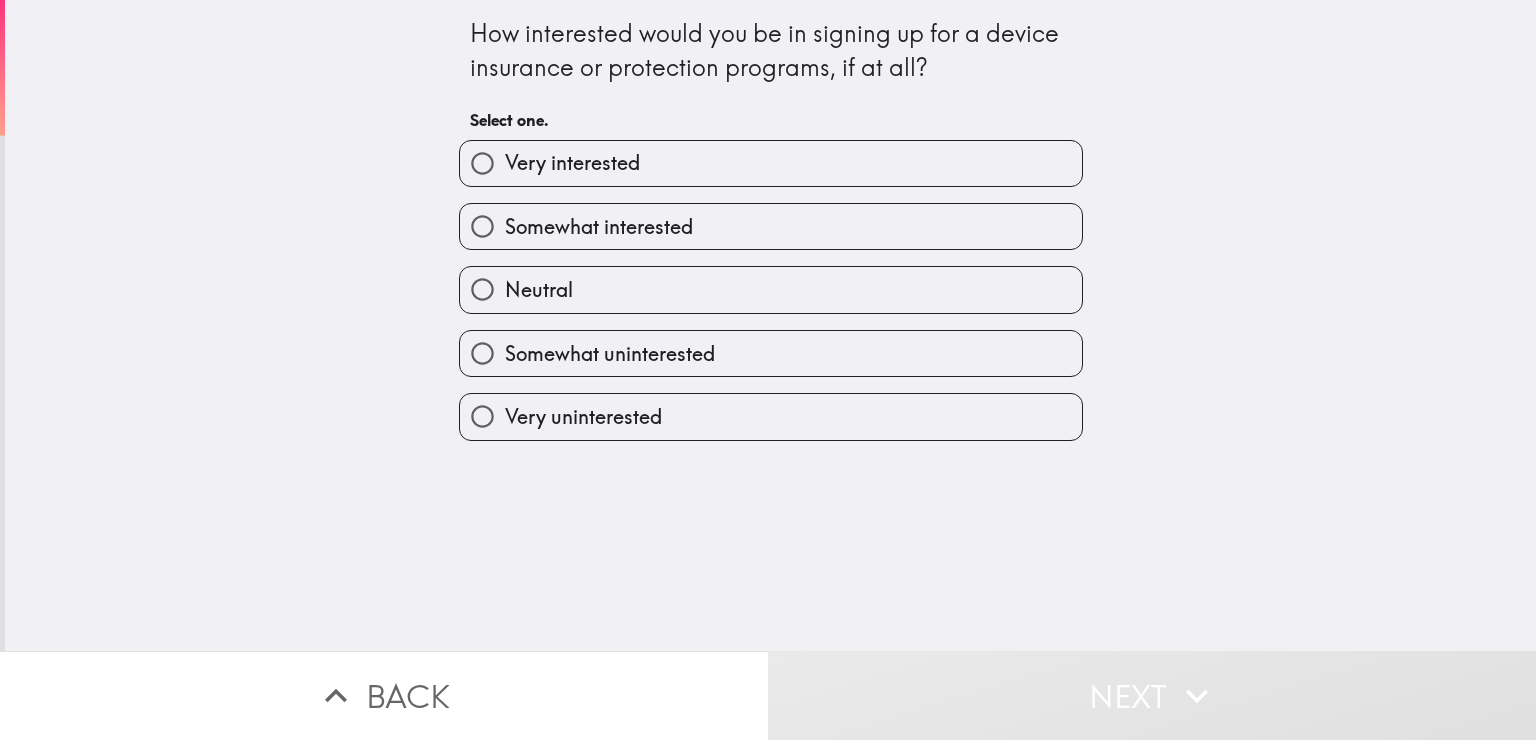 click on "Somewhat interested" at bounding box center (599, 227) 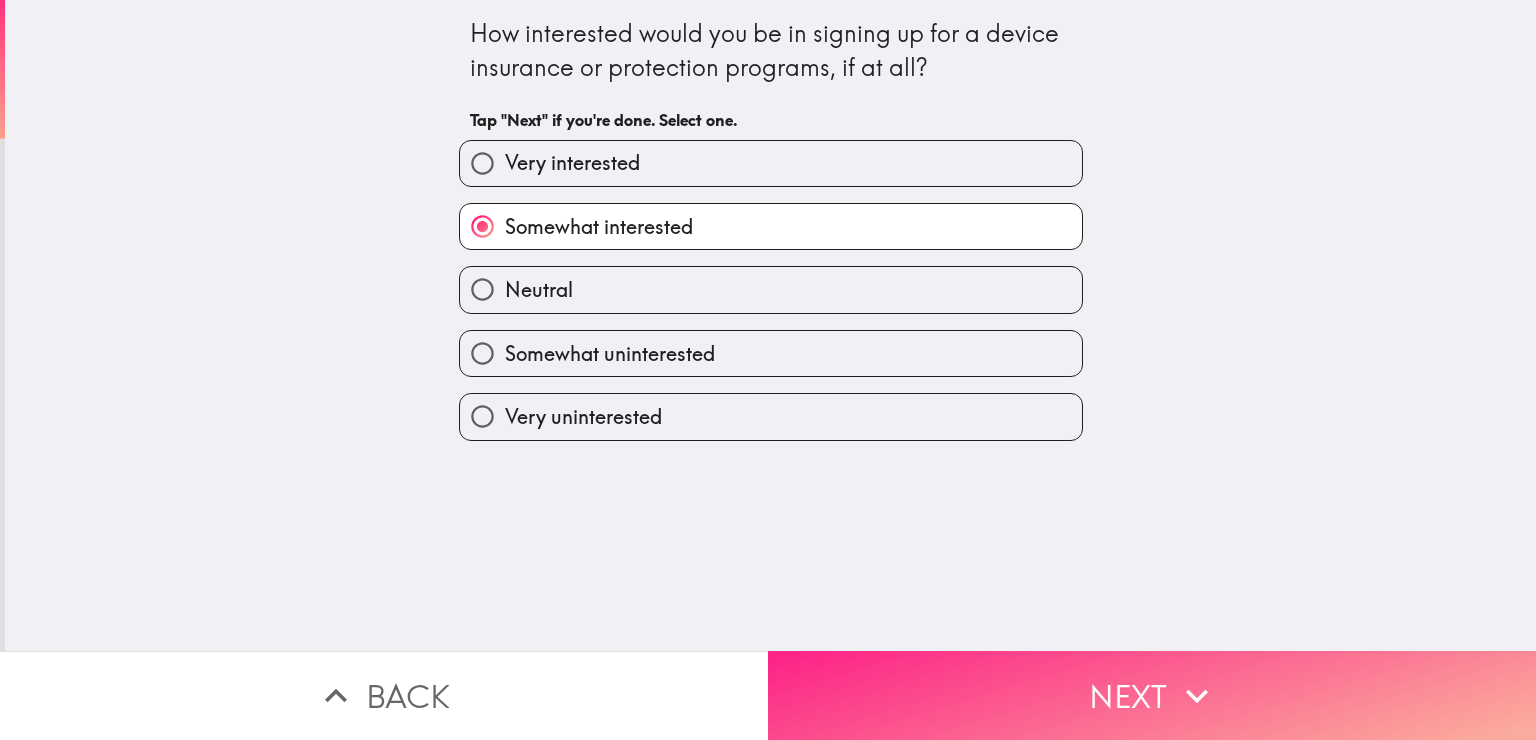 click on "Next" at bounding box center [1152, 695] 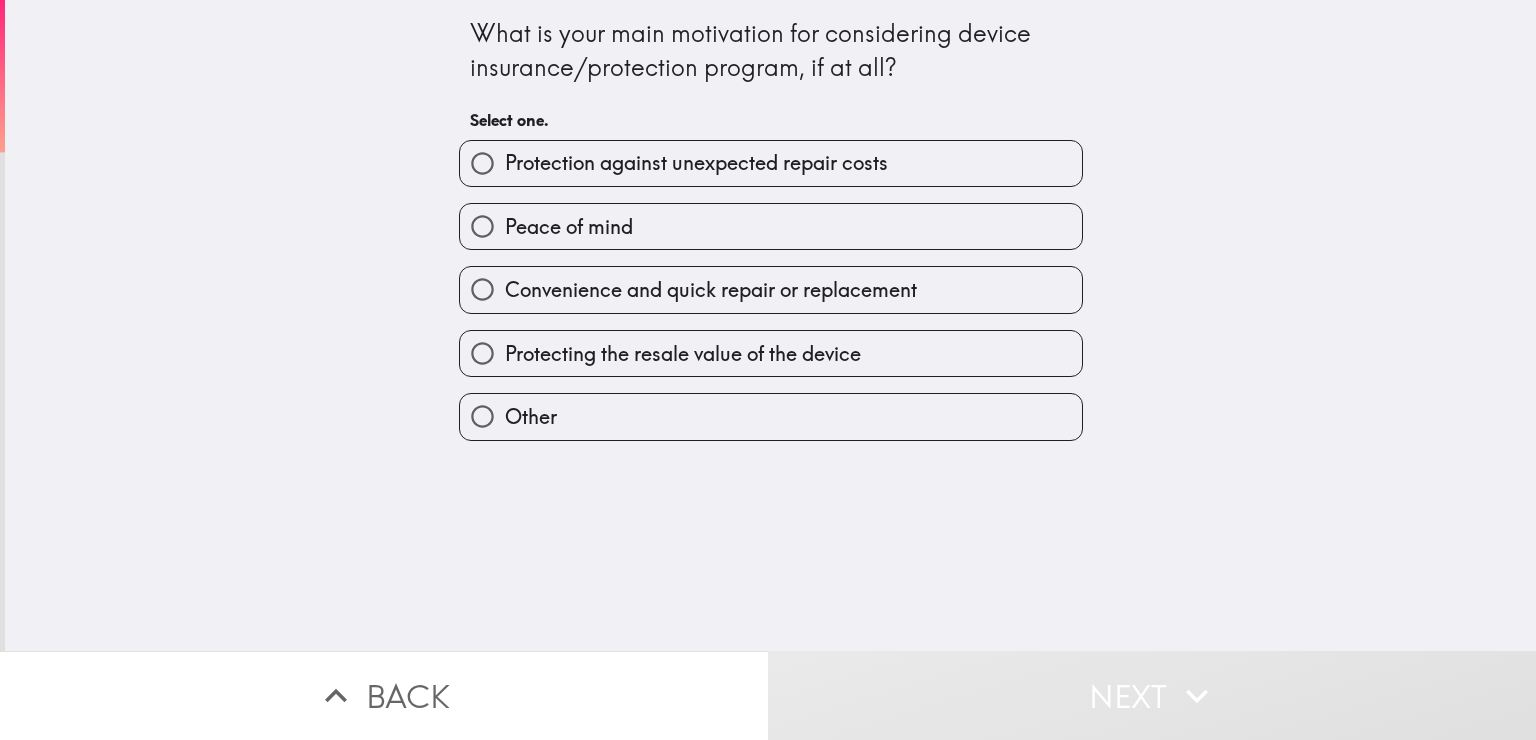 click on "Peace of mind" at bounding box center (569, 227) 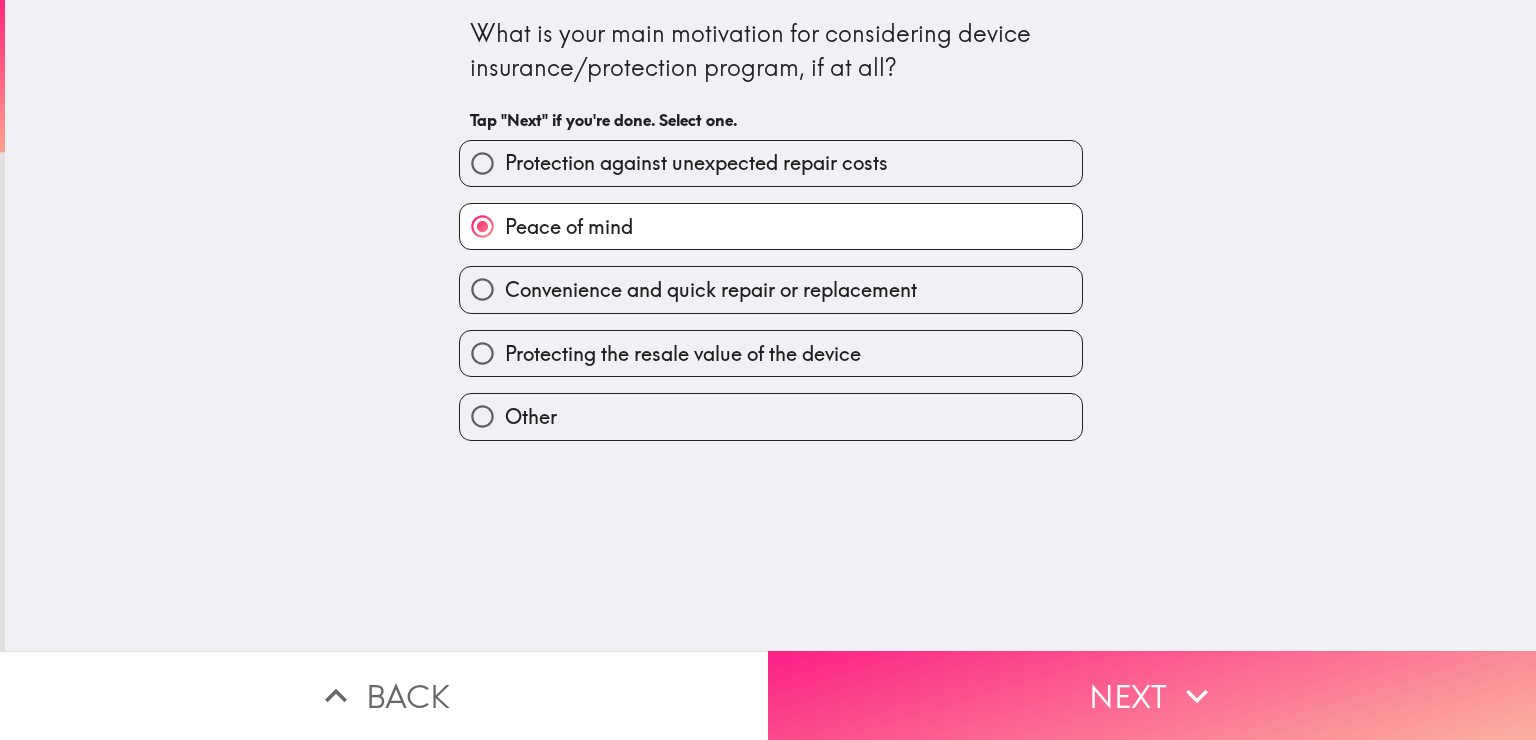 click on "Next" at bounding box center (1152, 695) 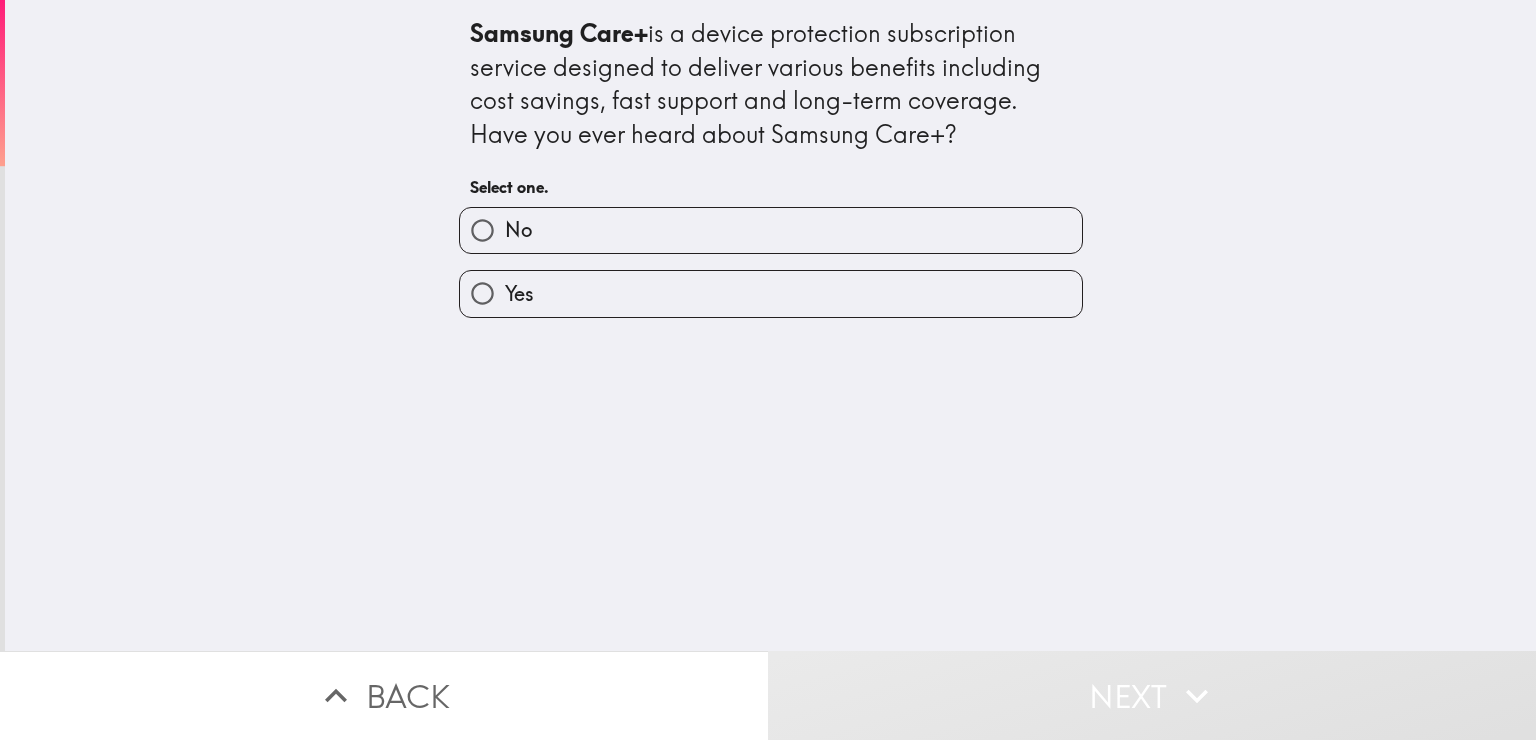 click on "No" at bounding box center [771, 230] 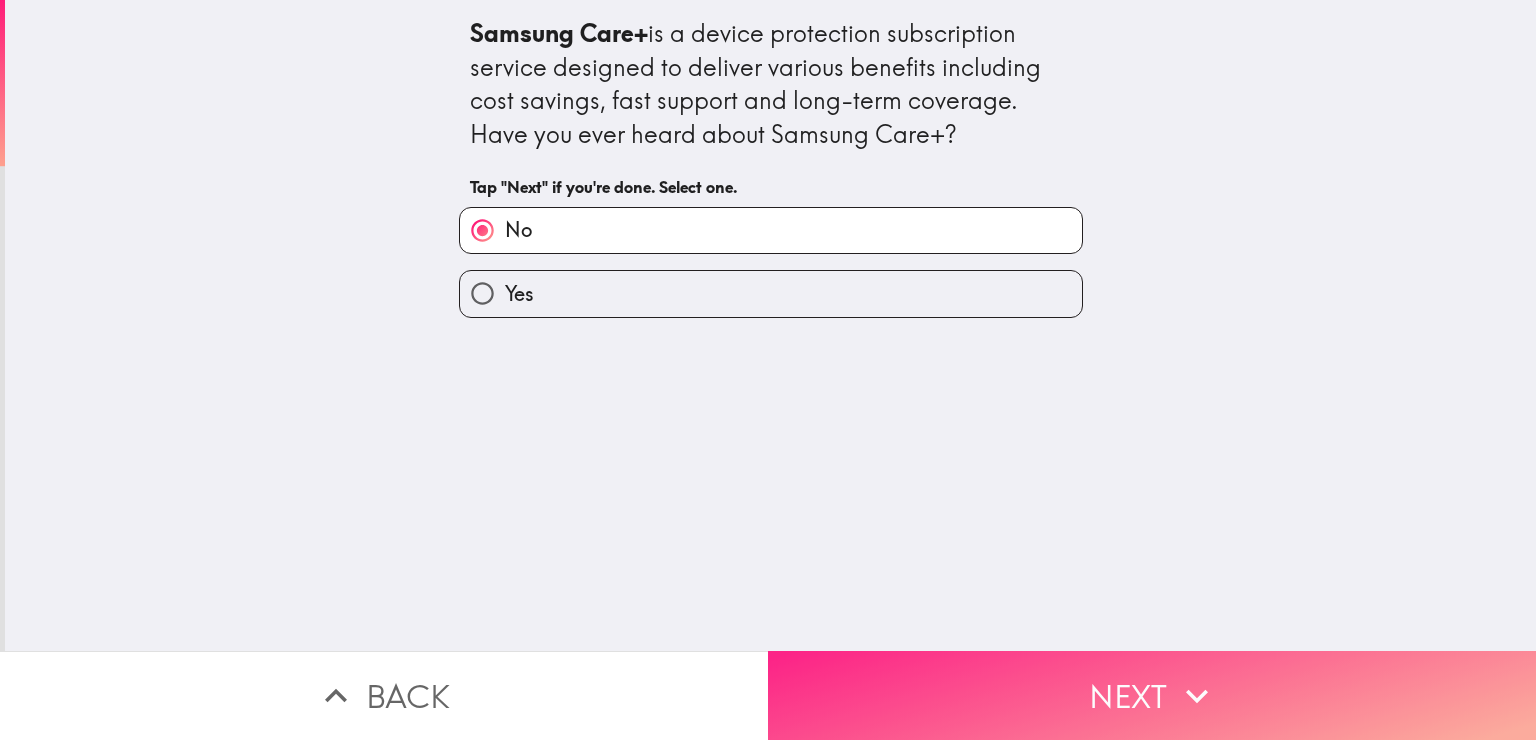click on "Next" at bounding box center (1152, 695) 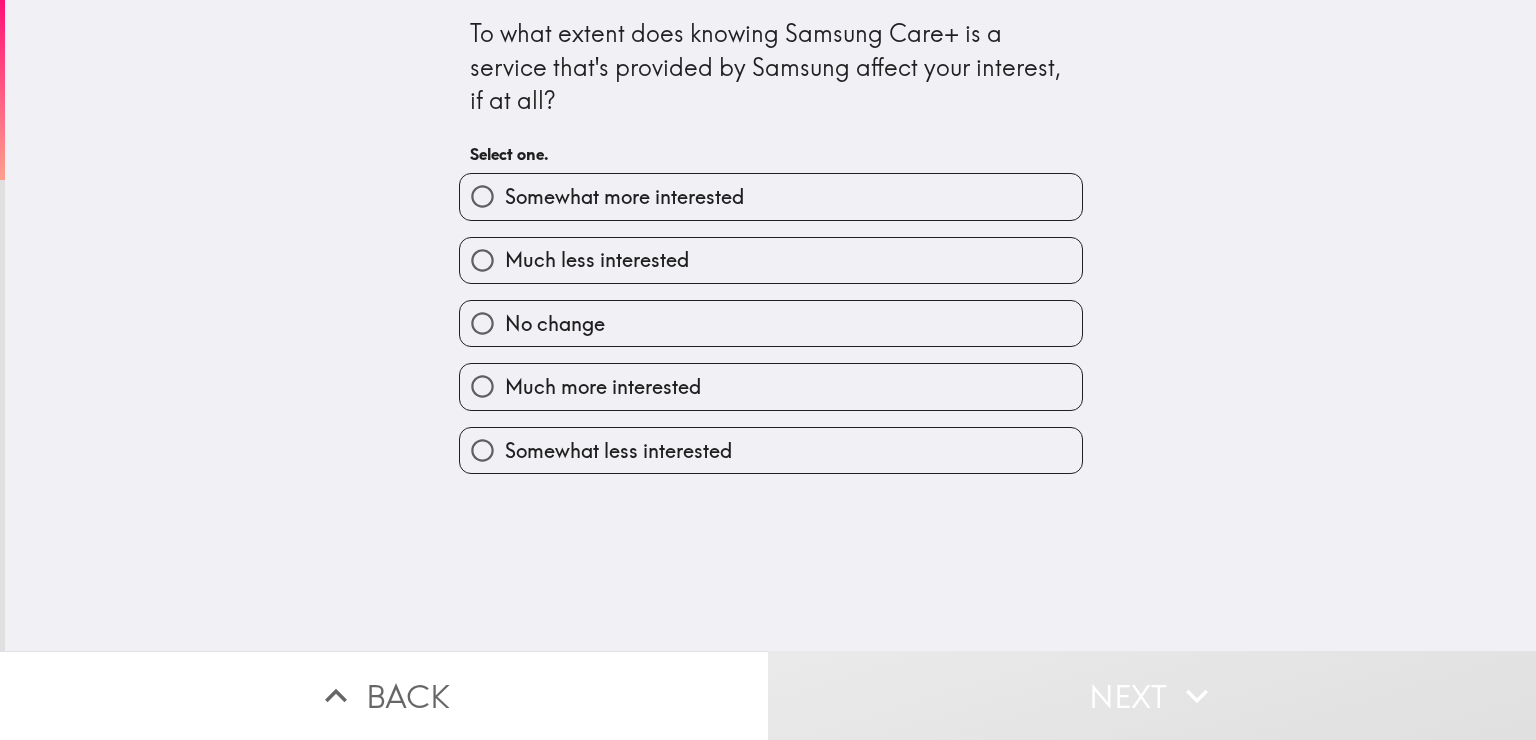 click on "Somewhat more interested" at bounding box center [624, 197] 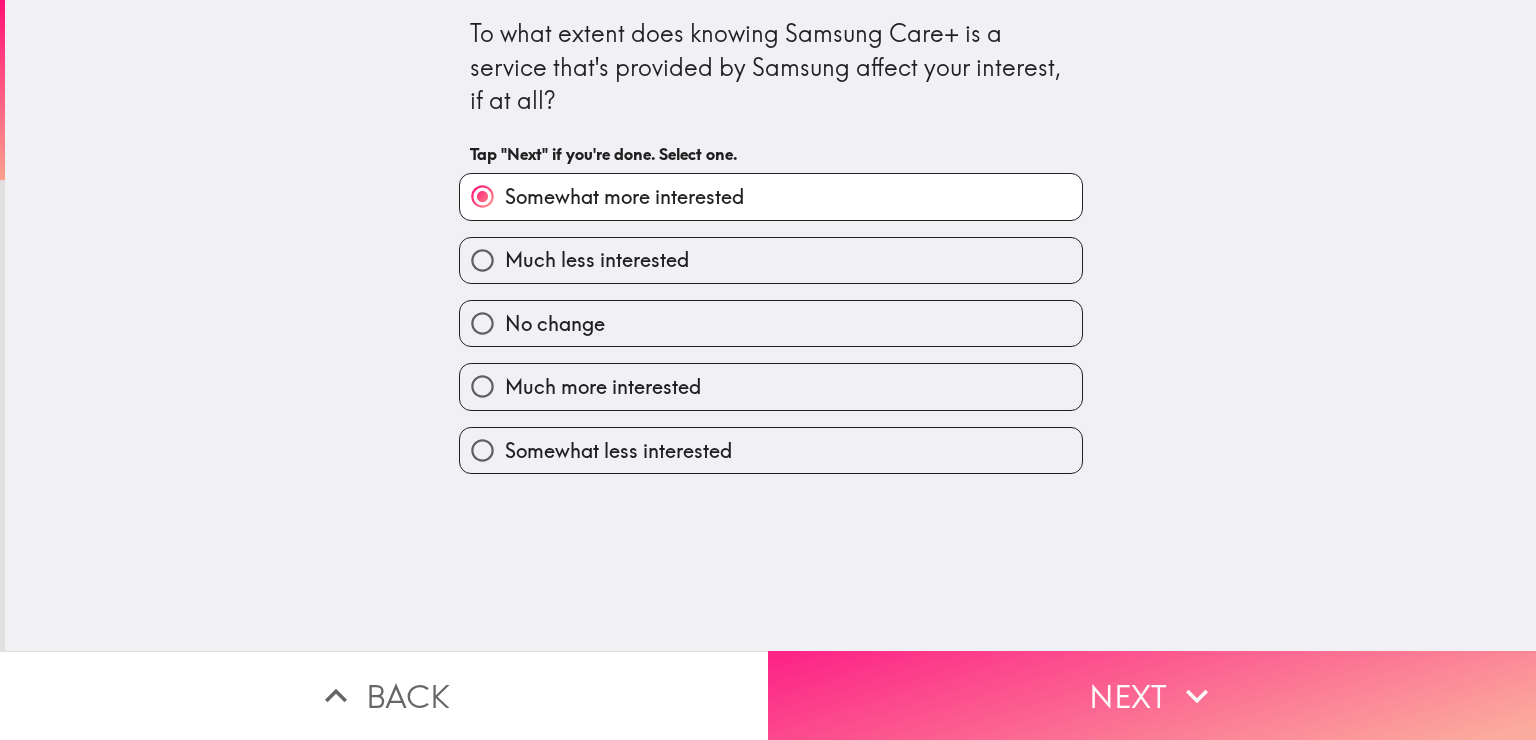 click on "Next" at bounding box center [1152, 695] 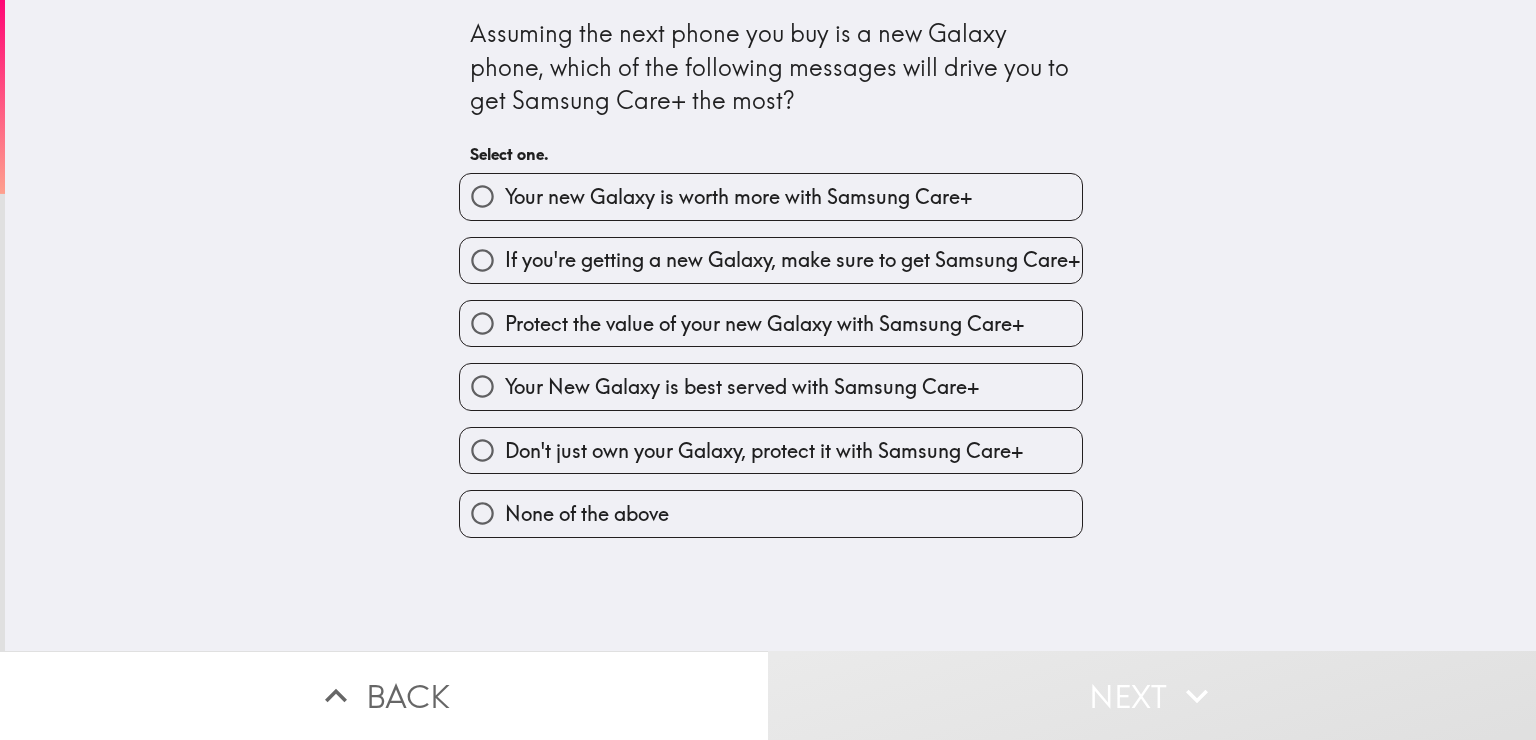 click on "Protect the value of your new Galaxy with Samsung Care+" at bounding box center [764, 324] 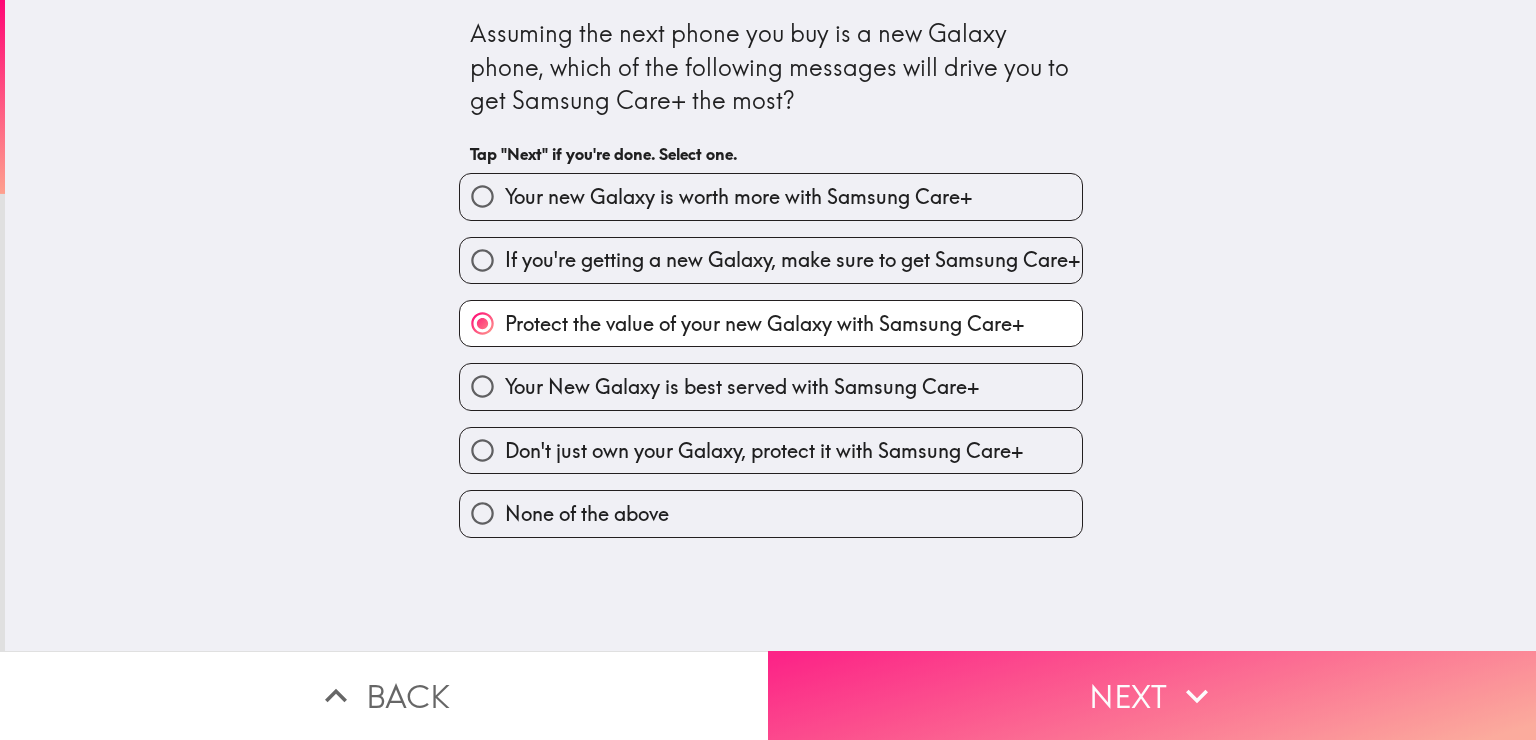 click on "Next" at bounding box center [1152, 695] 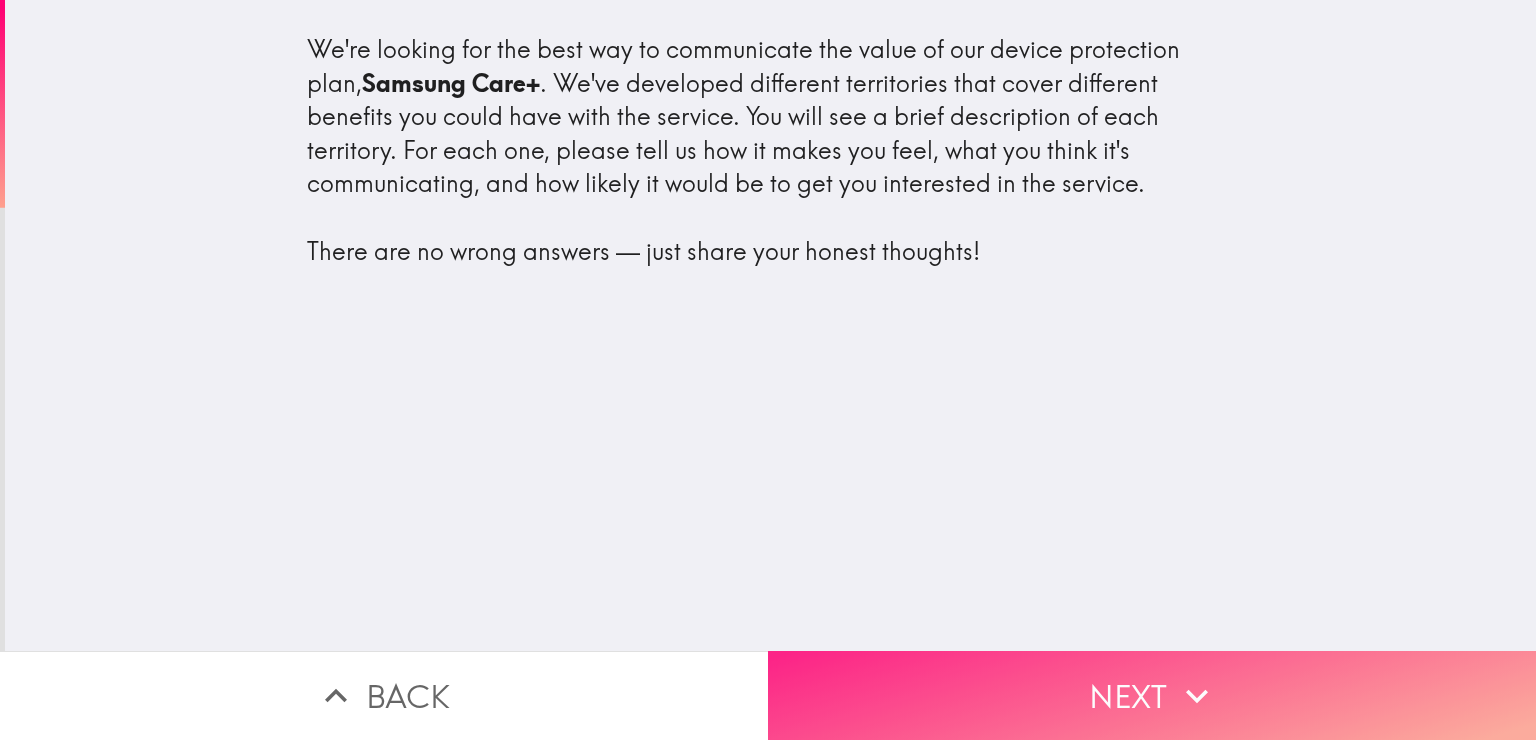 click on "Next" at bounding box center [1152, 695] 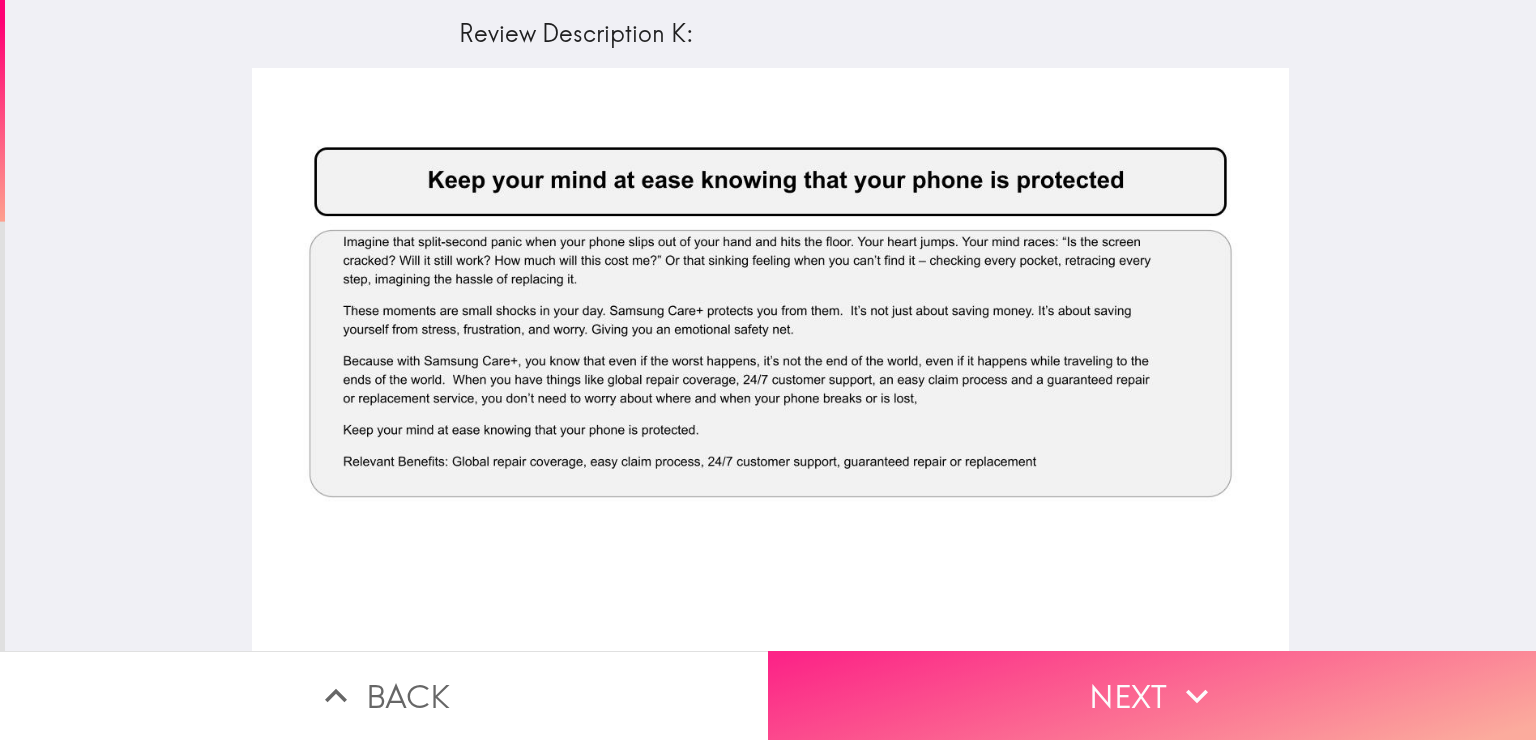 click on "Next" at bounding box center (1152, 695) 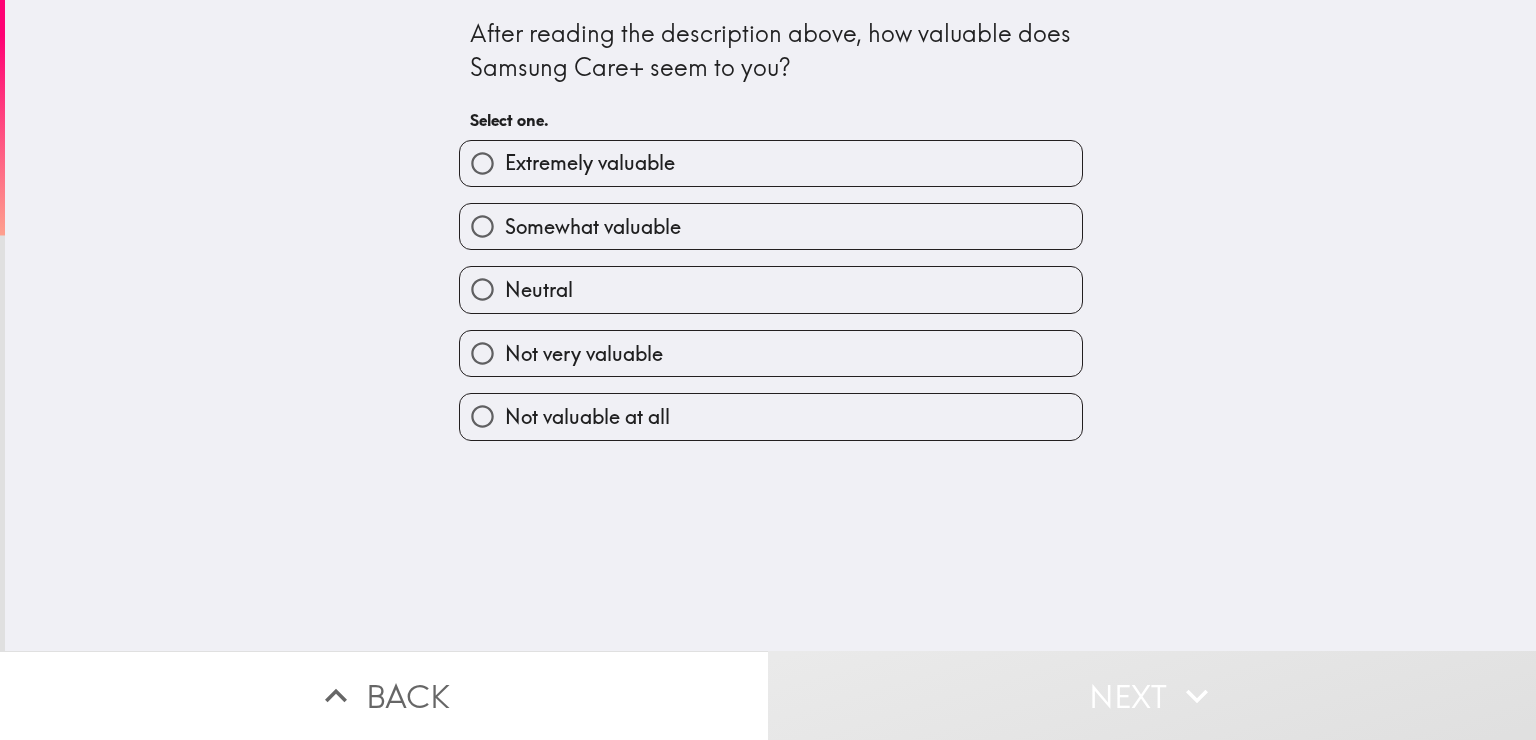 click on "Somewhat valuable" at bounding box center [771, 226] 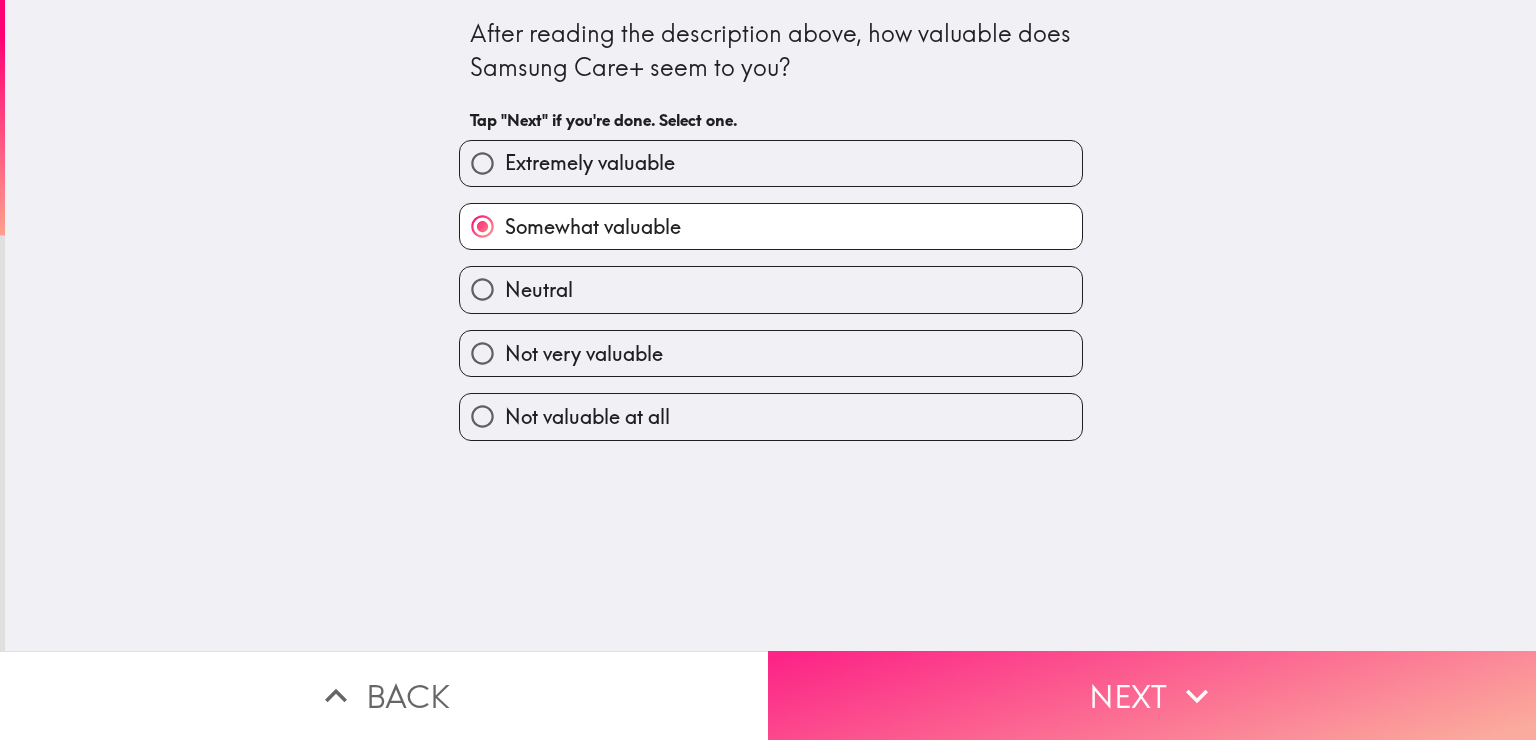 click on "Next" at bounding box center [1152, 695] 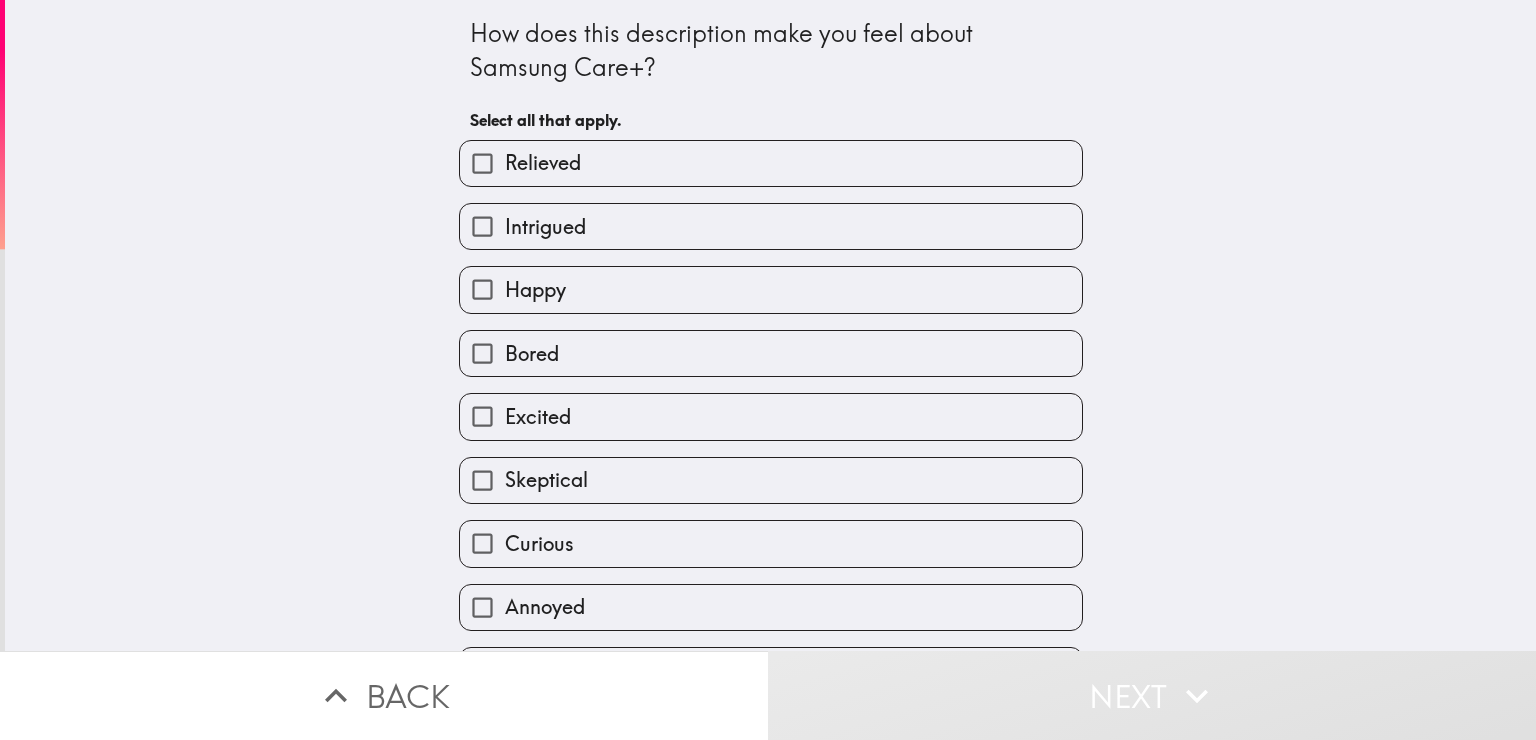 click on "Intrigued" at bounding box center (545, 227) 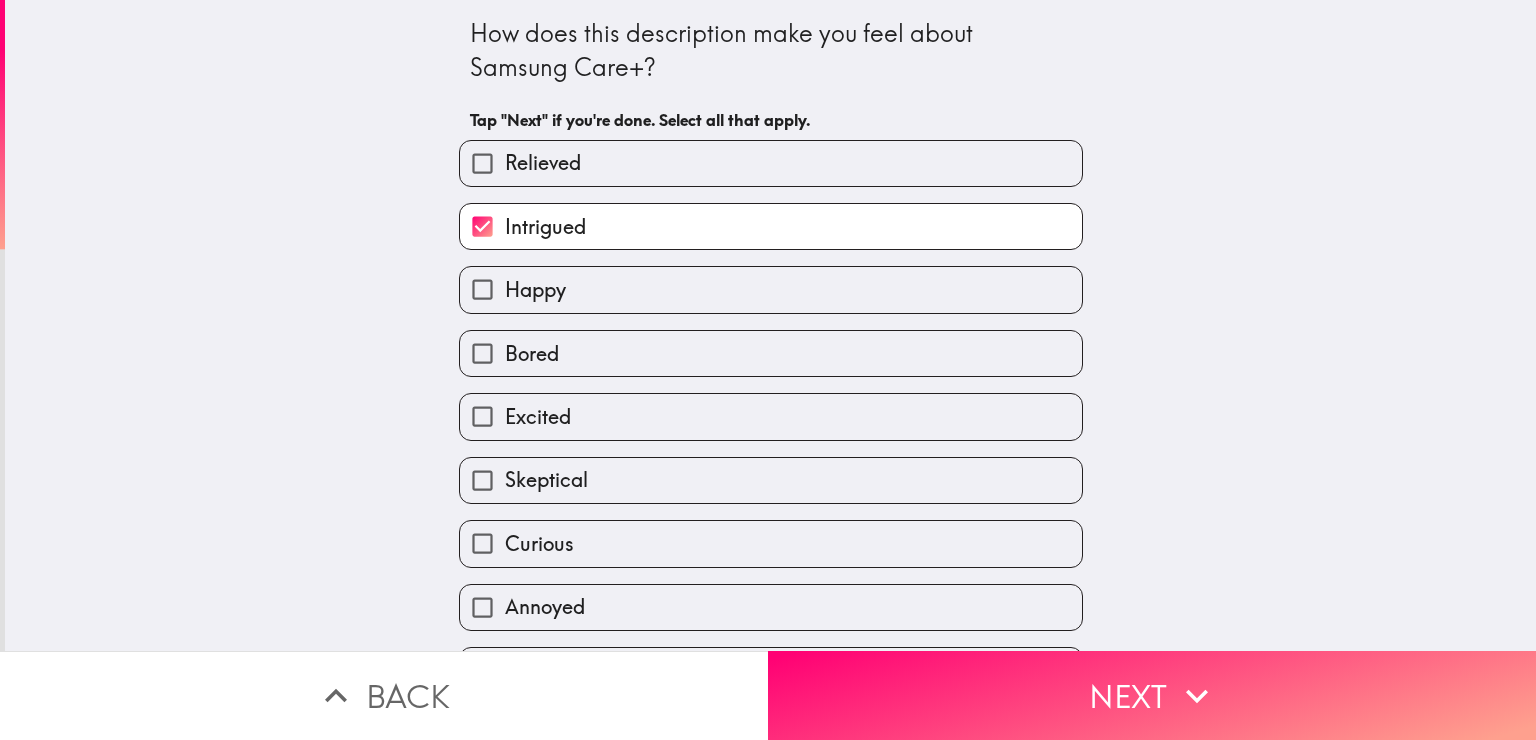click on "Curious" at bounding box center (539, 544) 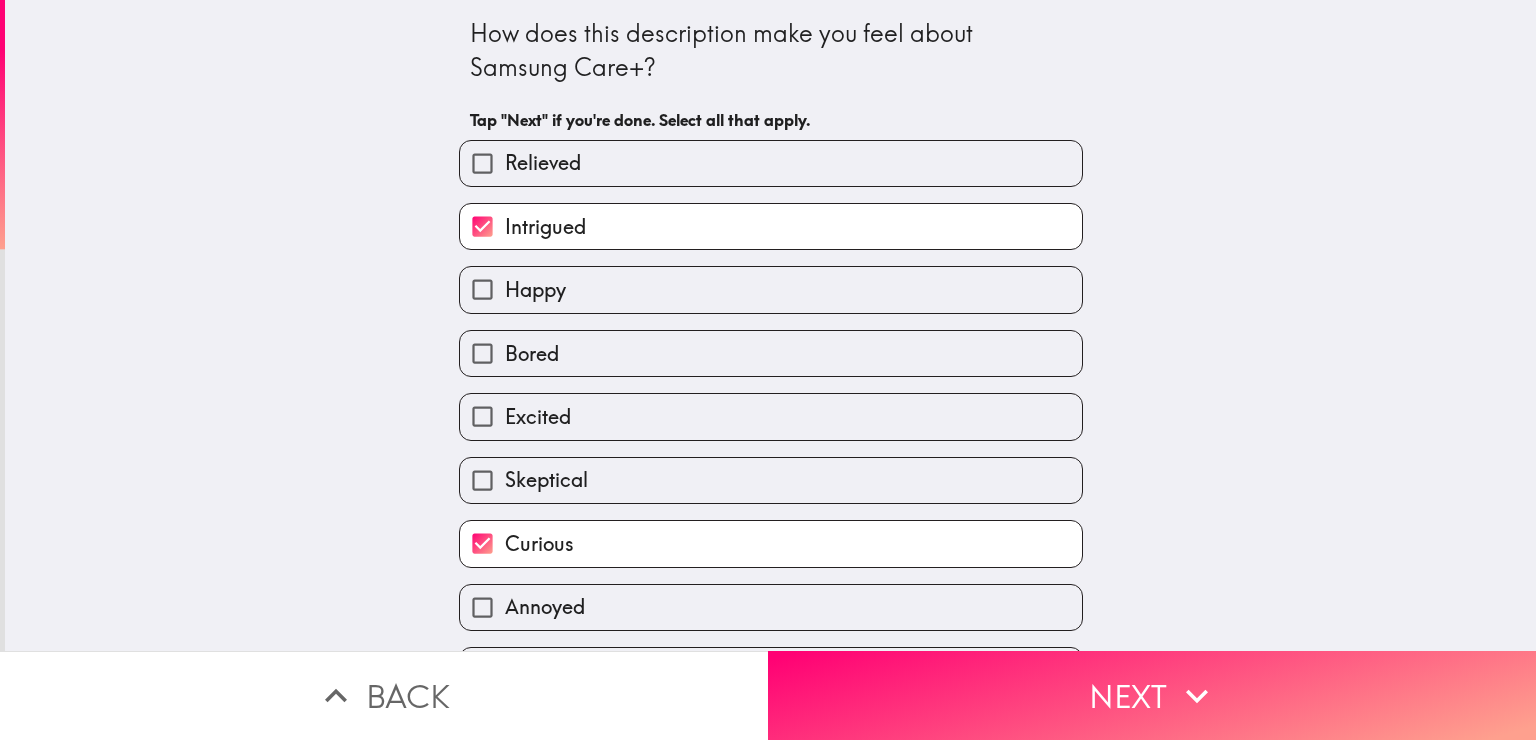 scroll, scrollTop: 40, scrollLeft: 0, axis: vertical 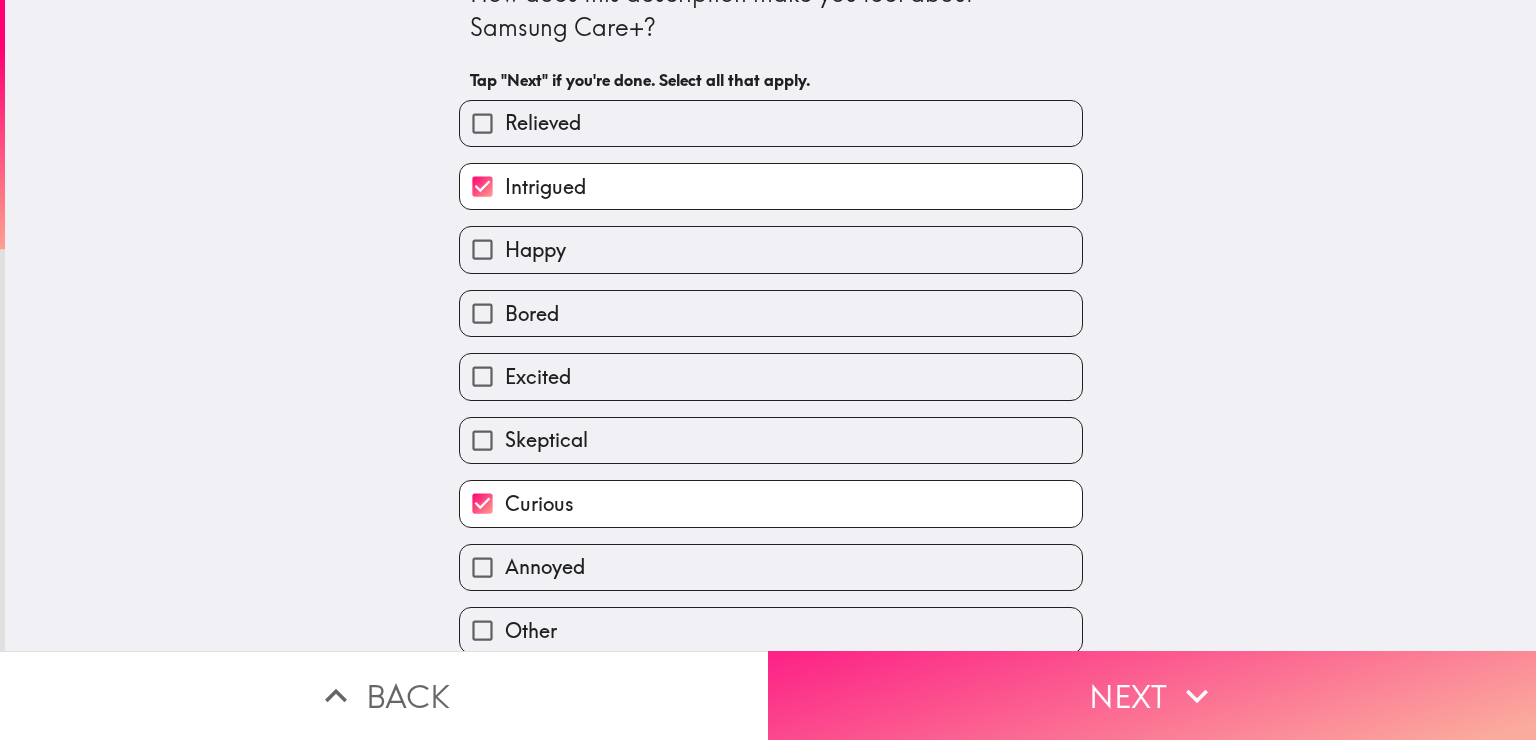 click on "Next" at bounding box center [1152, 695] 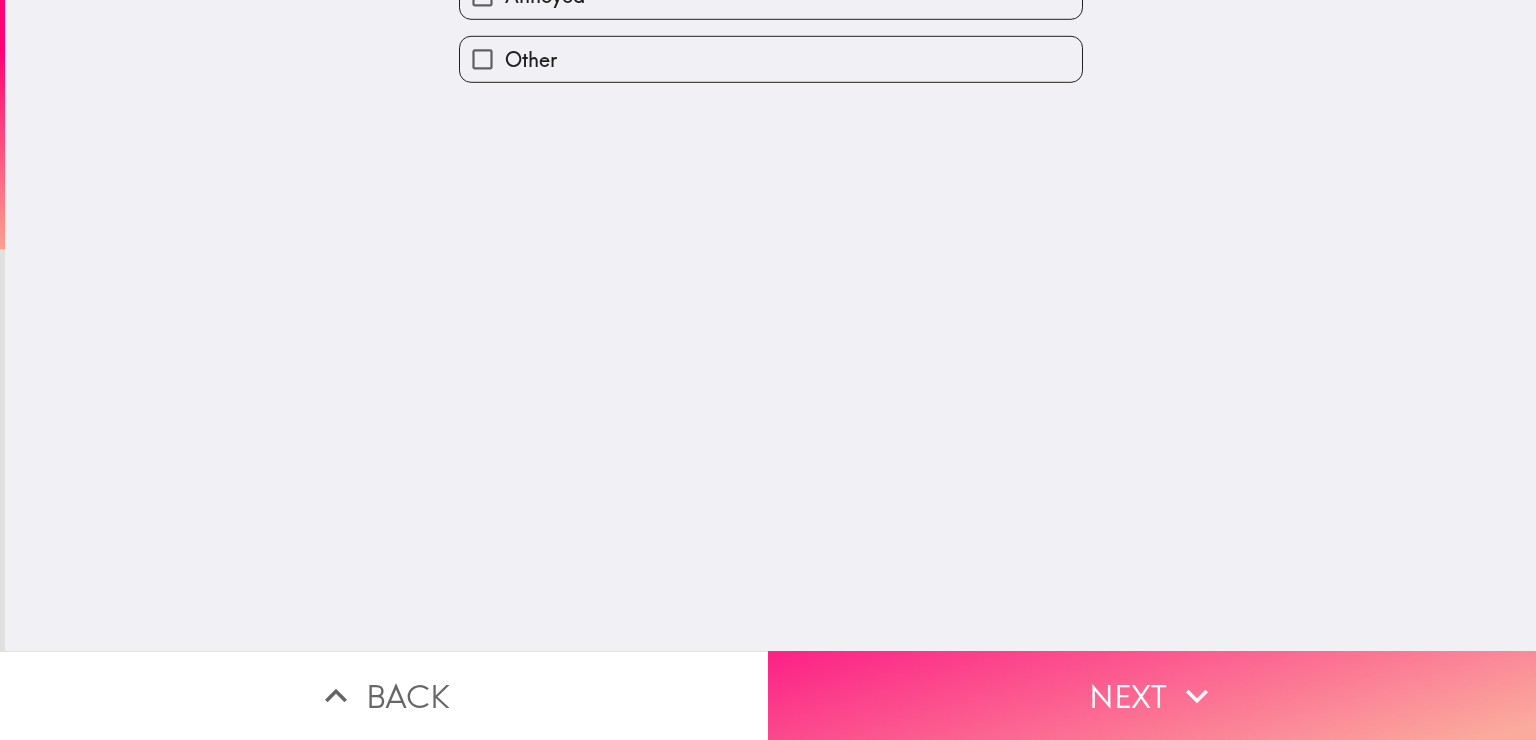 scroll, scrollTop: 0, scrollLeft: 0, axis: both 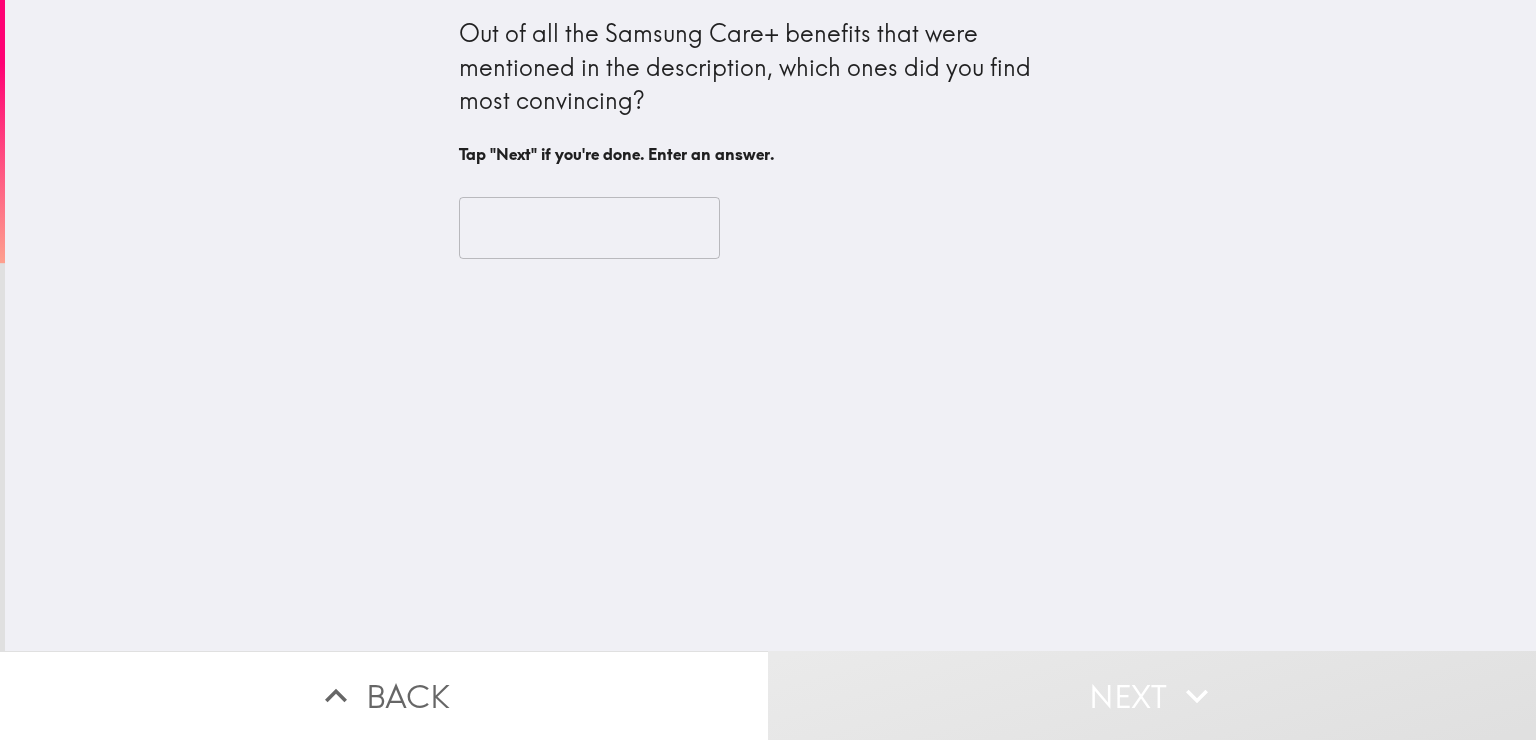 click at bounding box center [589, 228] 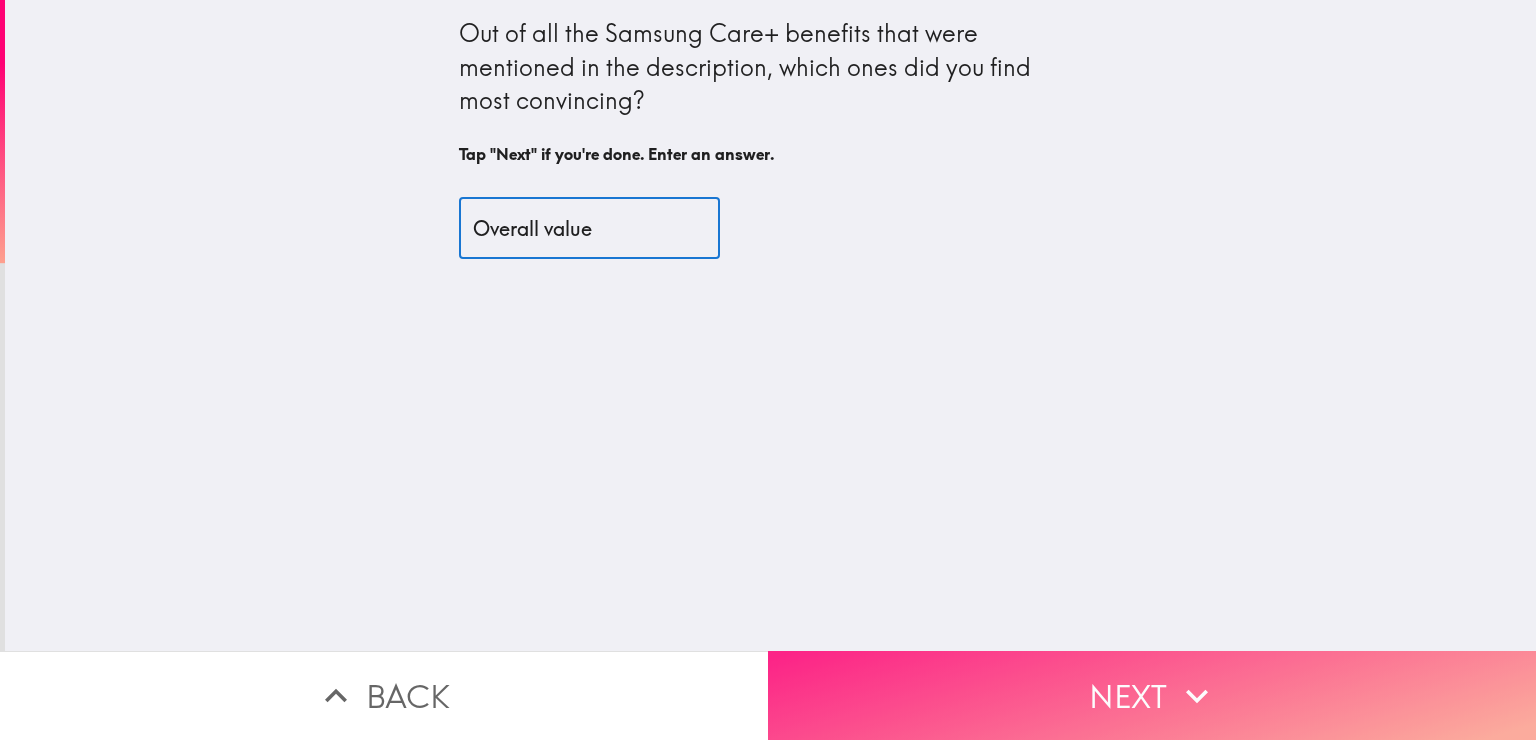 type on "Overall value" 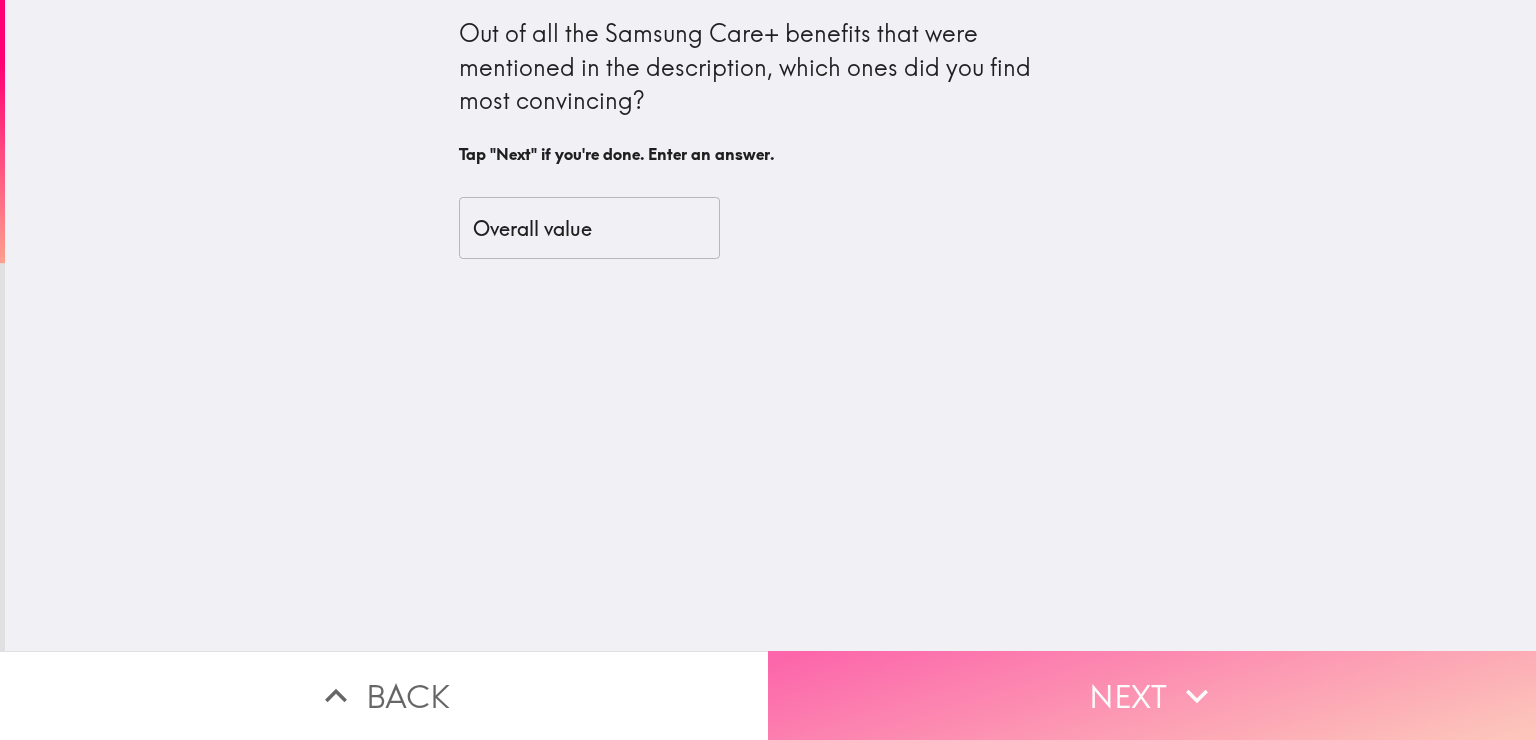 click on "Next" at bounding box center (1152, 695) 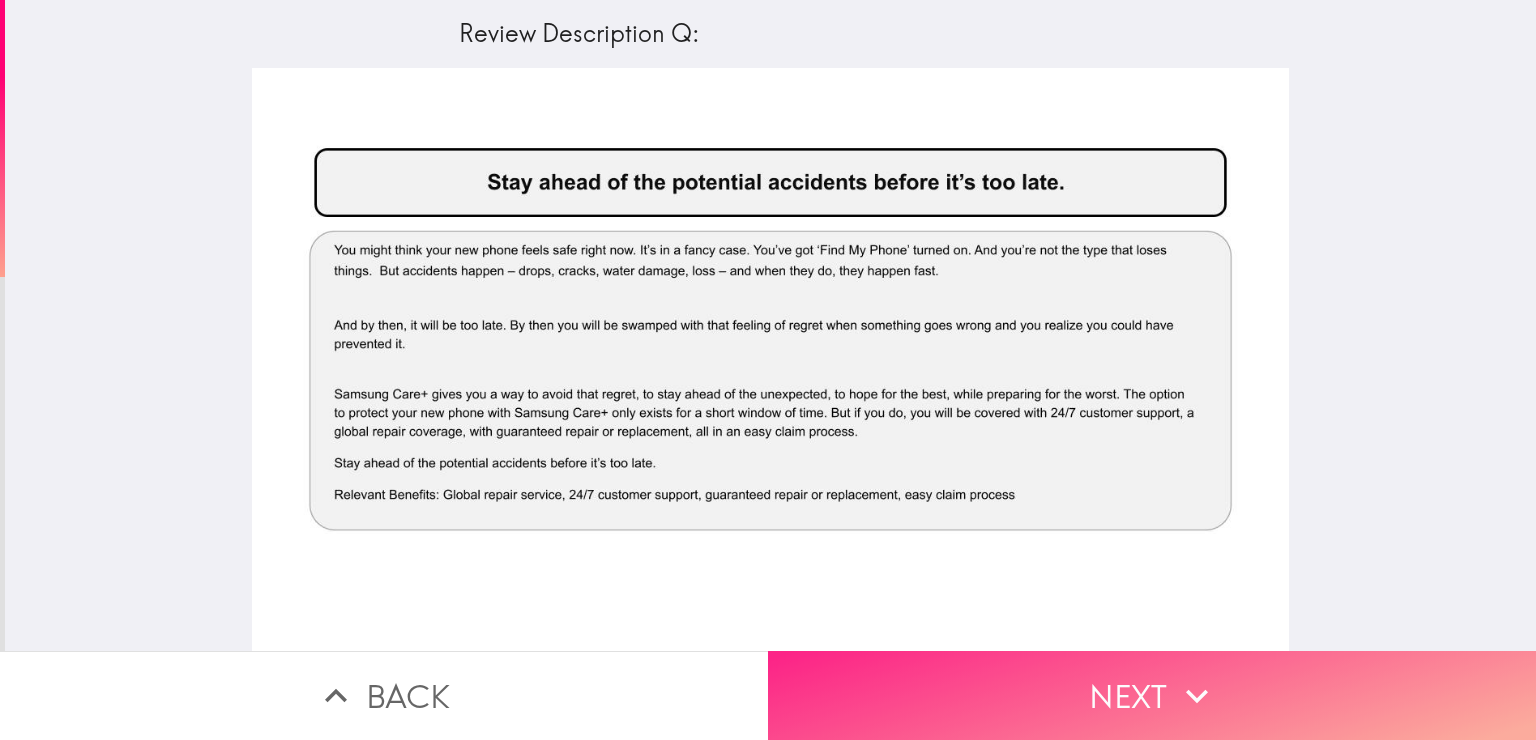 click on "Next" at bounding box center [1152, 695] 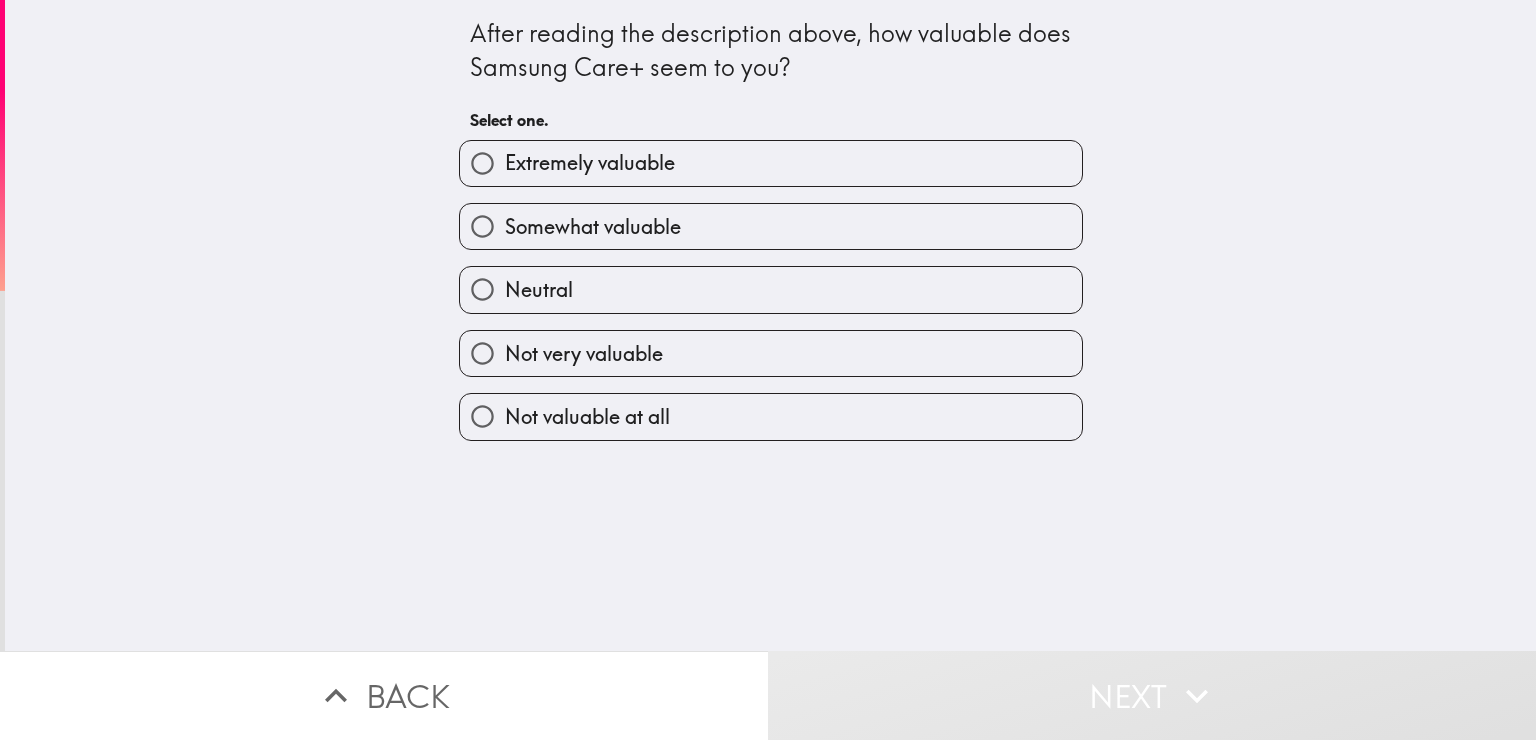 click on "Extremely valuable" at bounding box center [771, 163] 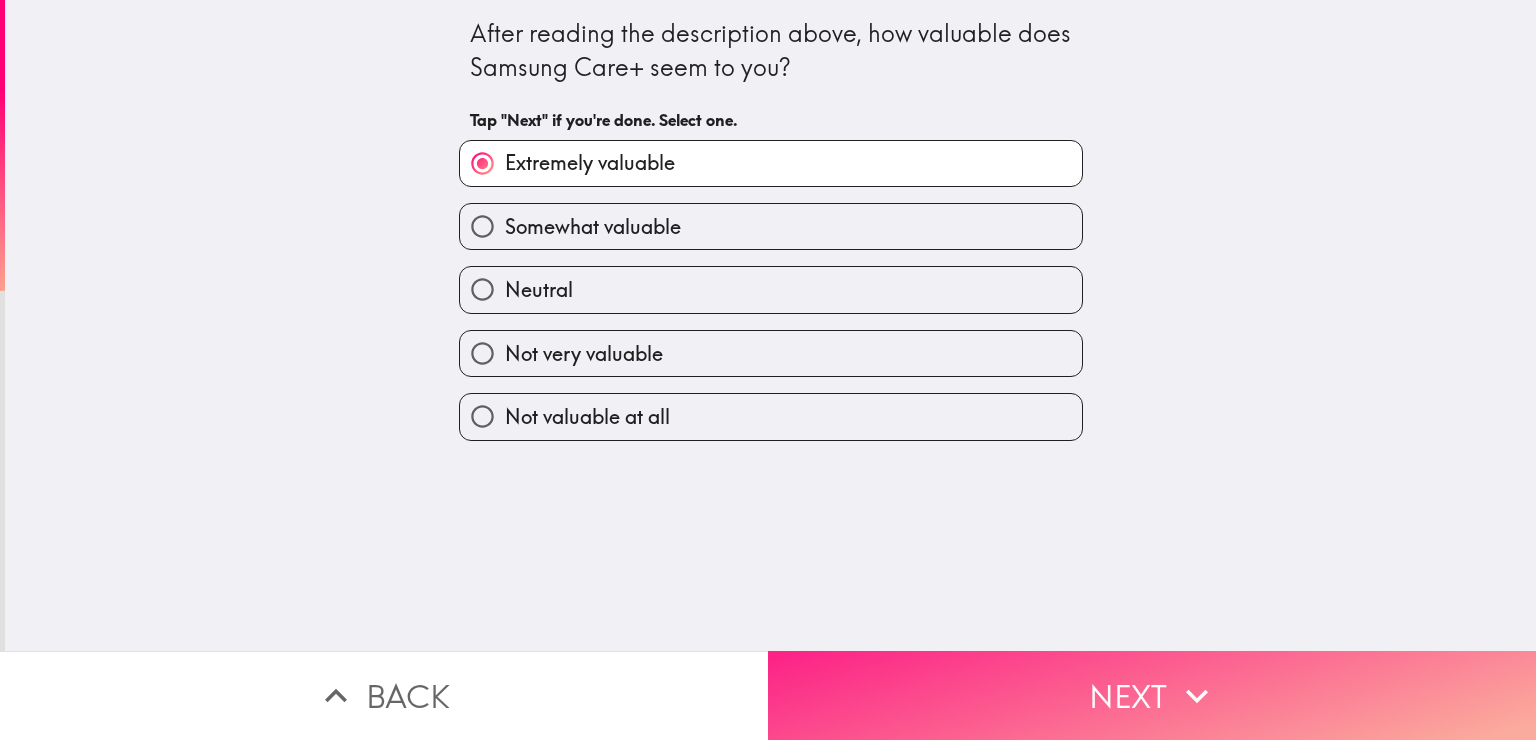 click on "Next" at bounding box center [1152, 695] 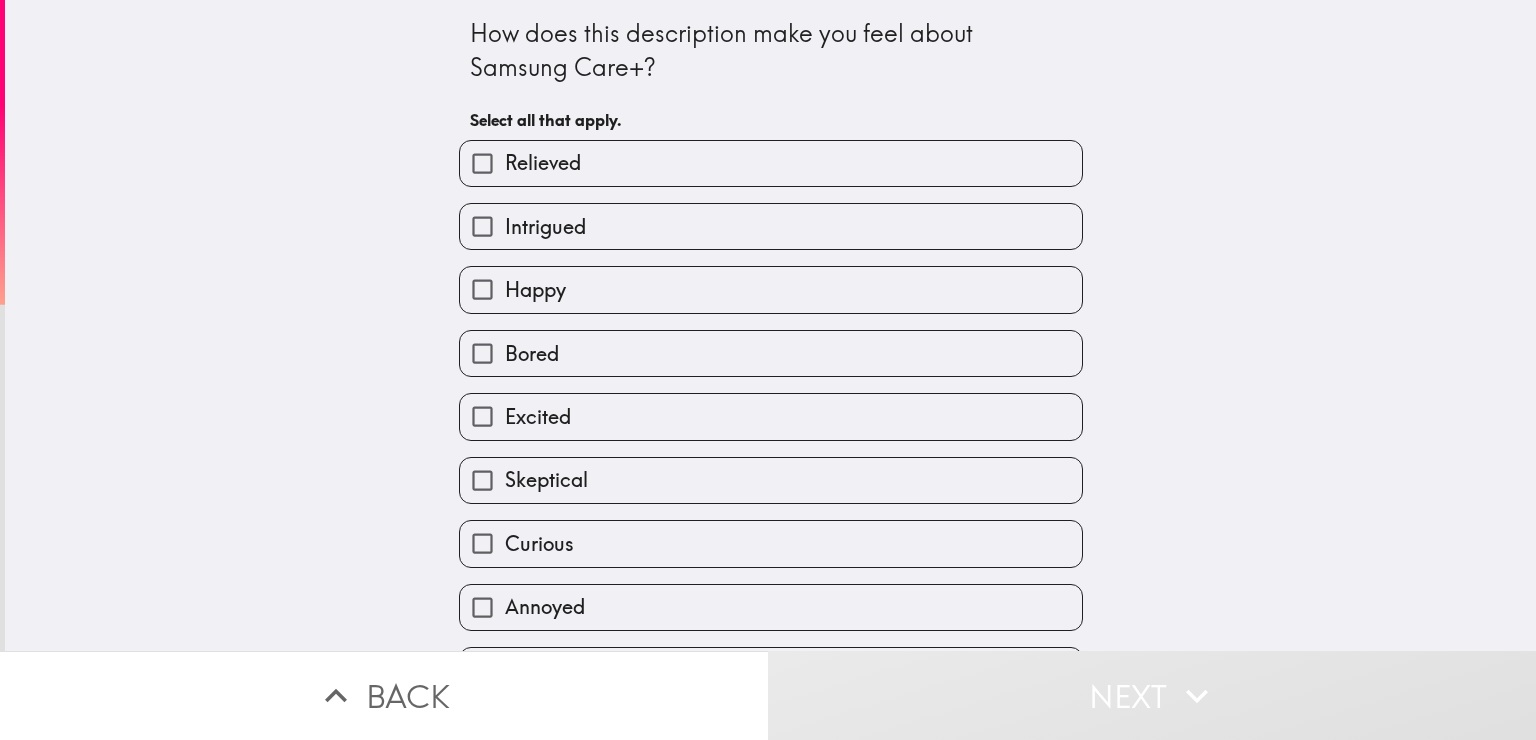 click on "Intrigued" at bounding box center [771, 226] 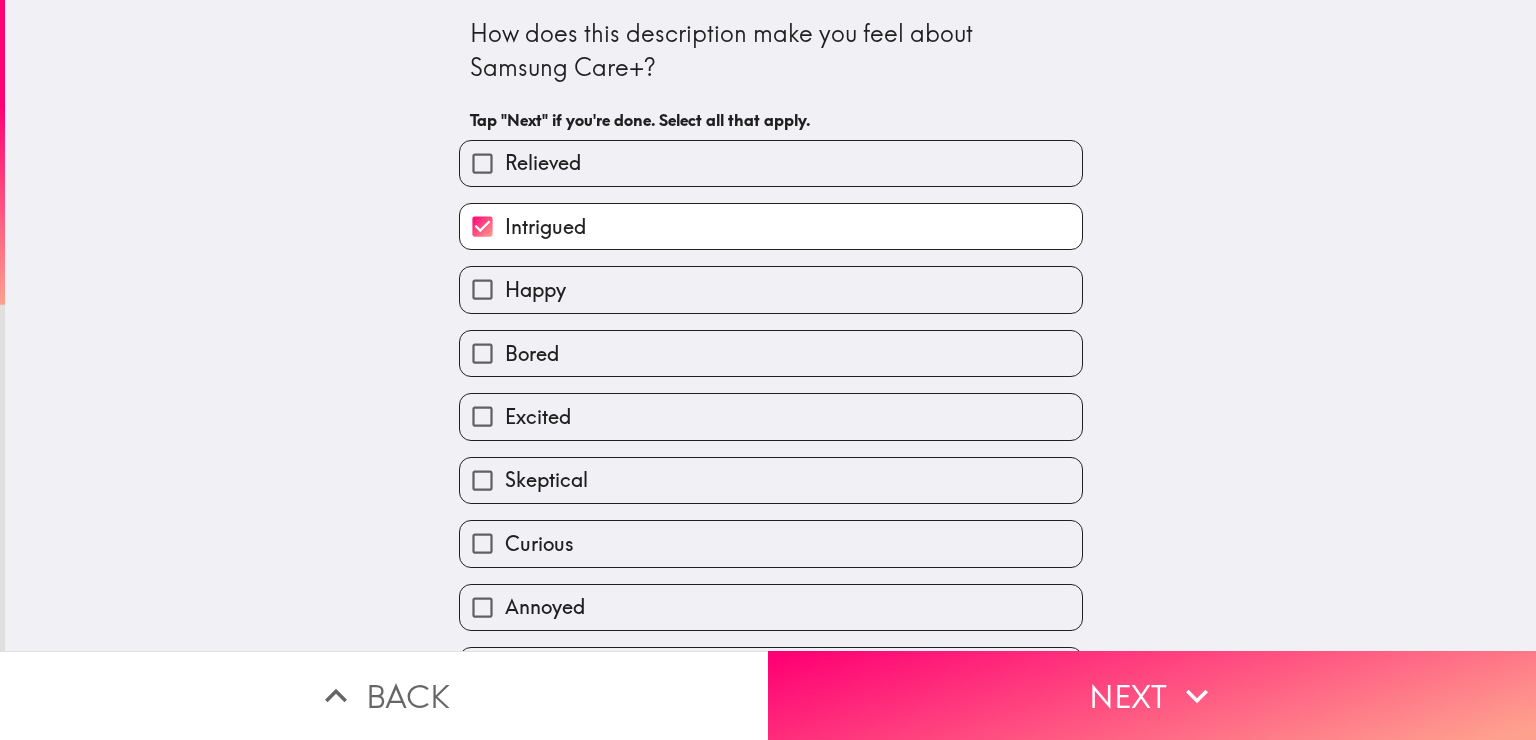 click on "Relieved" at bounding box center (771, 163) 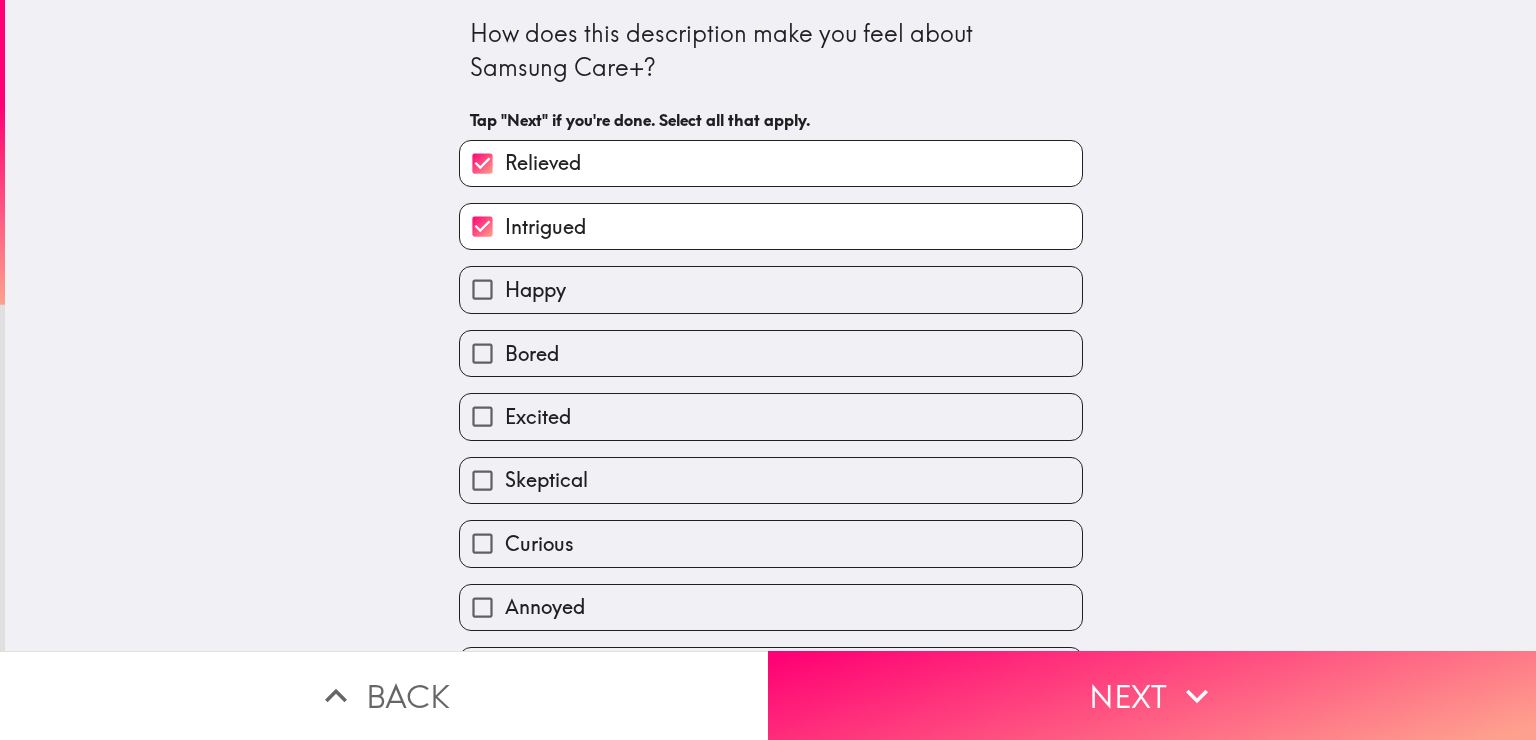click on "Curious" at bounding box center (539, 544) 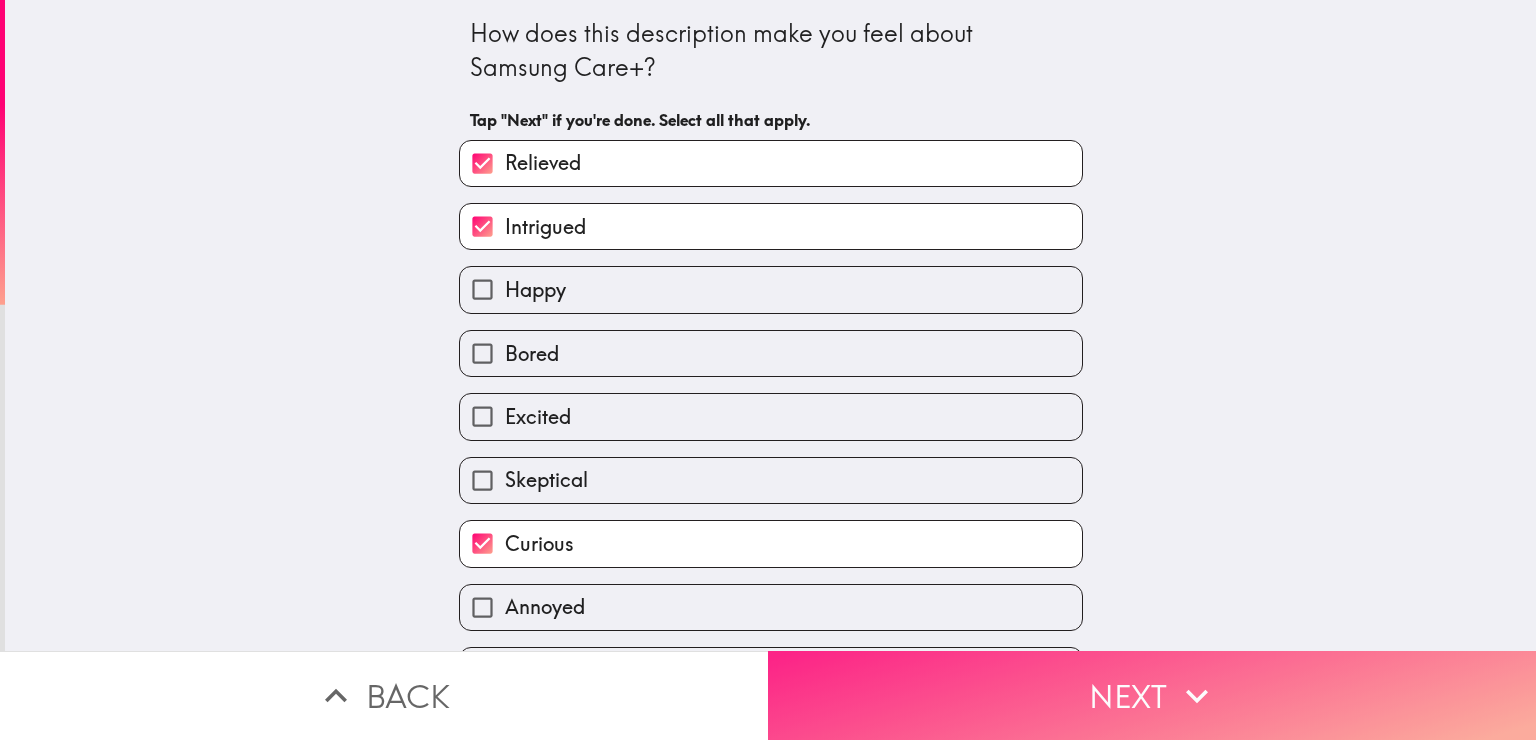 click on "Next" at bounding box center [1152, 695] 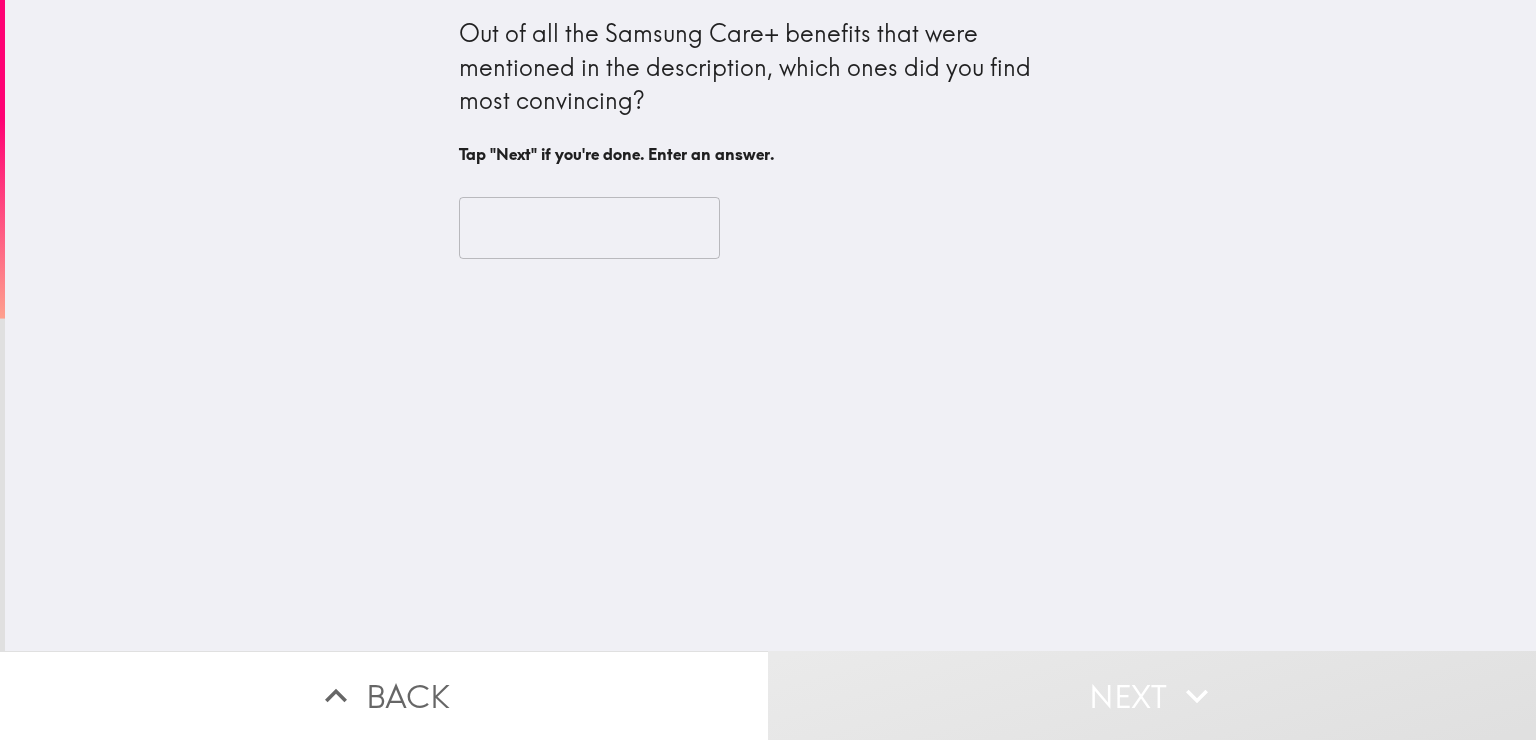 click at bounding box center (589, 228) 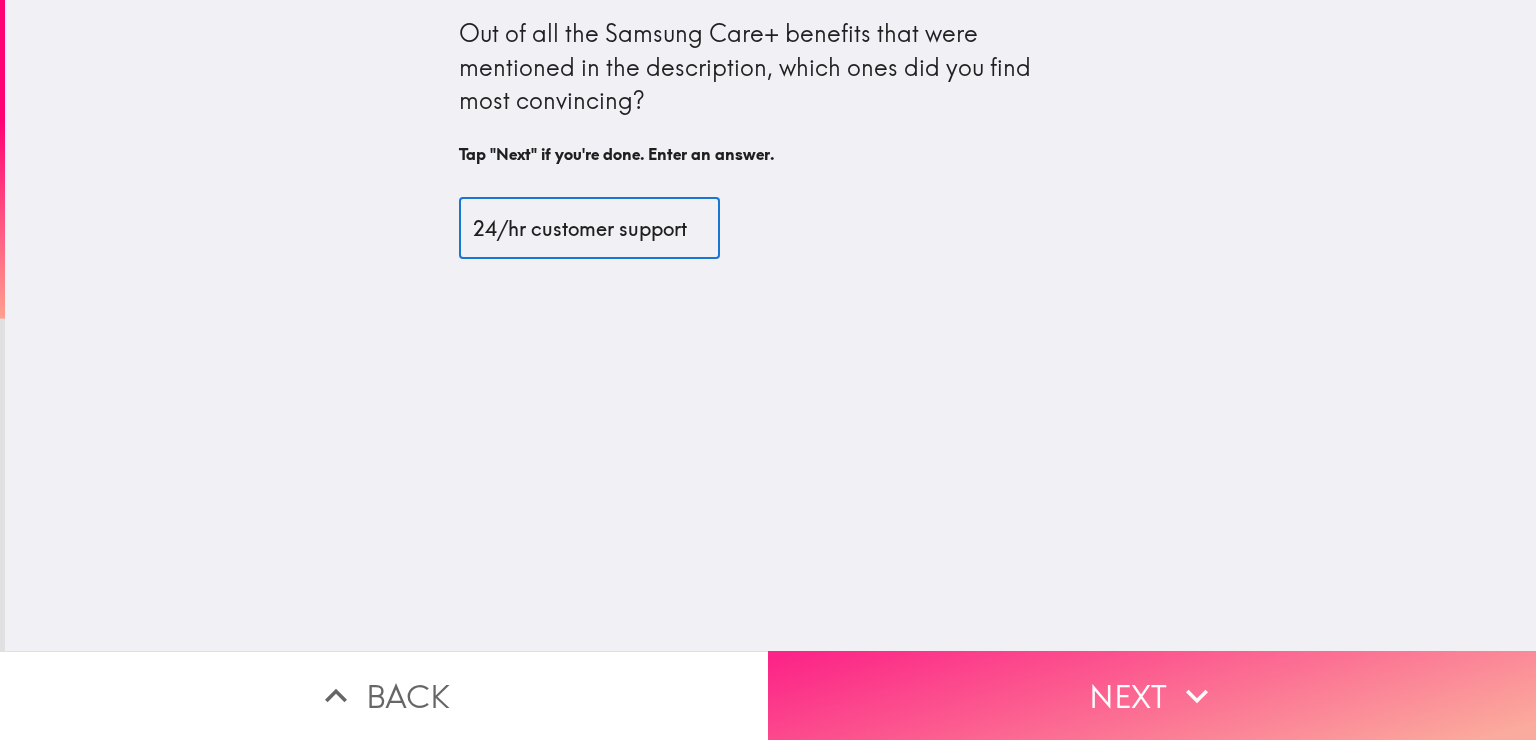 type on "24/hr customer support" 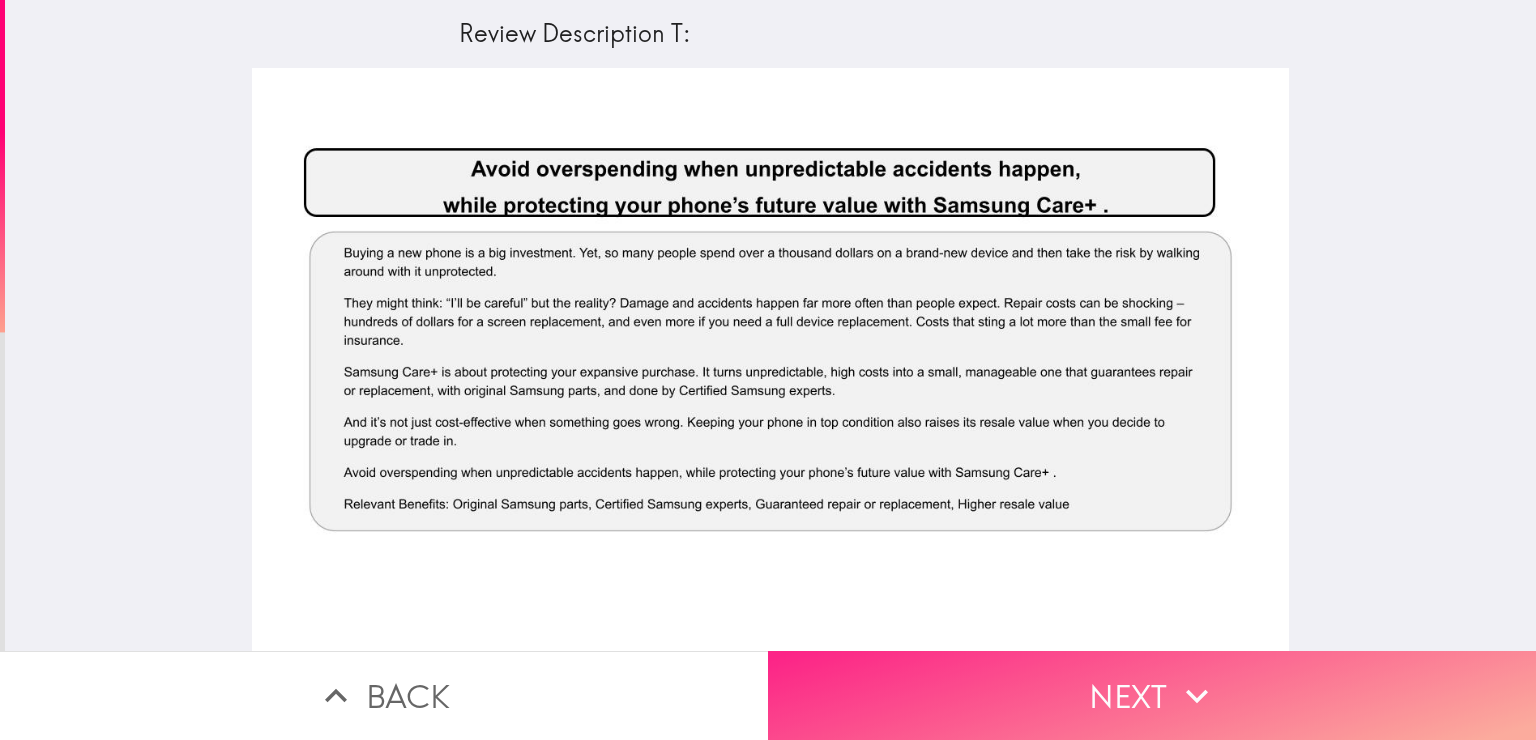 click on "Next" at bounding box center [1152, 695] 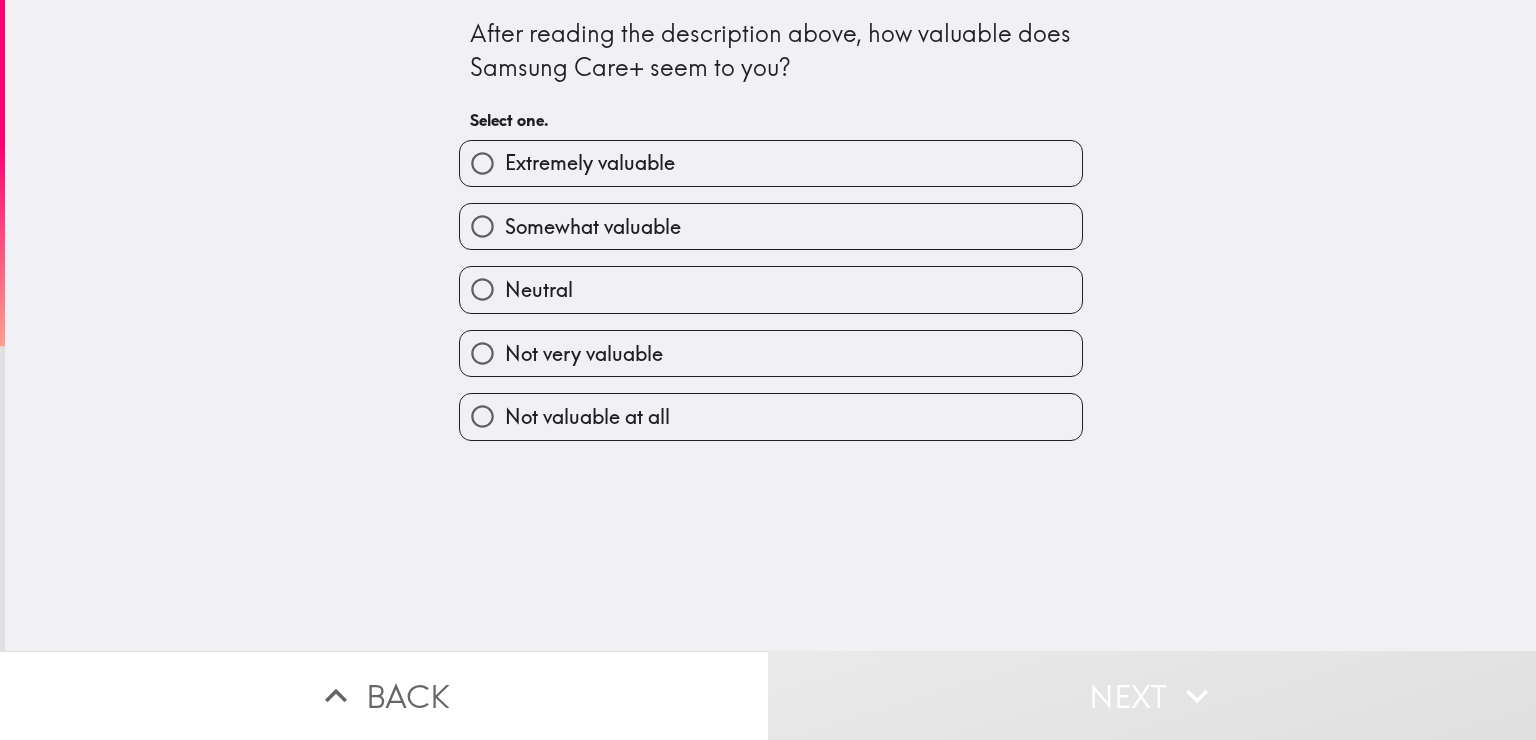 click on "Extremely valuable" at bounding box center (771, 163) 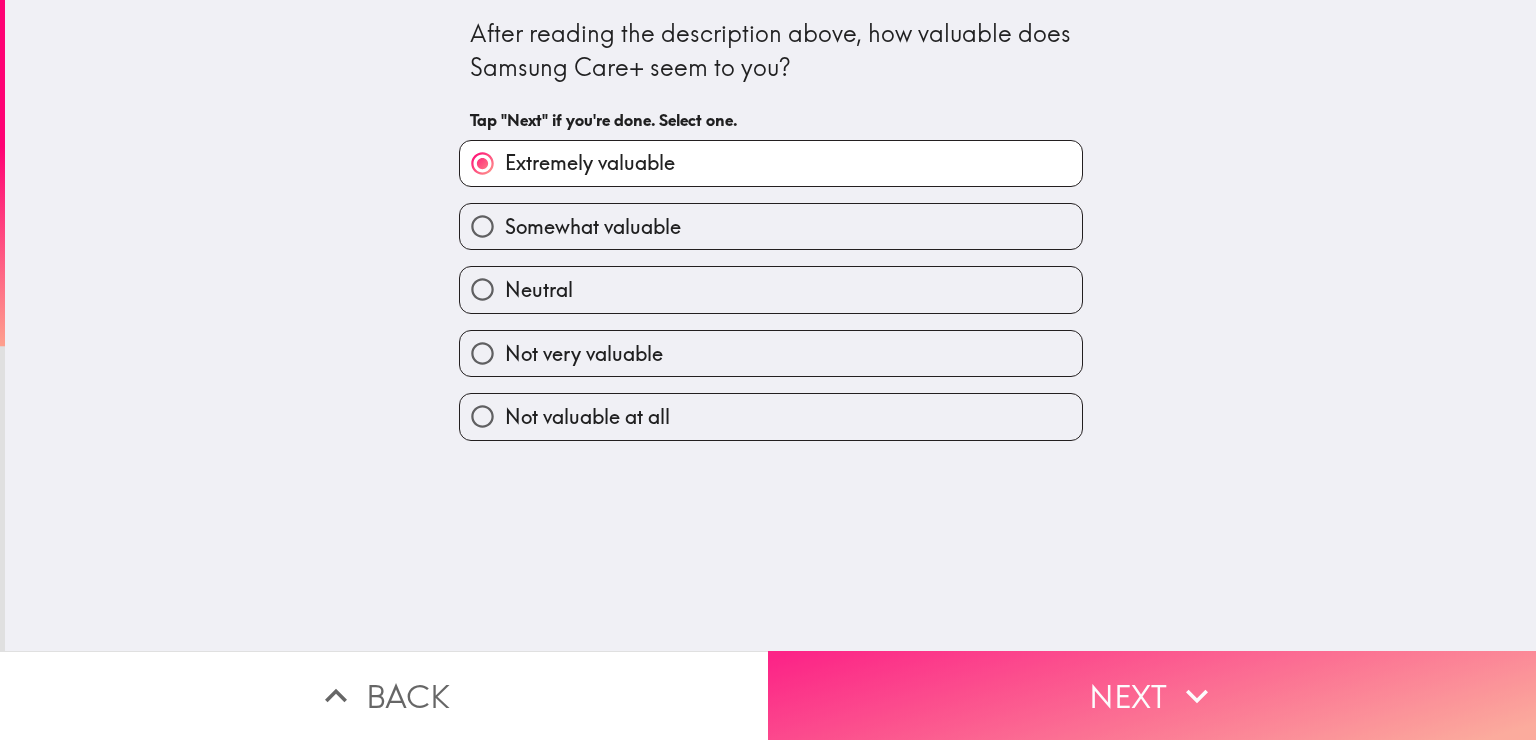 click on "Next" at bounding box center [1152, 695] 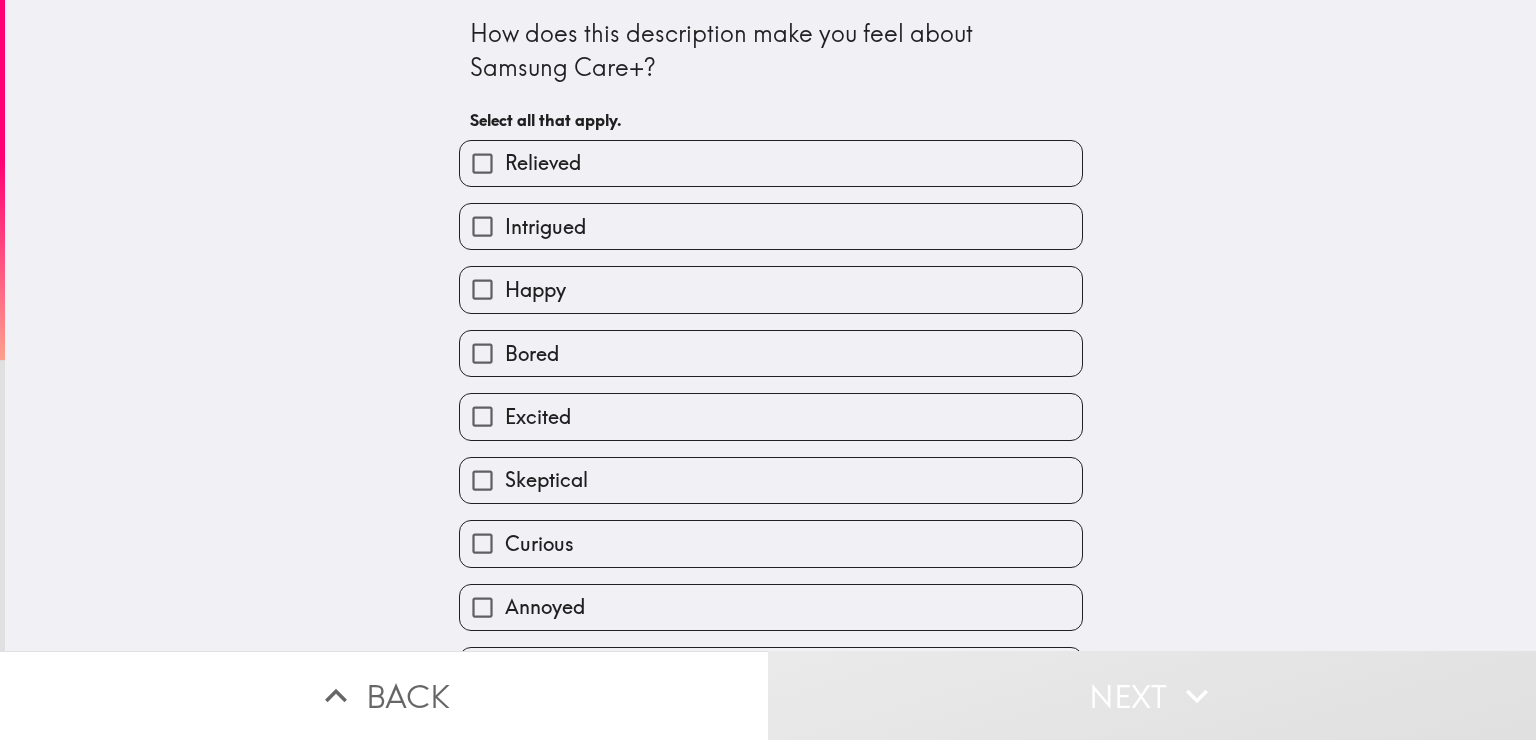 click on "Intrigued" at bounding box center (771, 226) 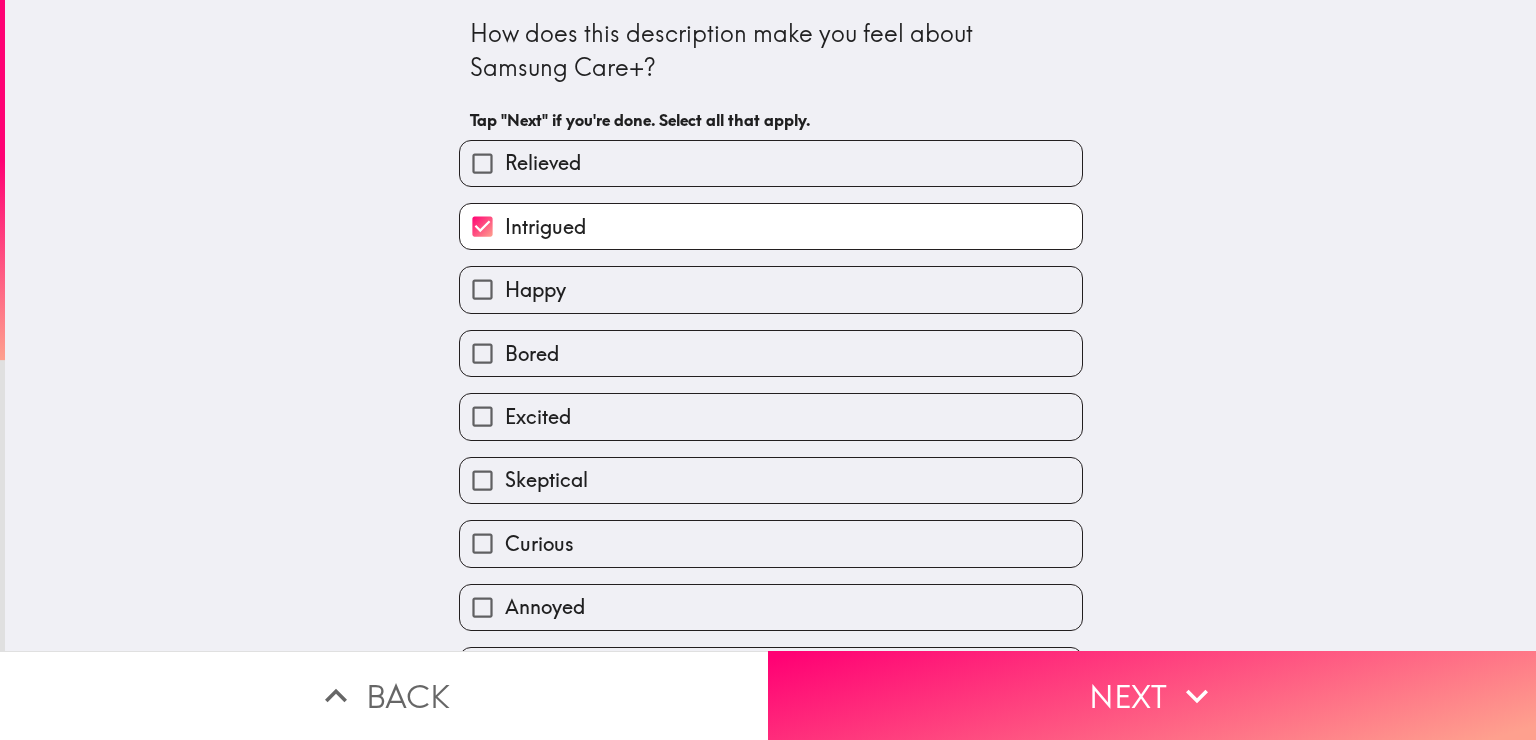 click on "Curious" at bounding box center [771, 543] 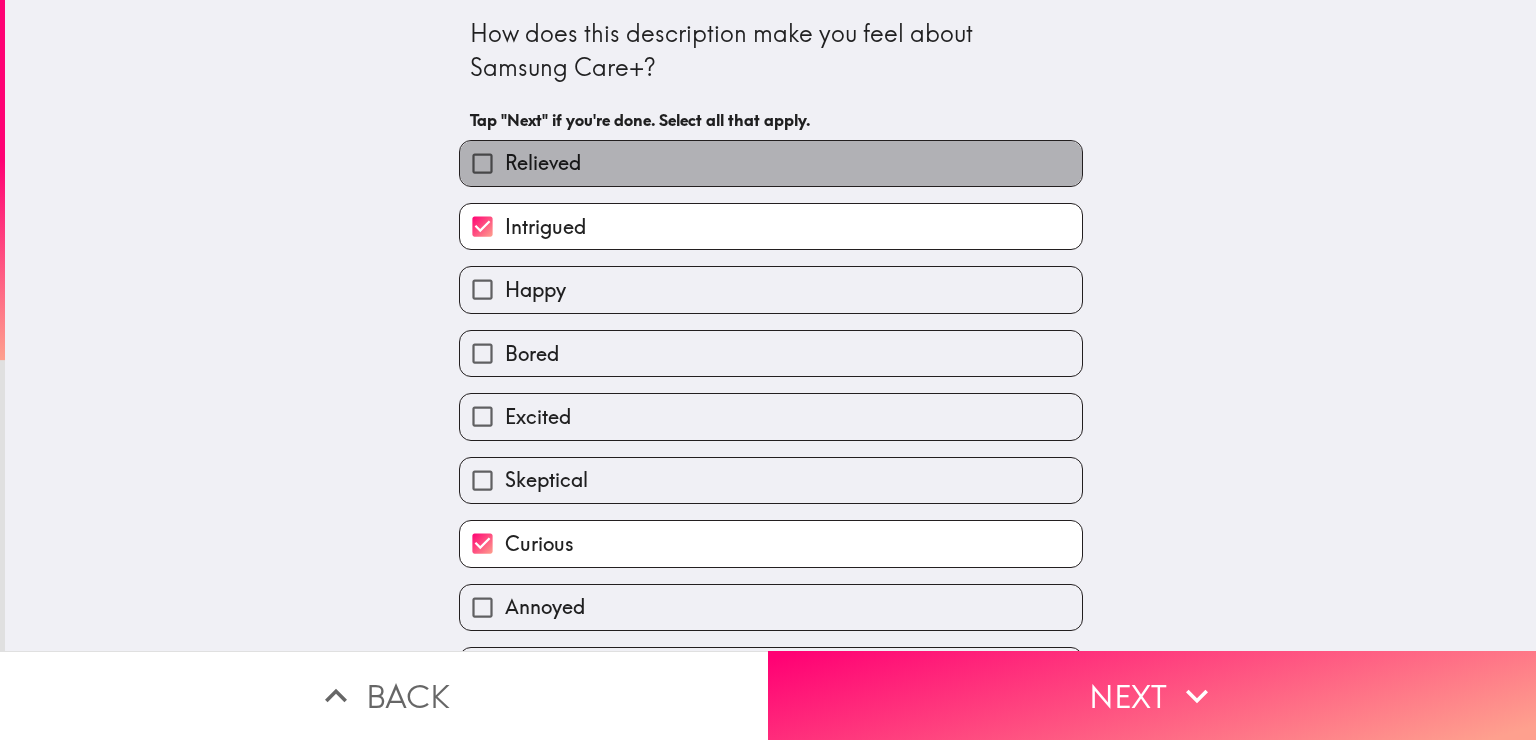 click on "Relieved" at bounding box center [771, 163] 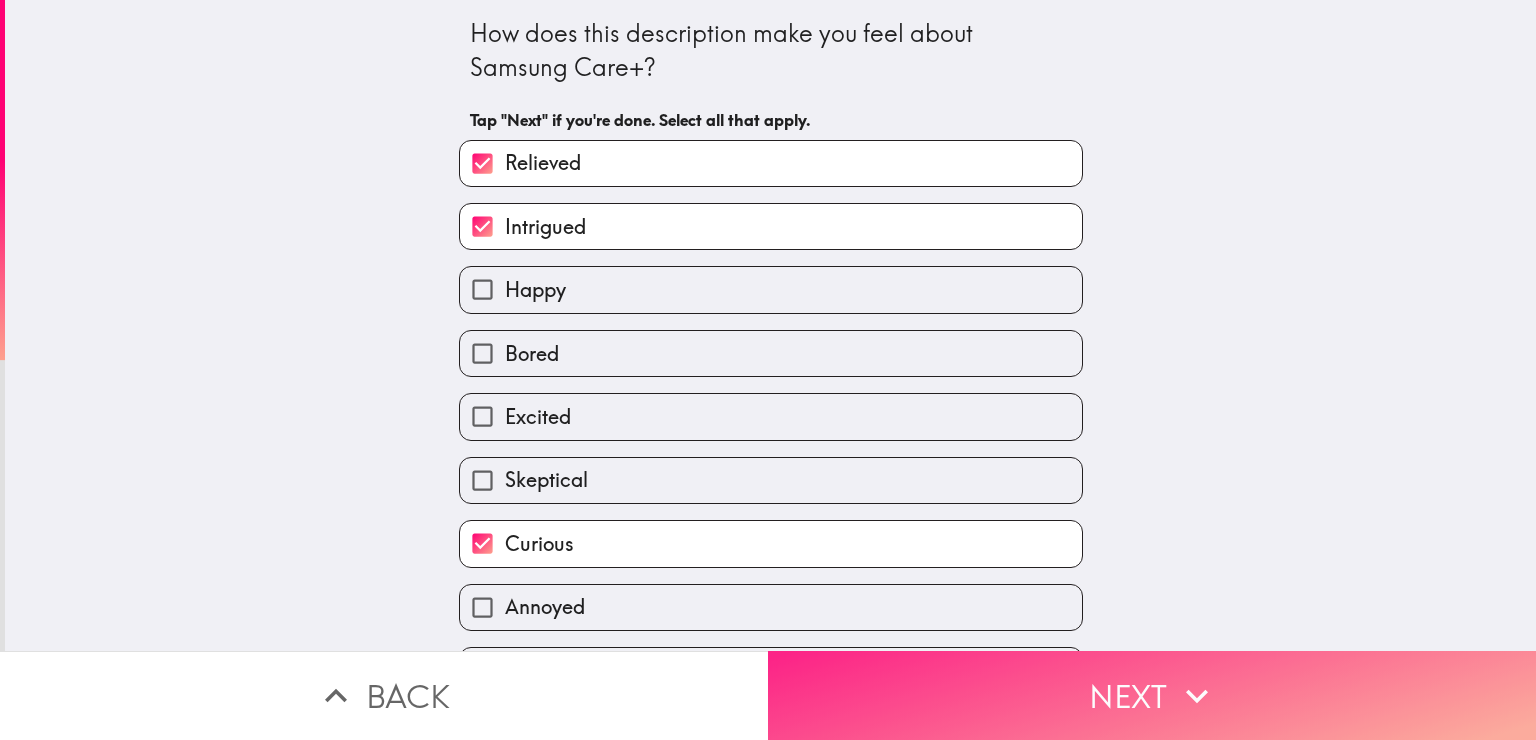 click on "Next" at bounding box center [1152, 695] 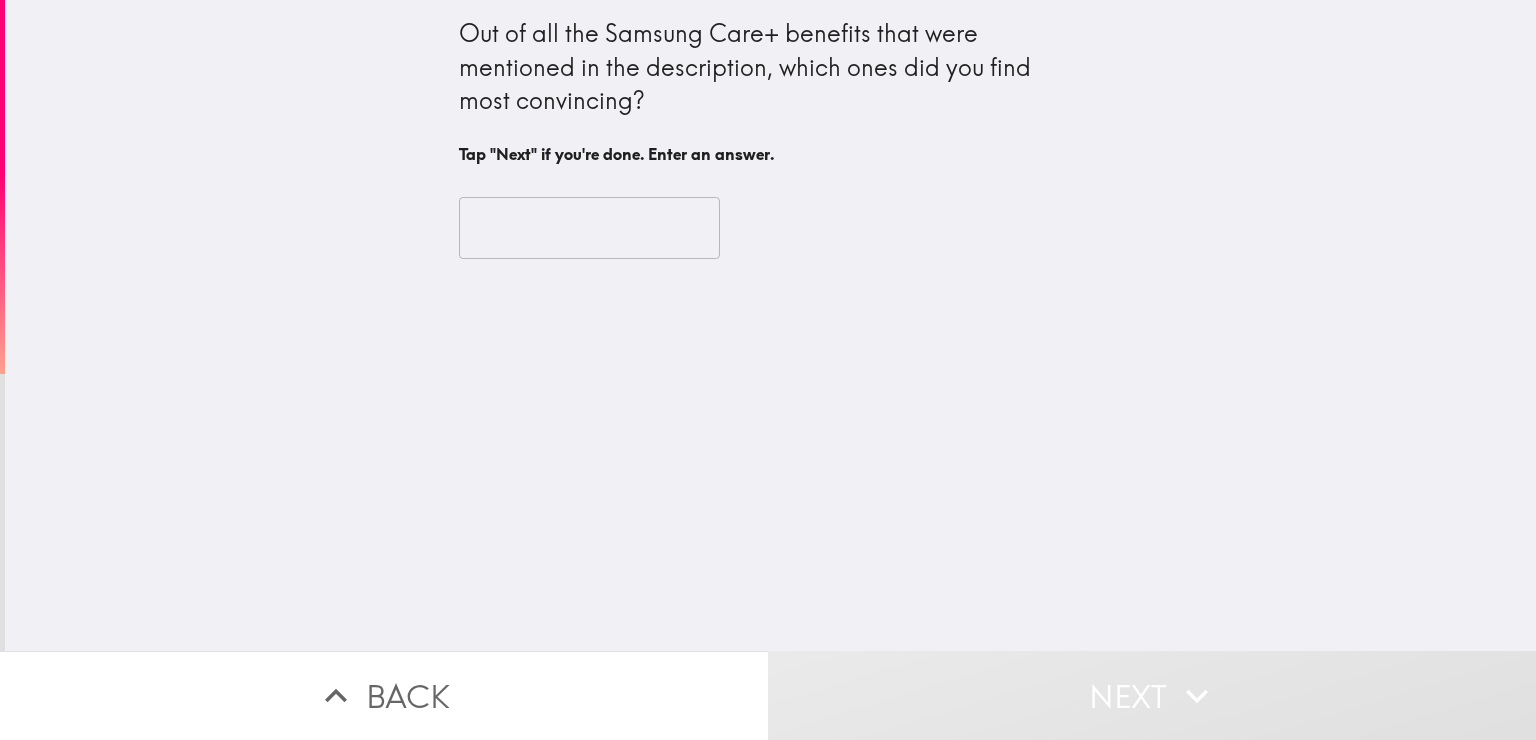 click at bounding box center [589, 228] 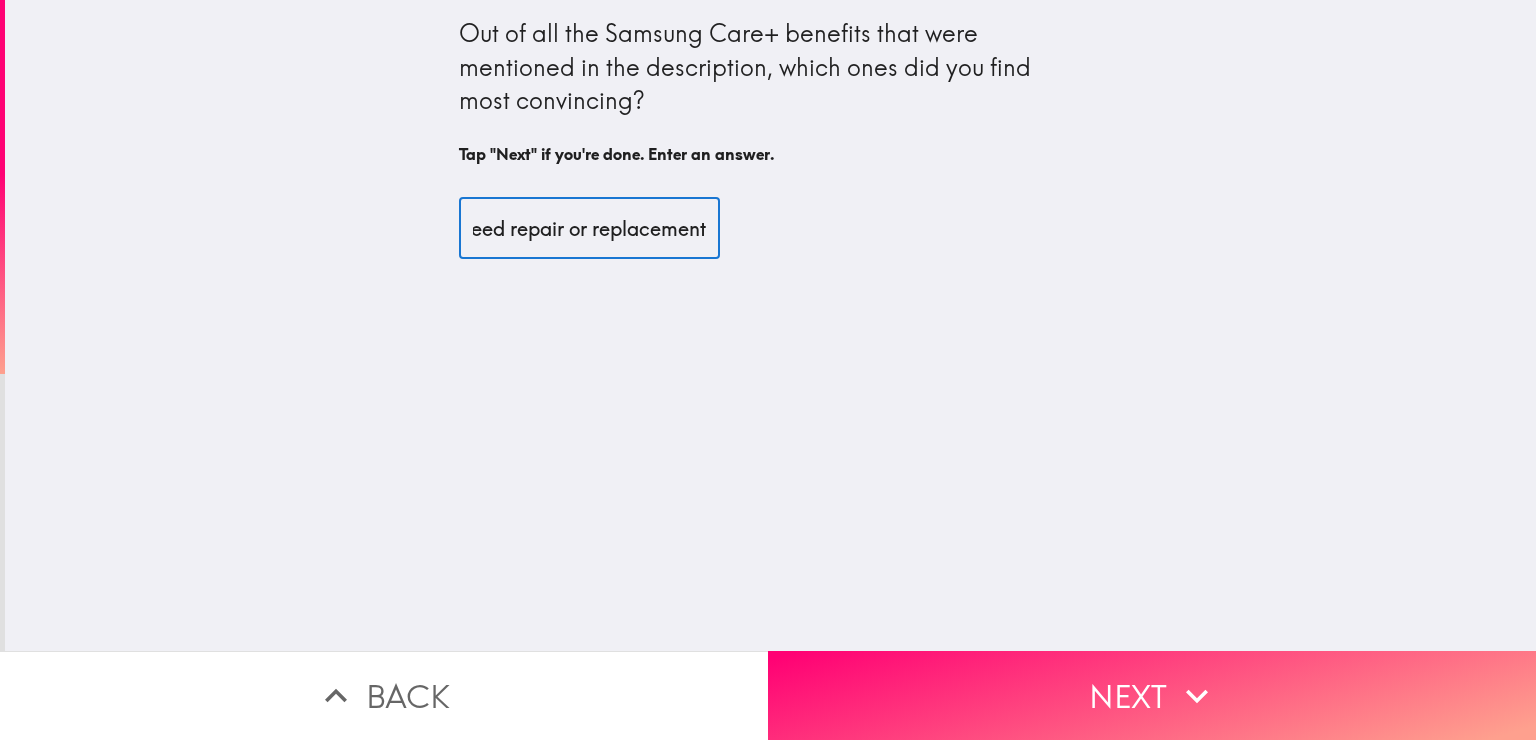 scroll, scrollTop: 0, scrollLeft: 83, axis: horizontal 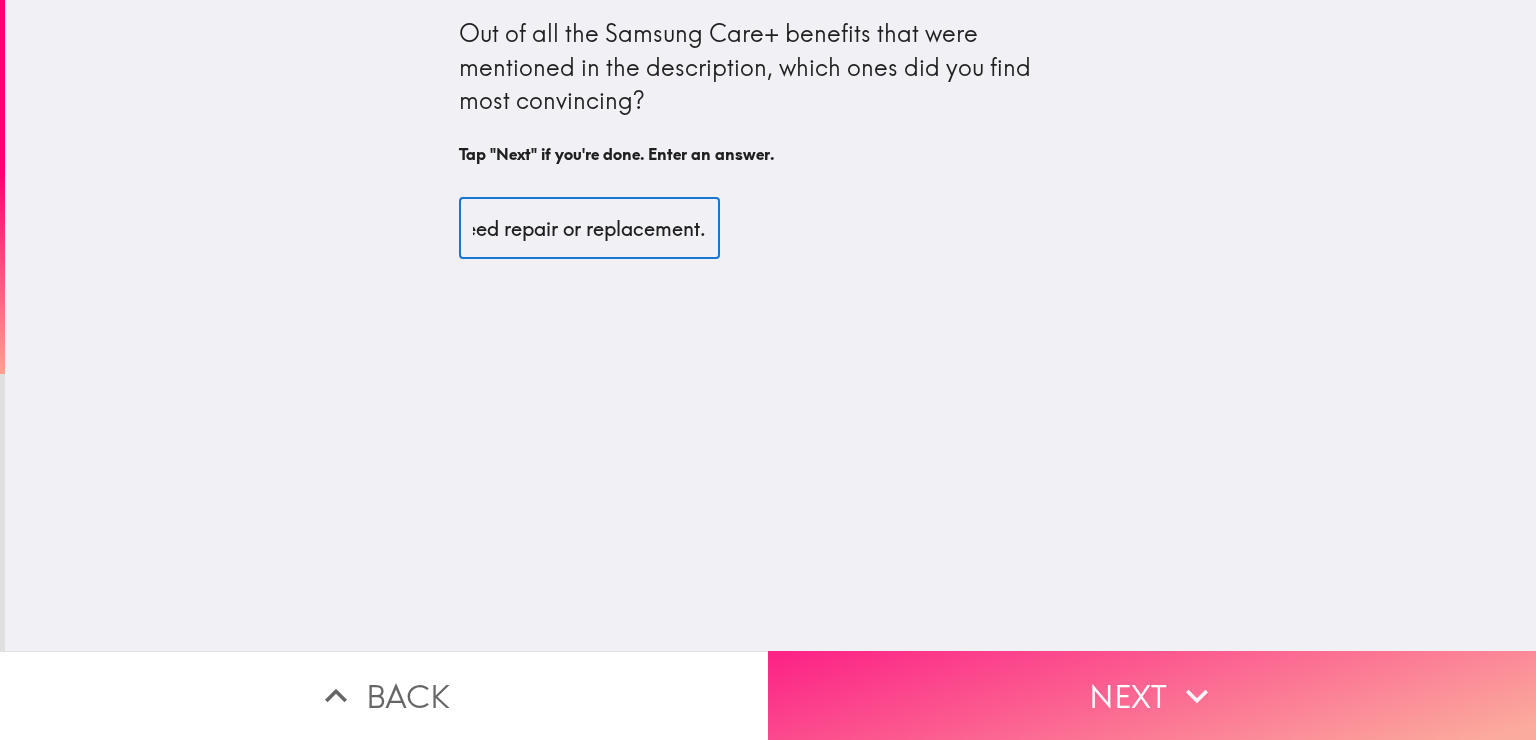 type on "Guaranteed repair or replacement." 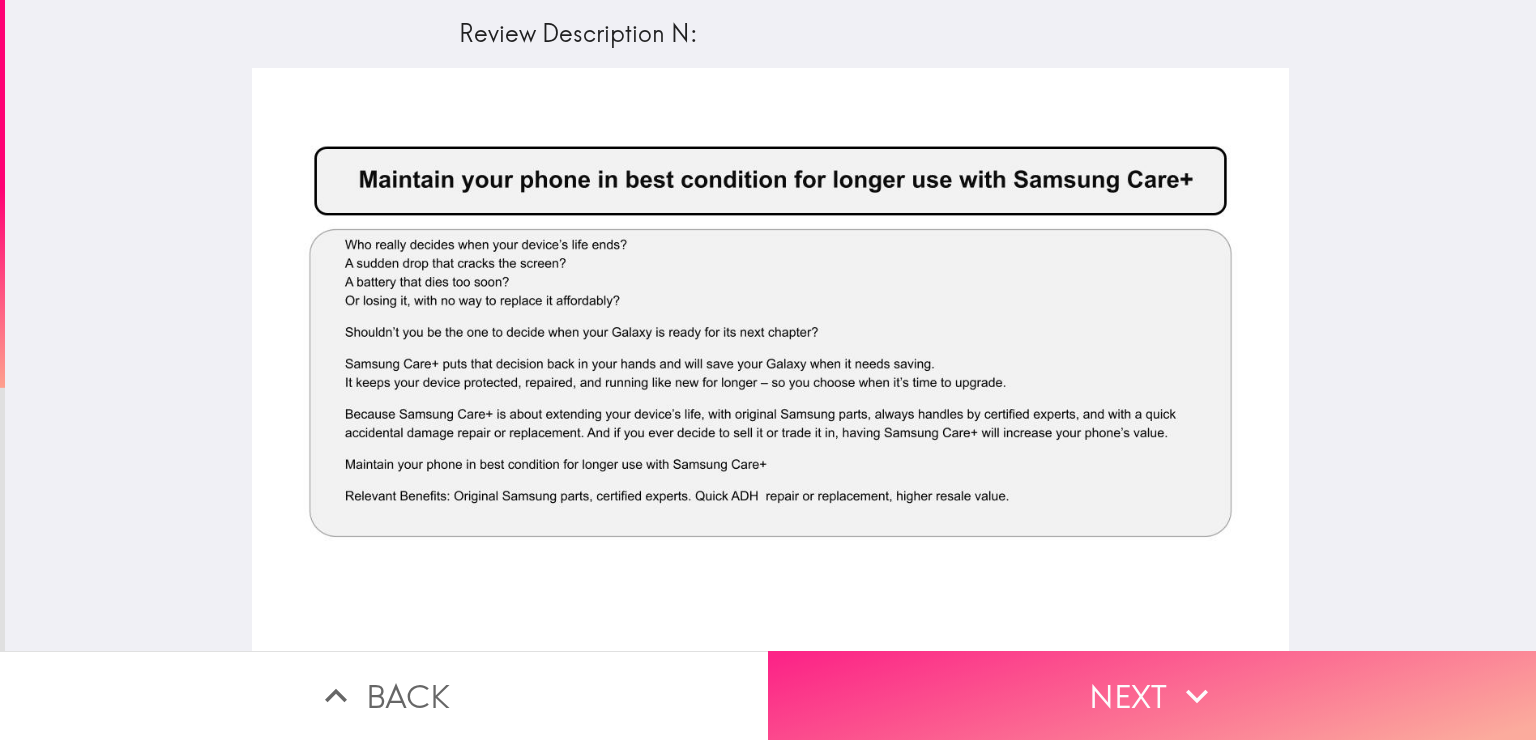 click on "Next" at bounding box center [1152, 695] 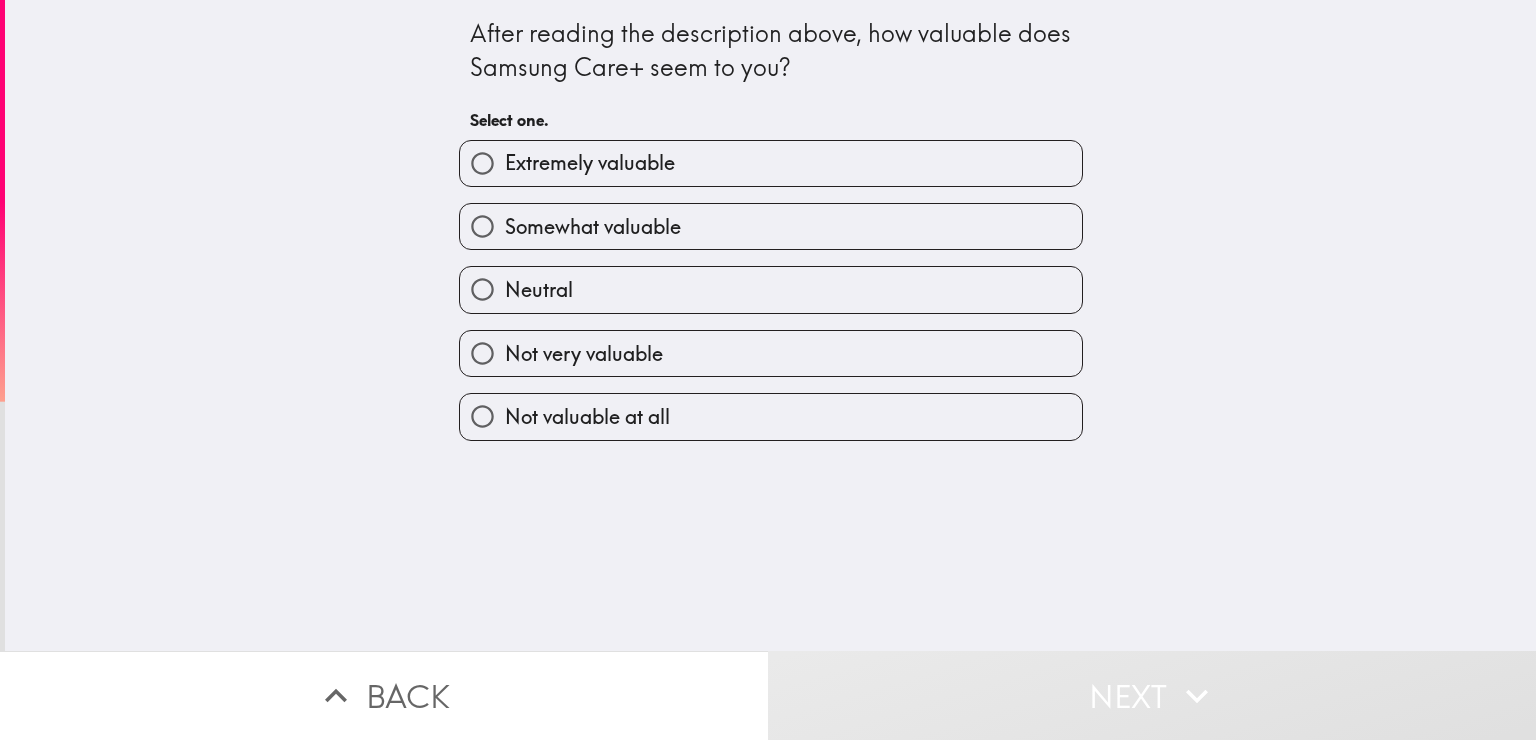 click on "Extremely valuable" at bounding box center (771, 163) 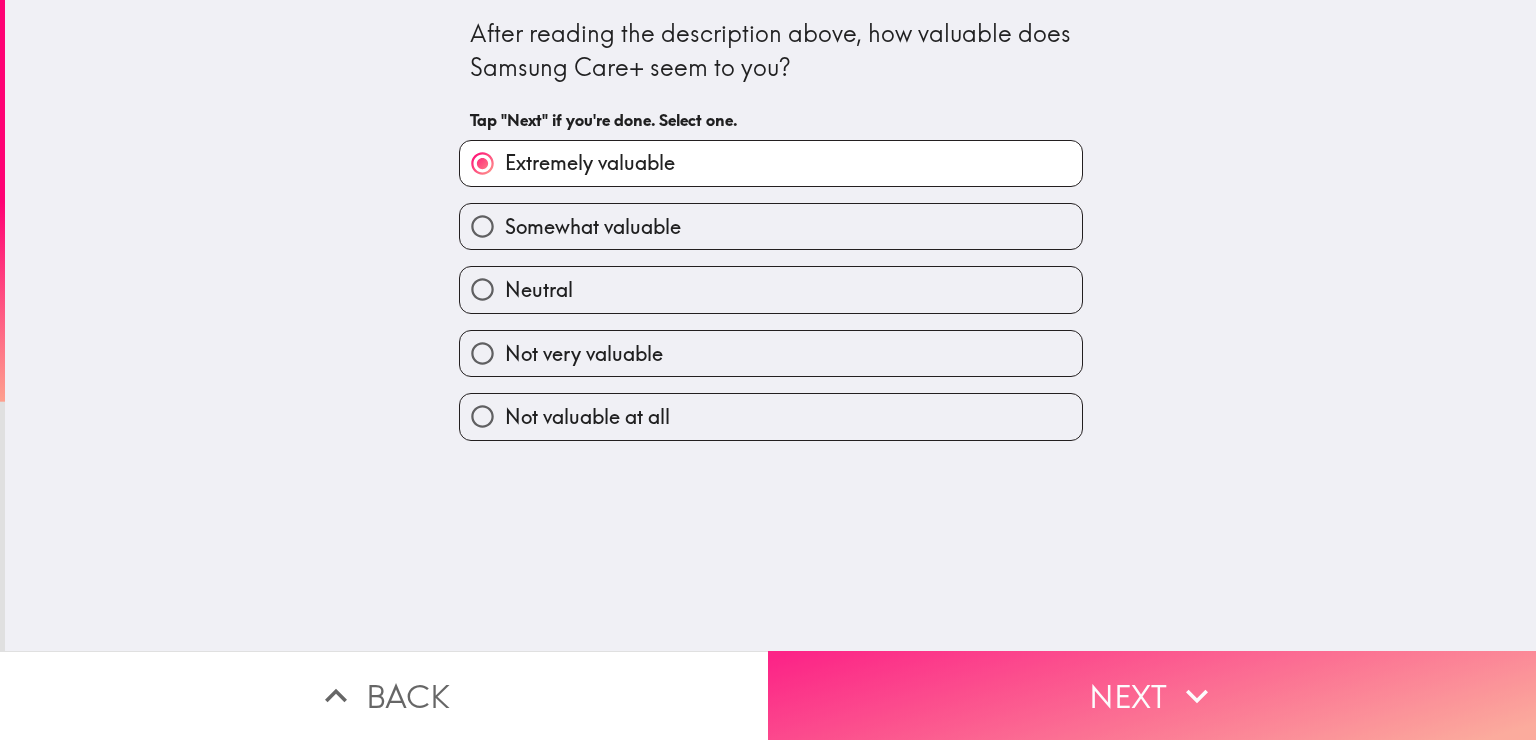click on "Next" at bounding box center (1152, 695) 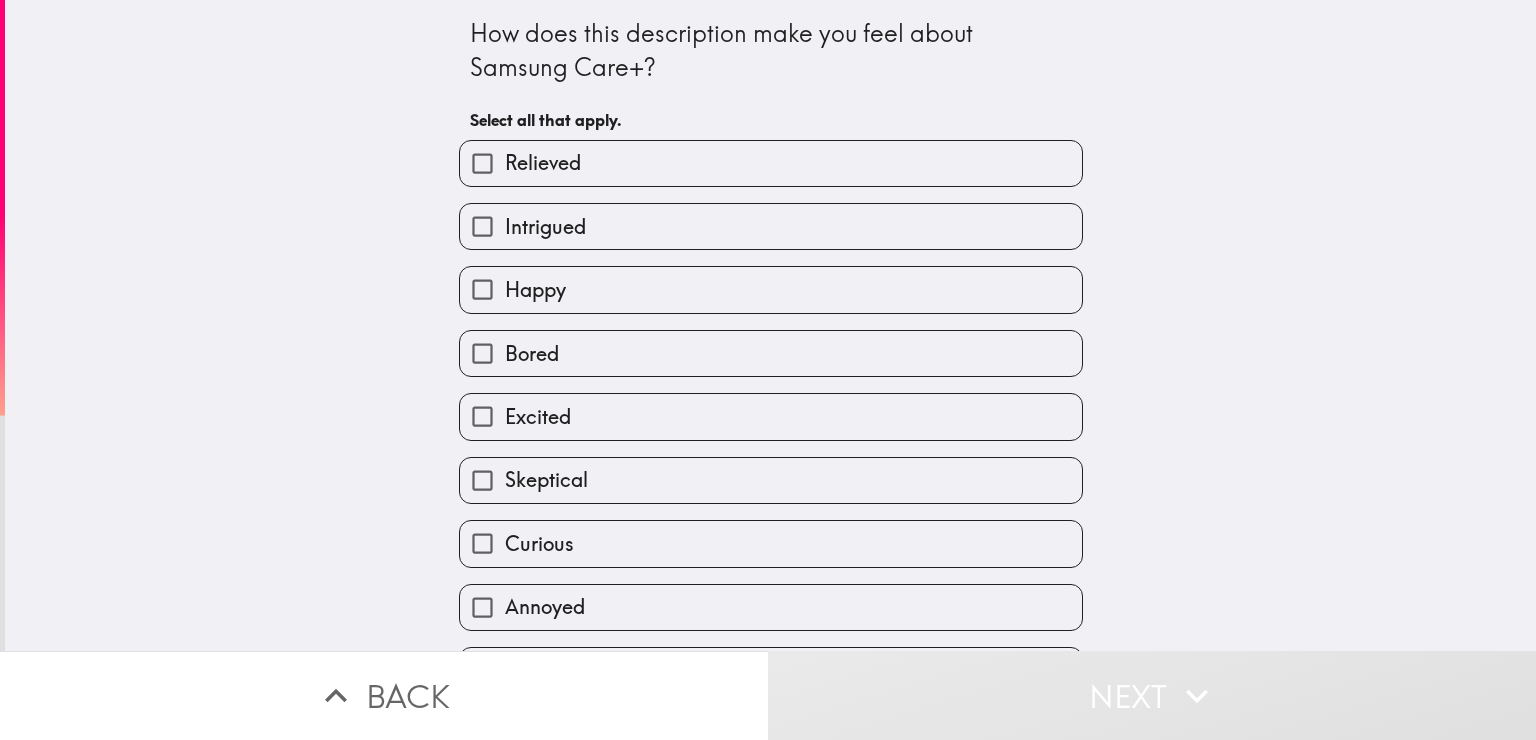 click on "Intrigued" at bounding box center [771, 226] 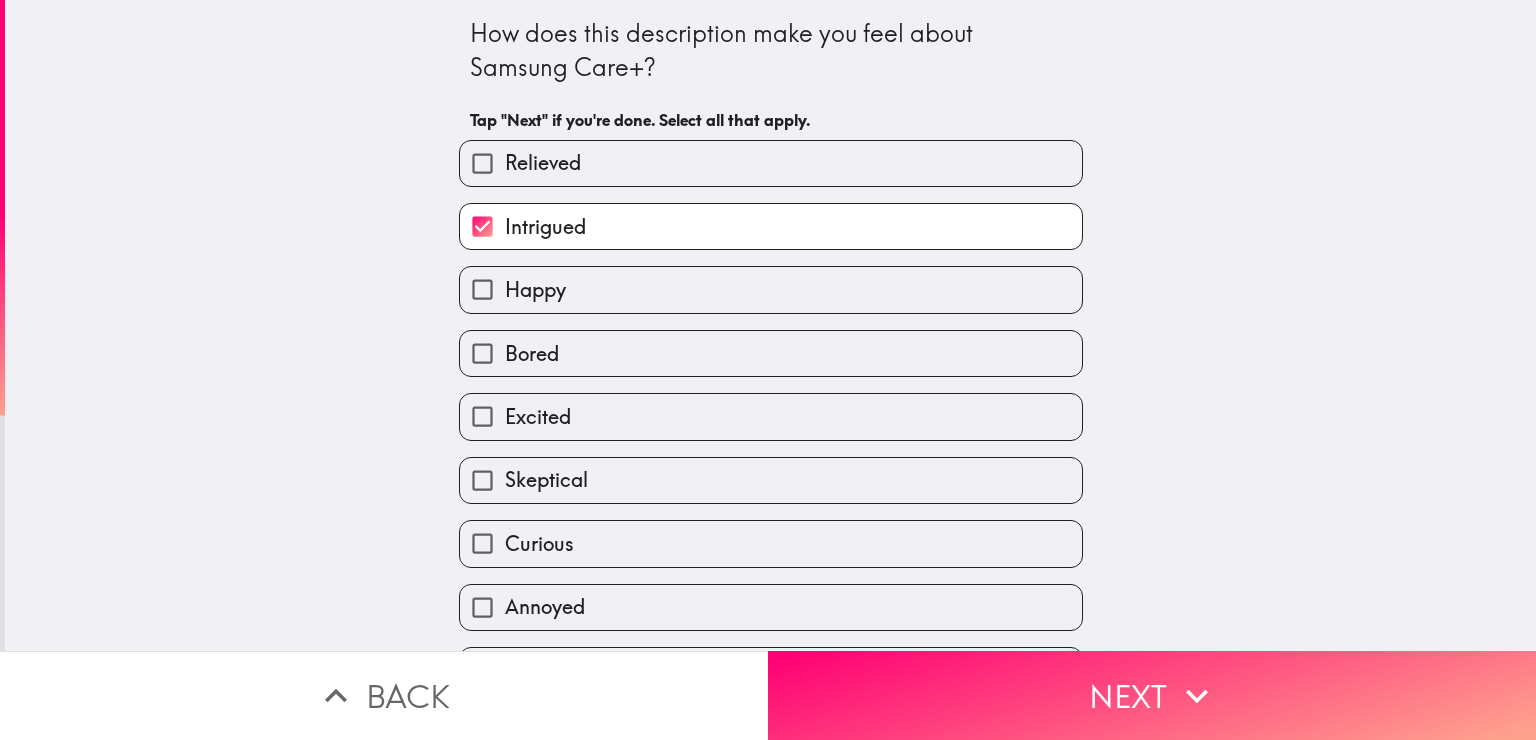 click on "Relieved" at bounding box center [771, 163] 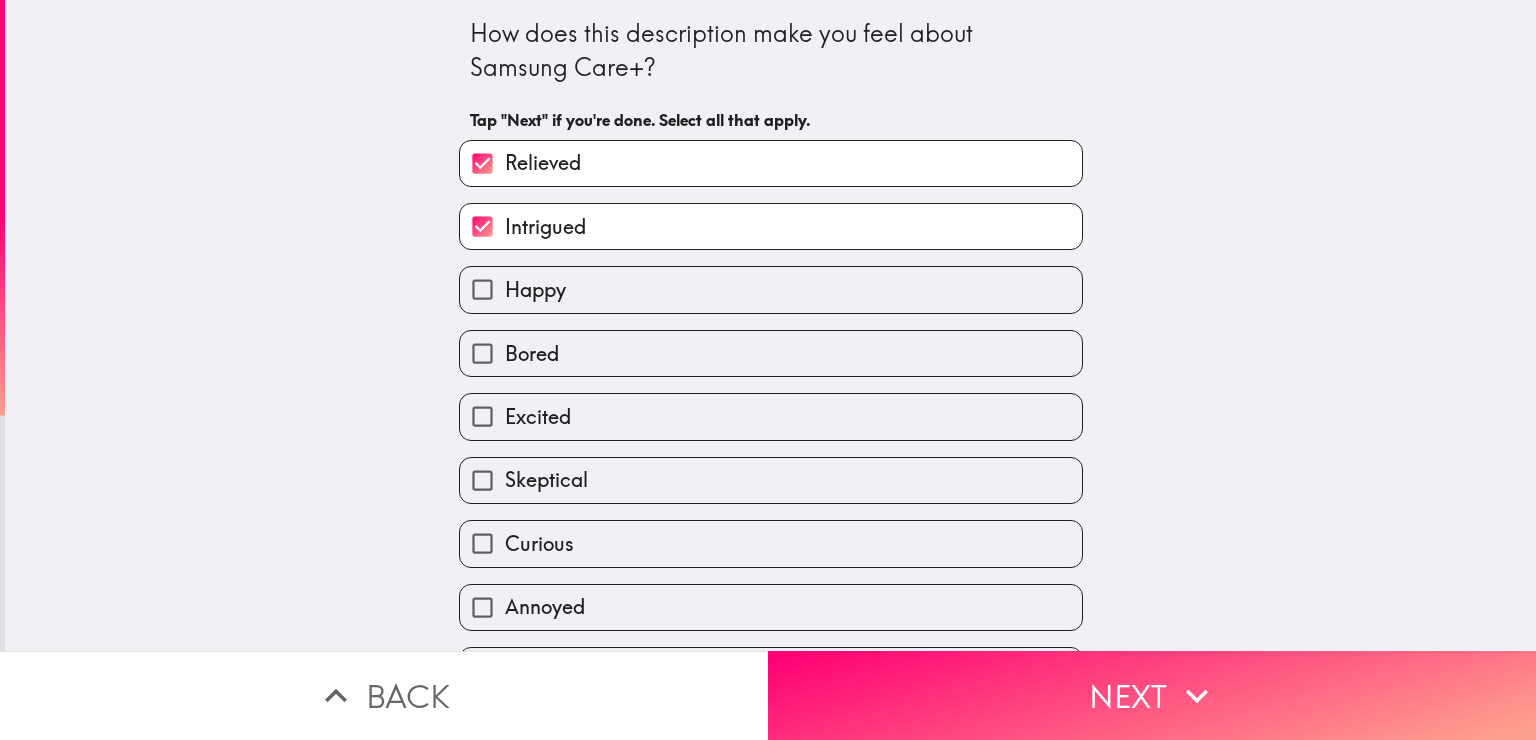 click on "Curious" at bounding box center [771, 543] 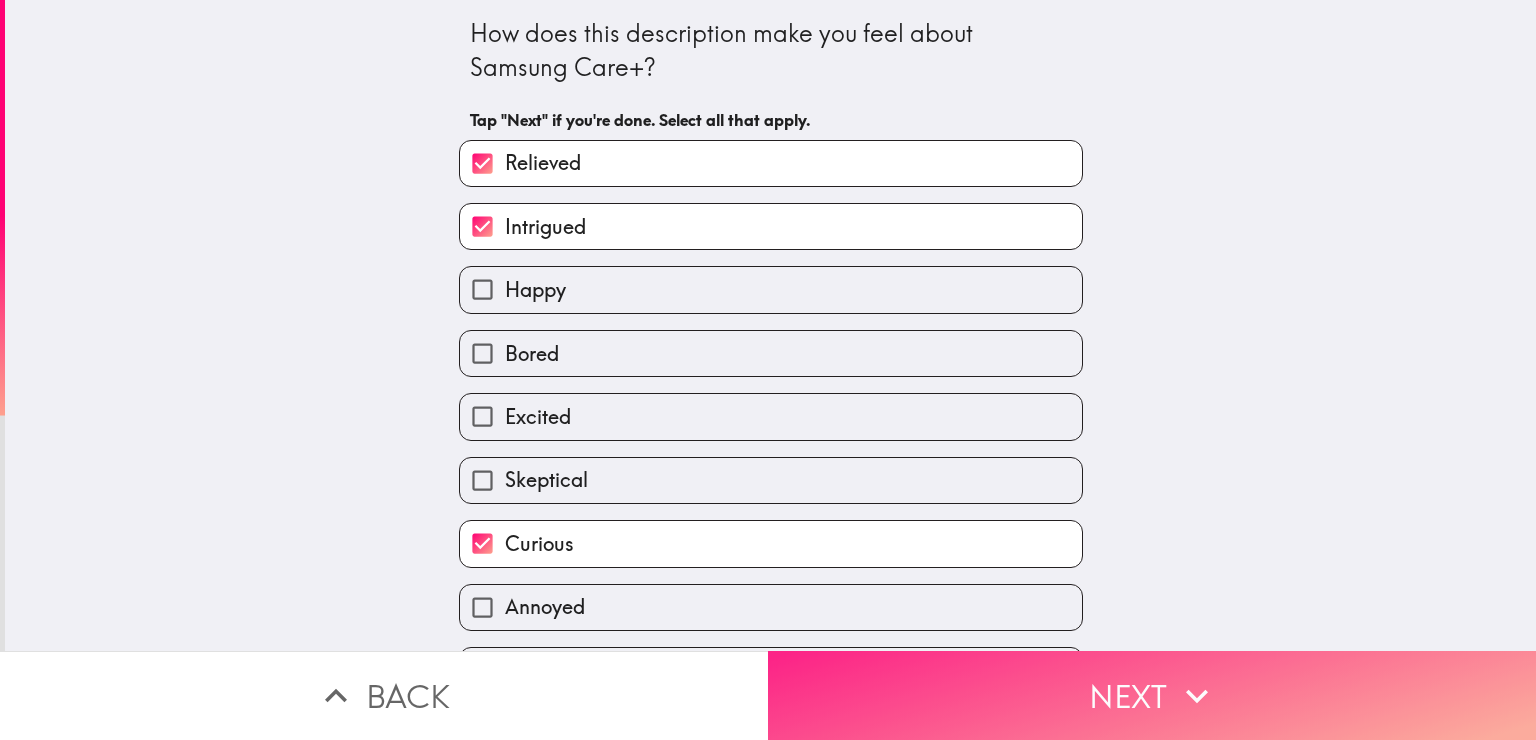 click on "Next" at bounding box center (1152, 695) 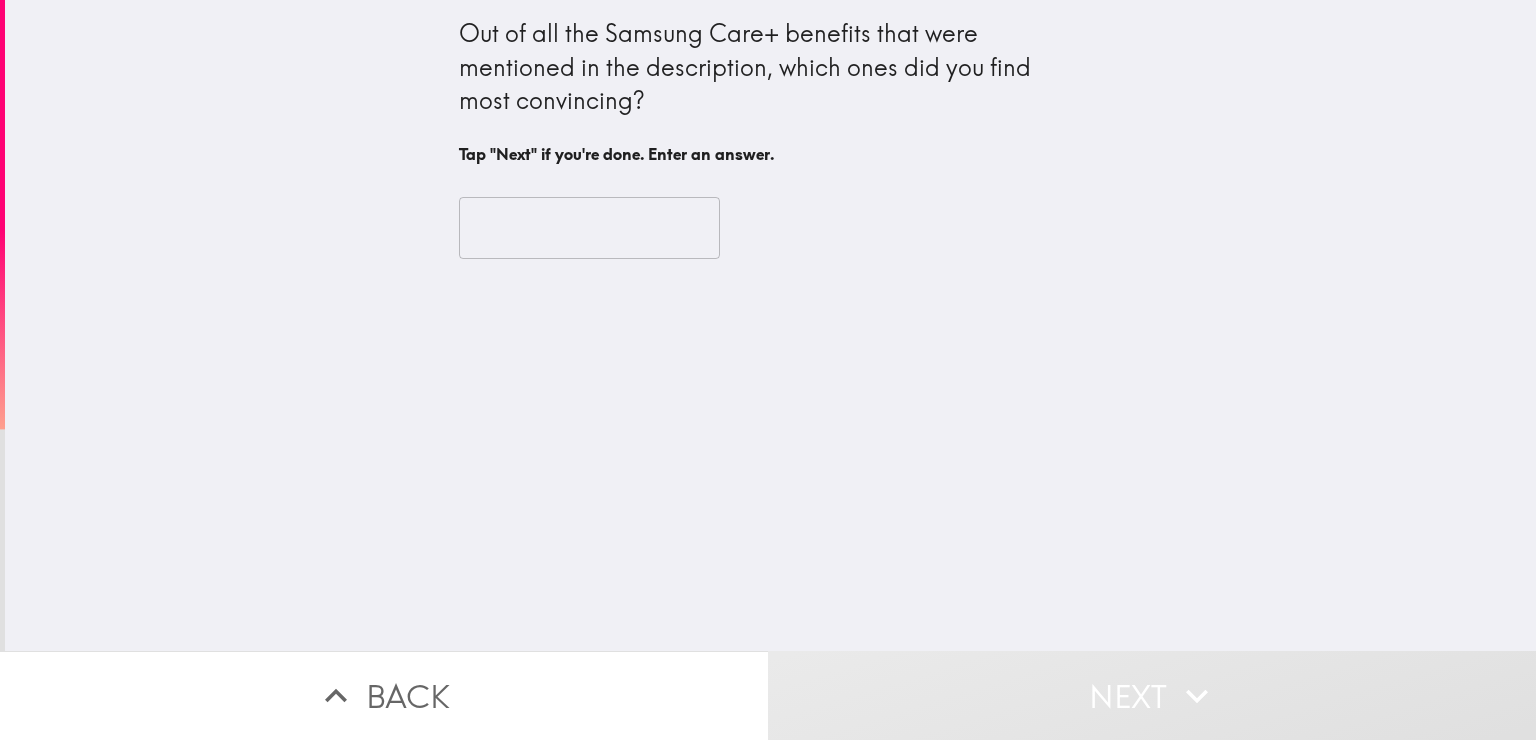 click at bounding box center [589, 228] 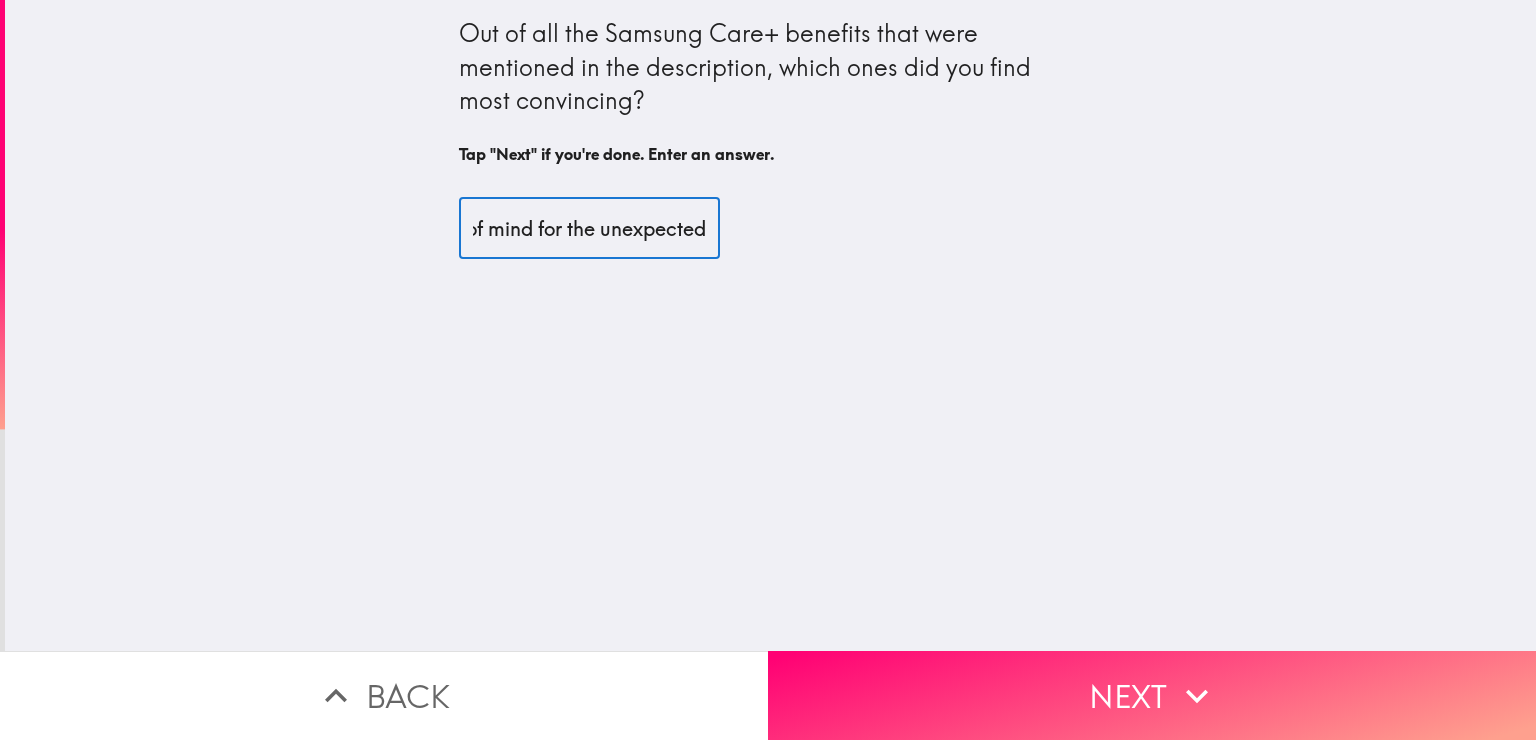 scroll, scrollTop: 0, scrollLeft: 73, axis: horizontal 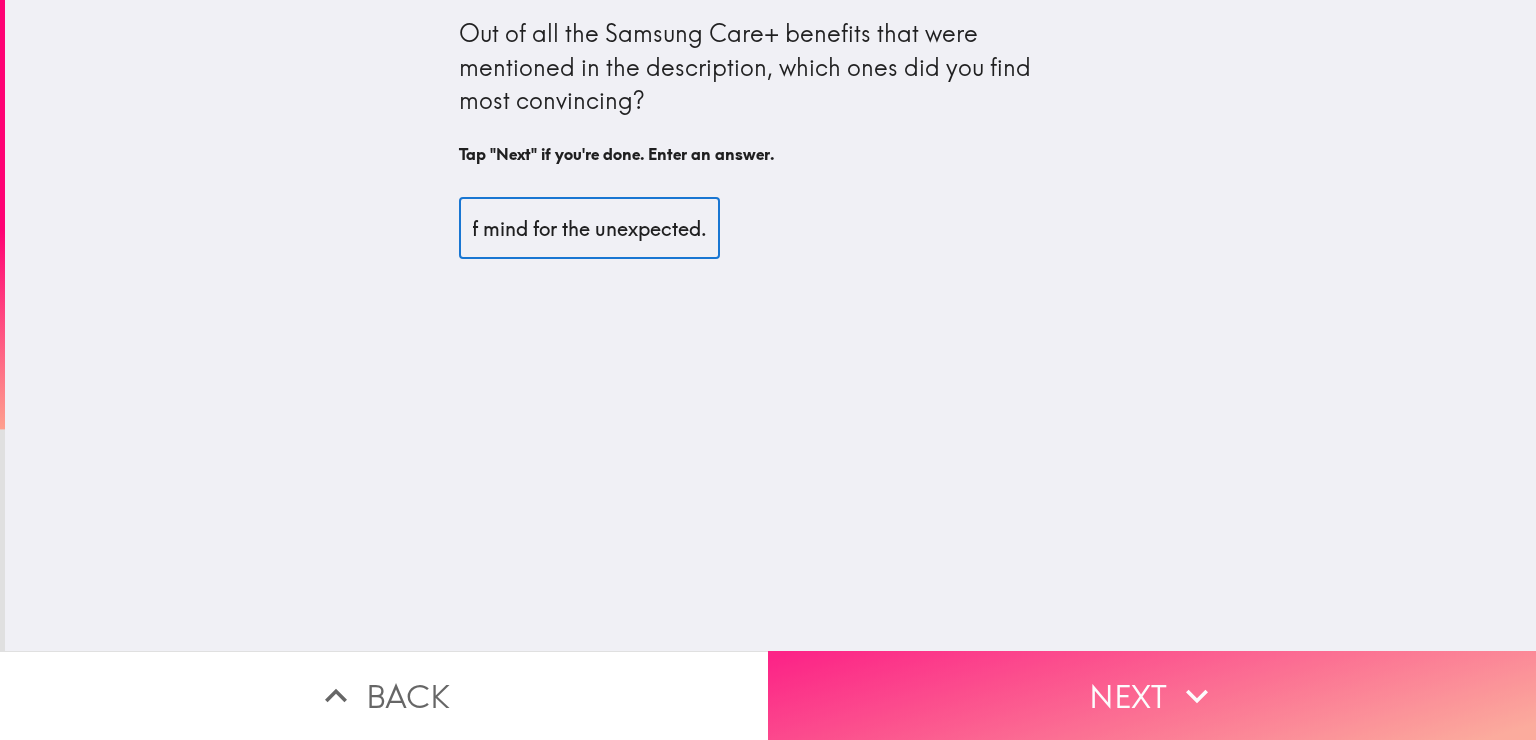 type on "Peace of mind for the unexpected." 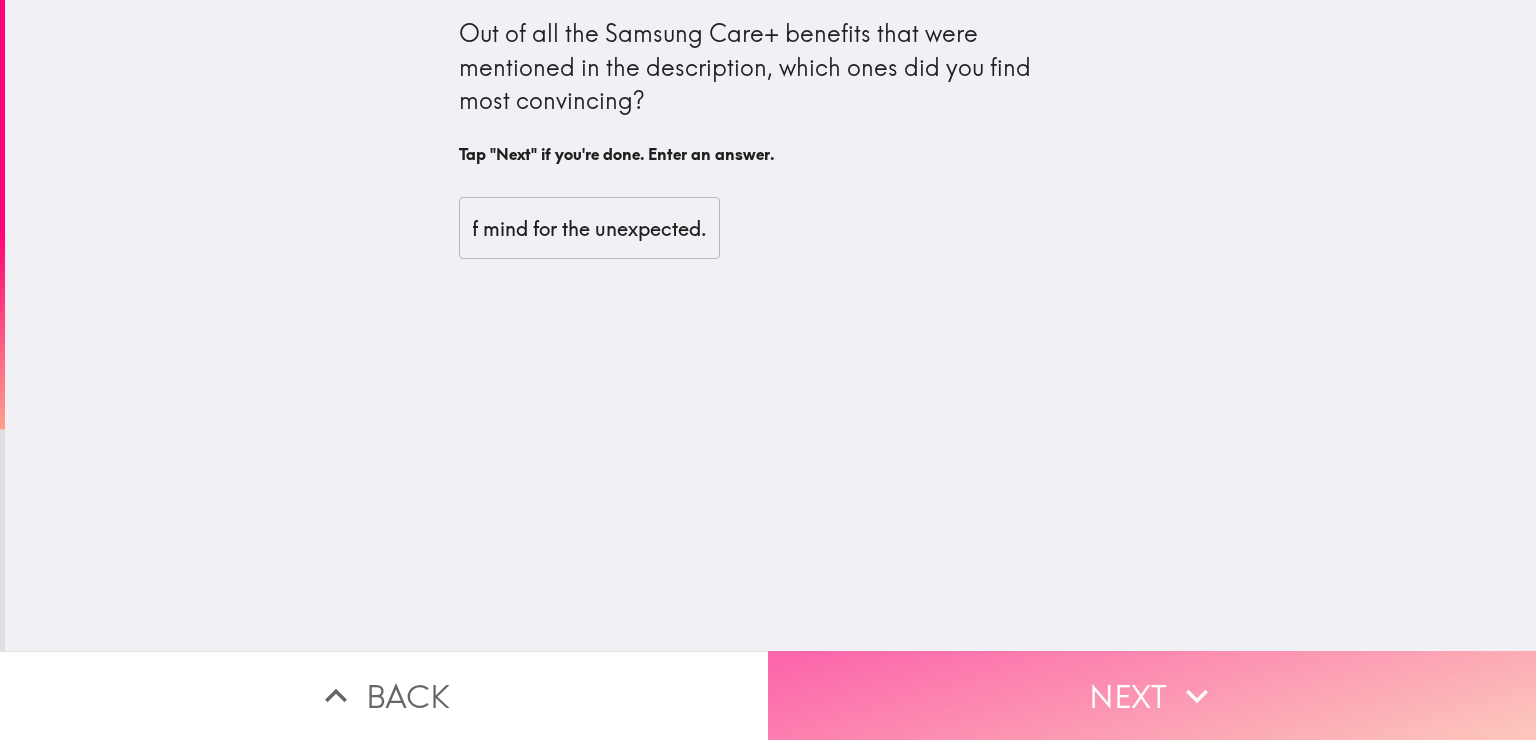 click on "Next" at bounding box center [1152, 695] 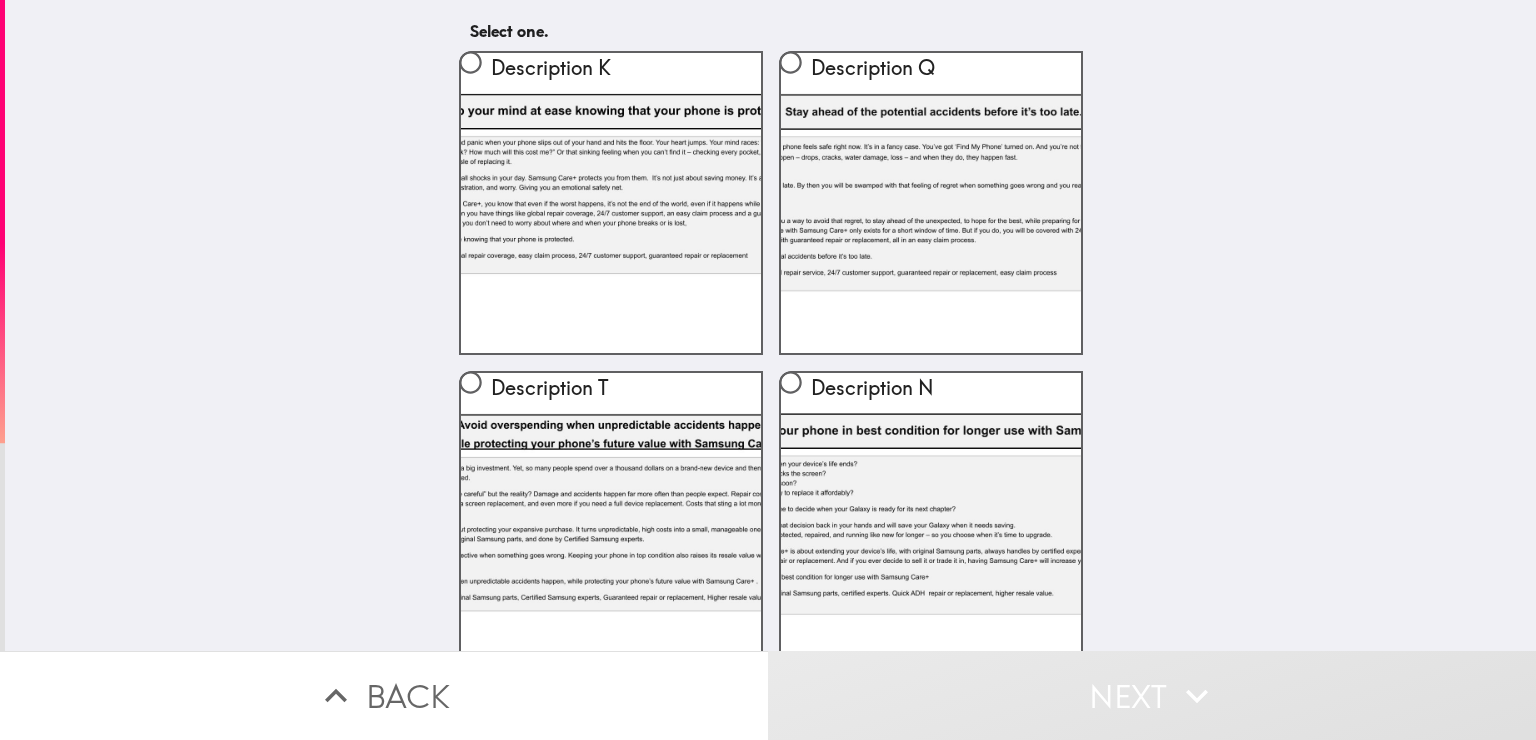 scroll, scrollTop: 112, scrollLeft: 0, axis: vertical 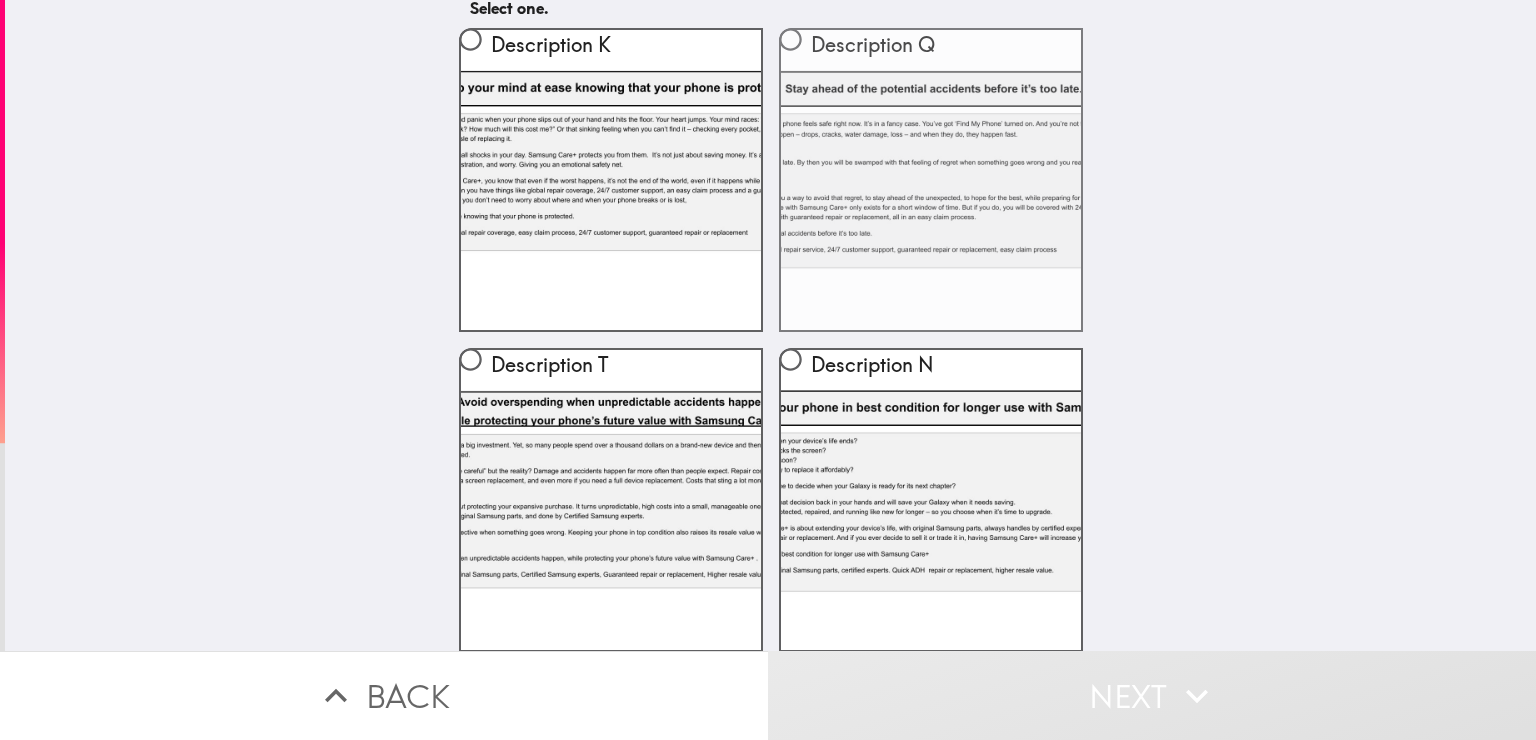 click on "Description Q" at bounding box center [931, 180] 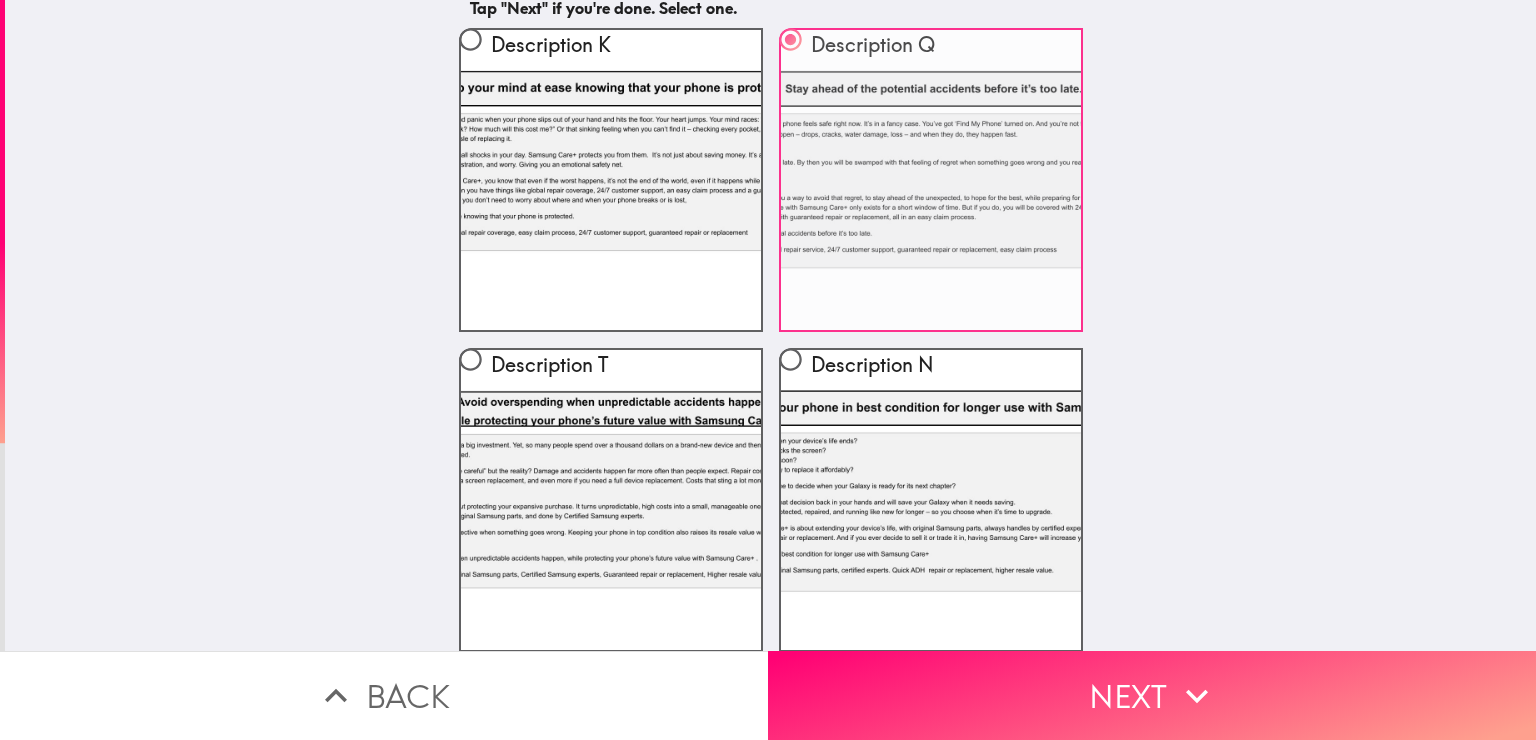click on "Description Q" at bounding box center (931, 180) 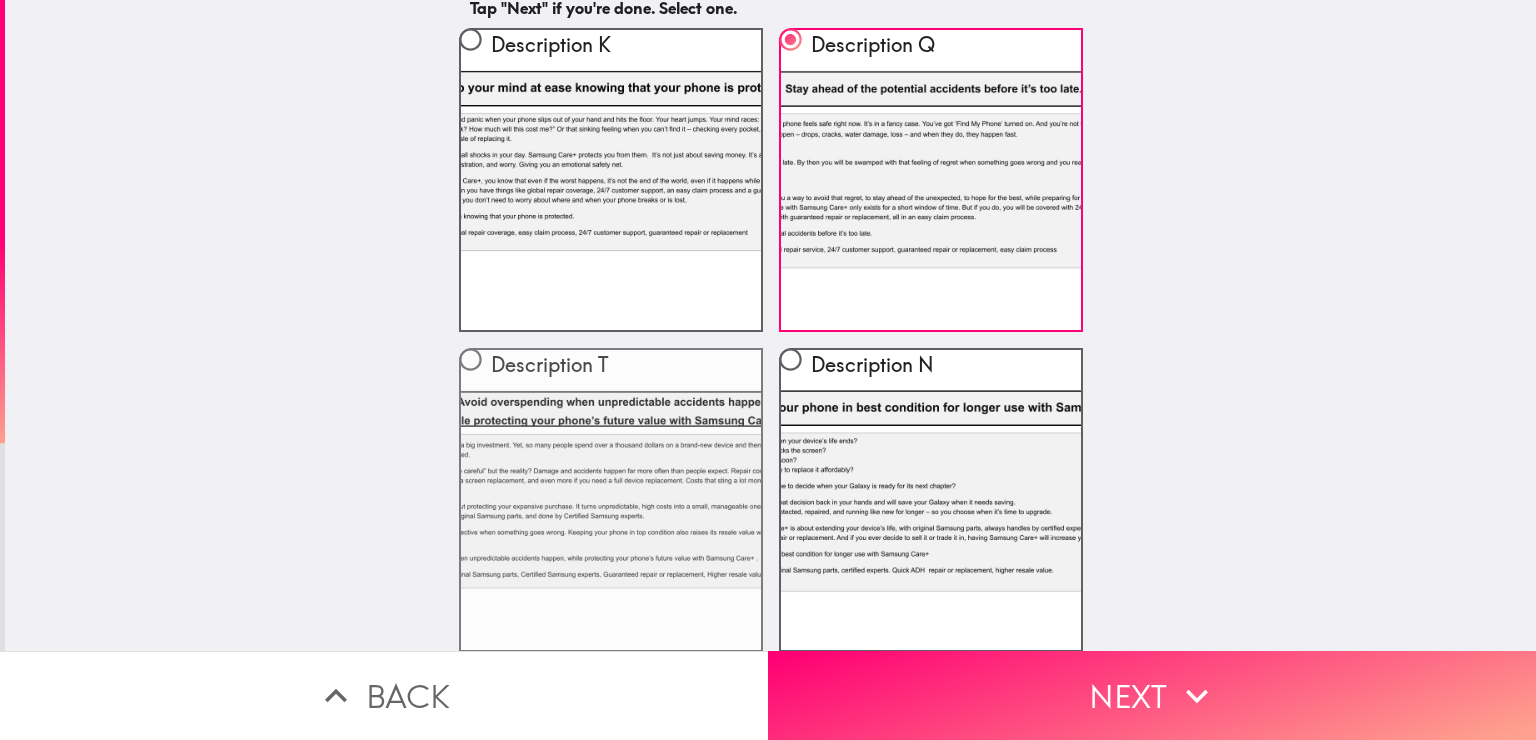 click on "Description T" at bounding box center [611, 500] 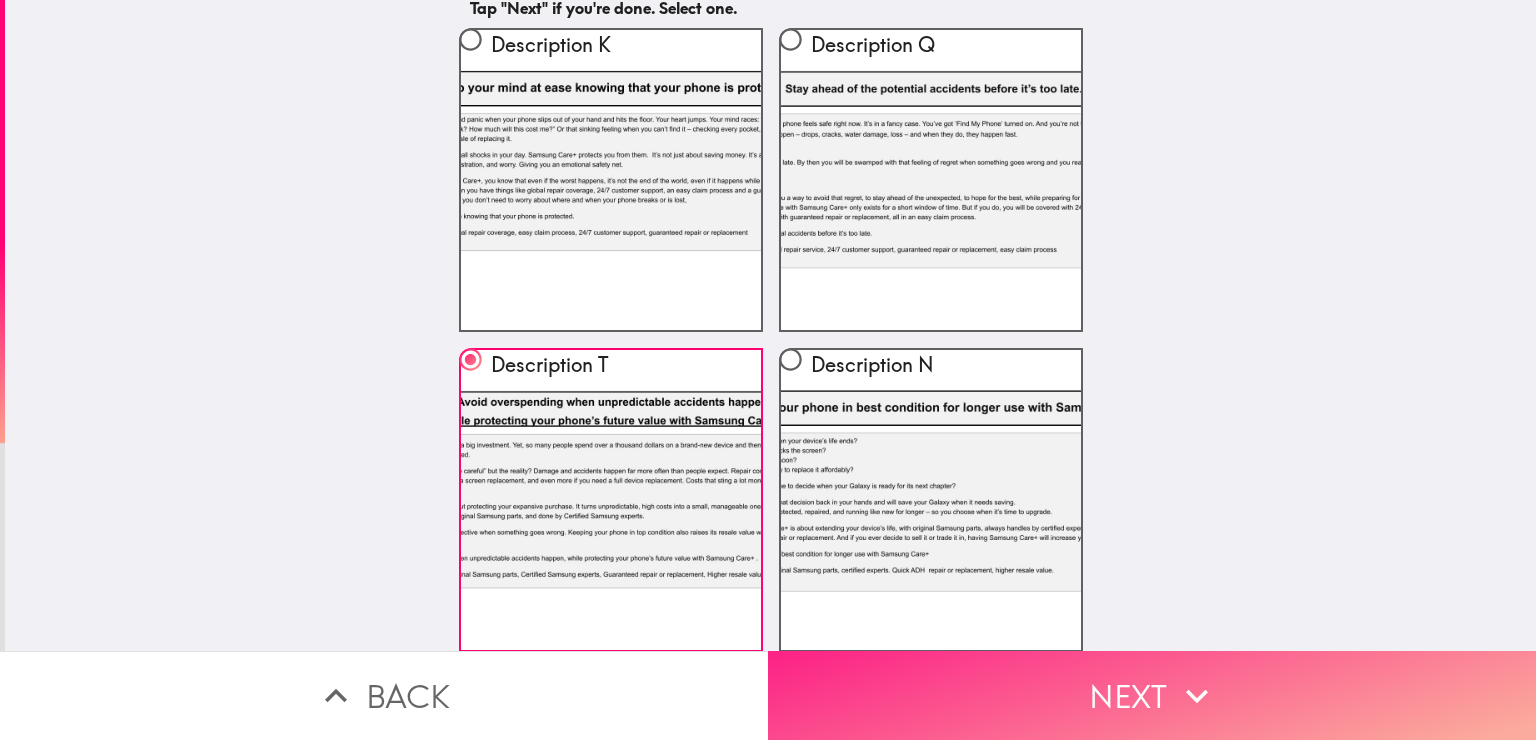 click on "Next" at bounding box center [1152, 695] 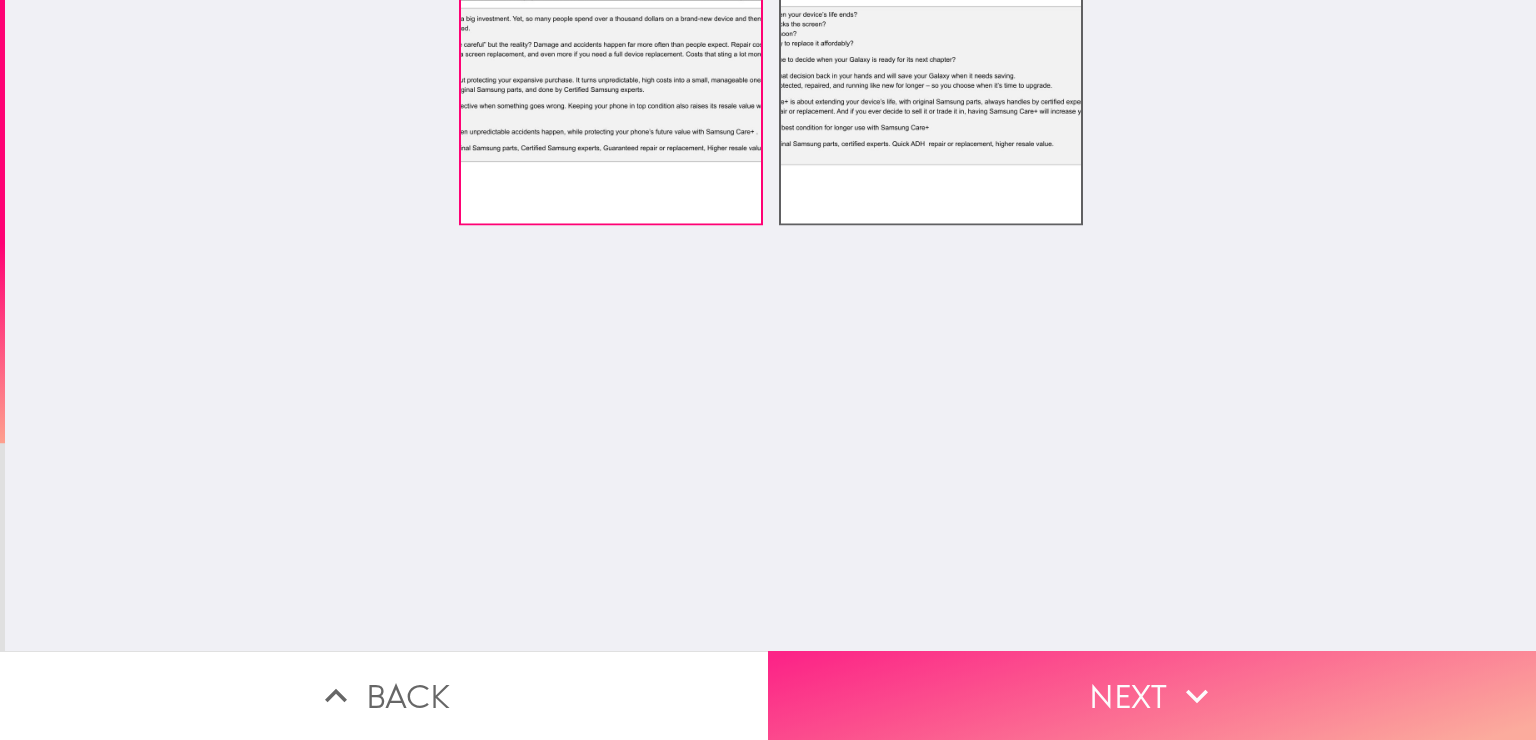 scroll, scrollTop: 0, scrollLeft: 0, axis: both 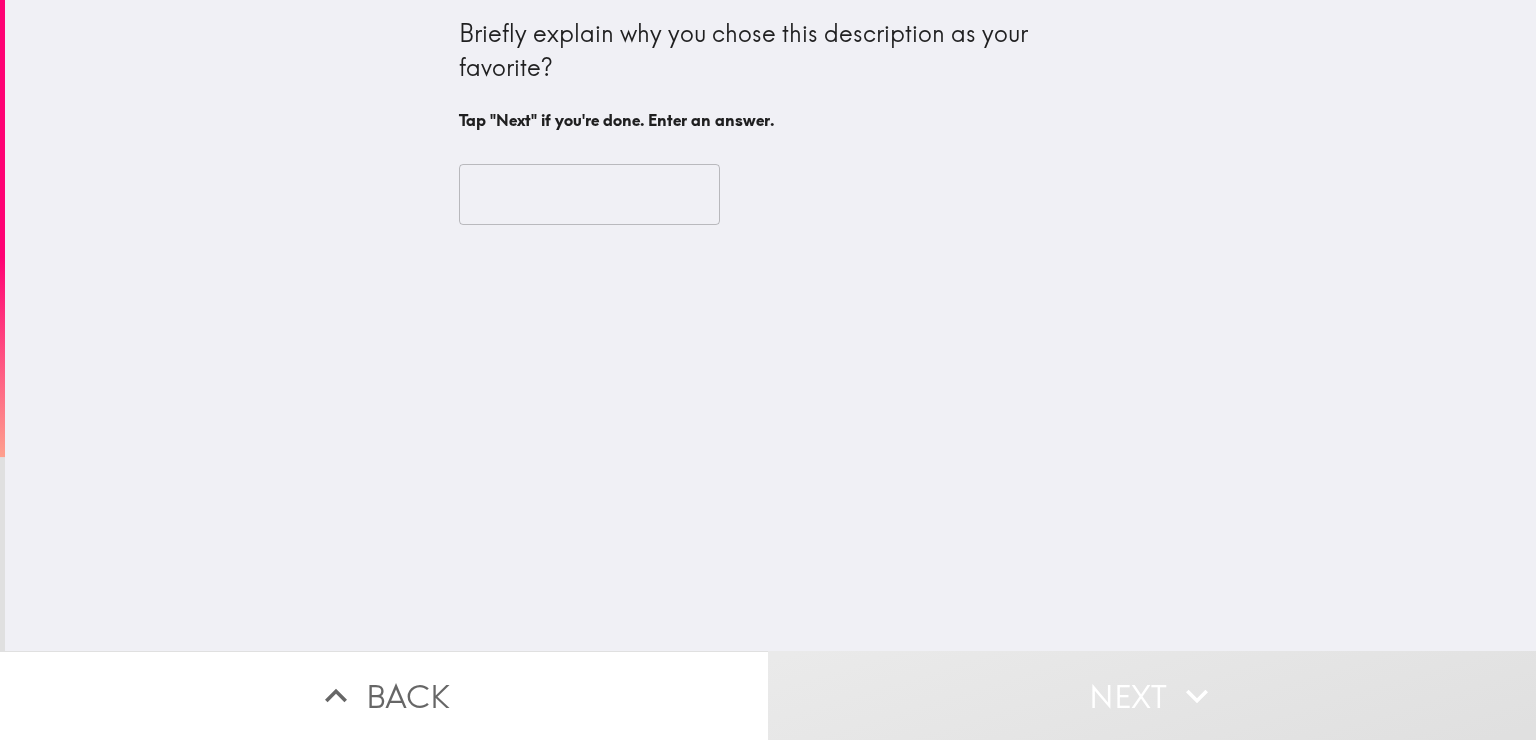 click at bounding box center (589, 195) 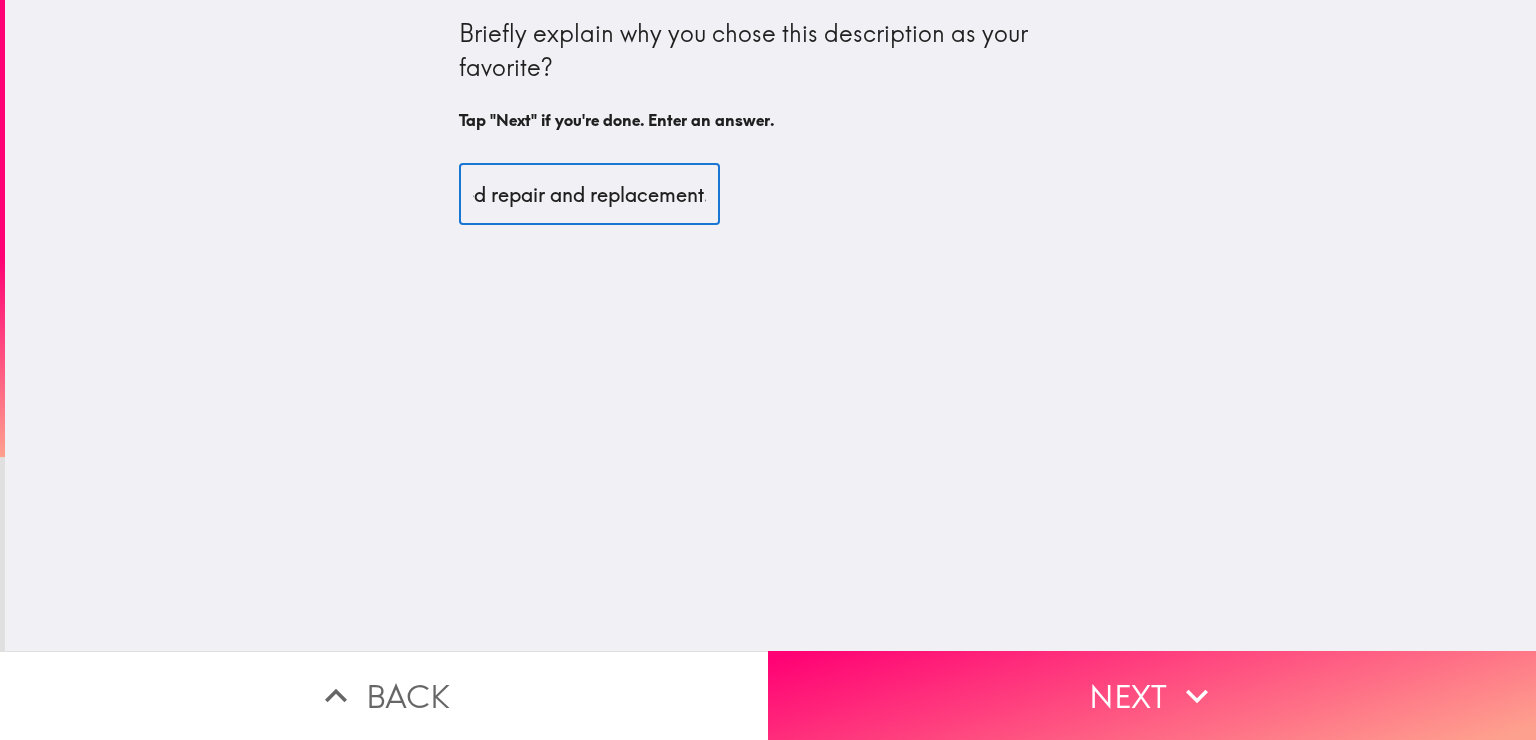scroll, scrollTop: 0, scrollLeft: 177, axis: horizontal 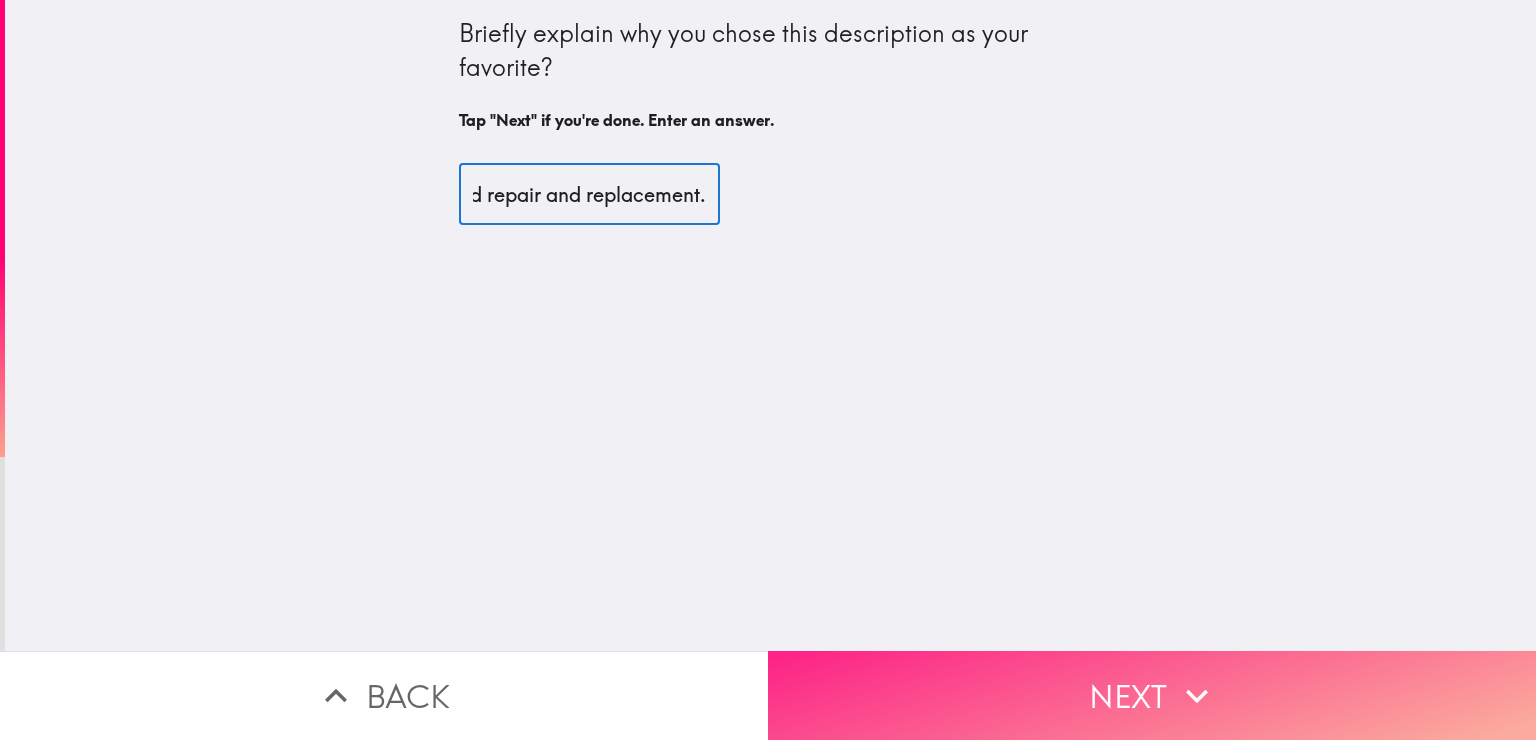 type on "I like the guaranteed repair and replacement." 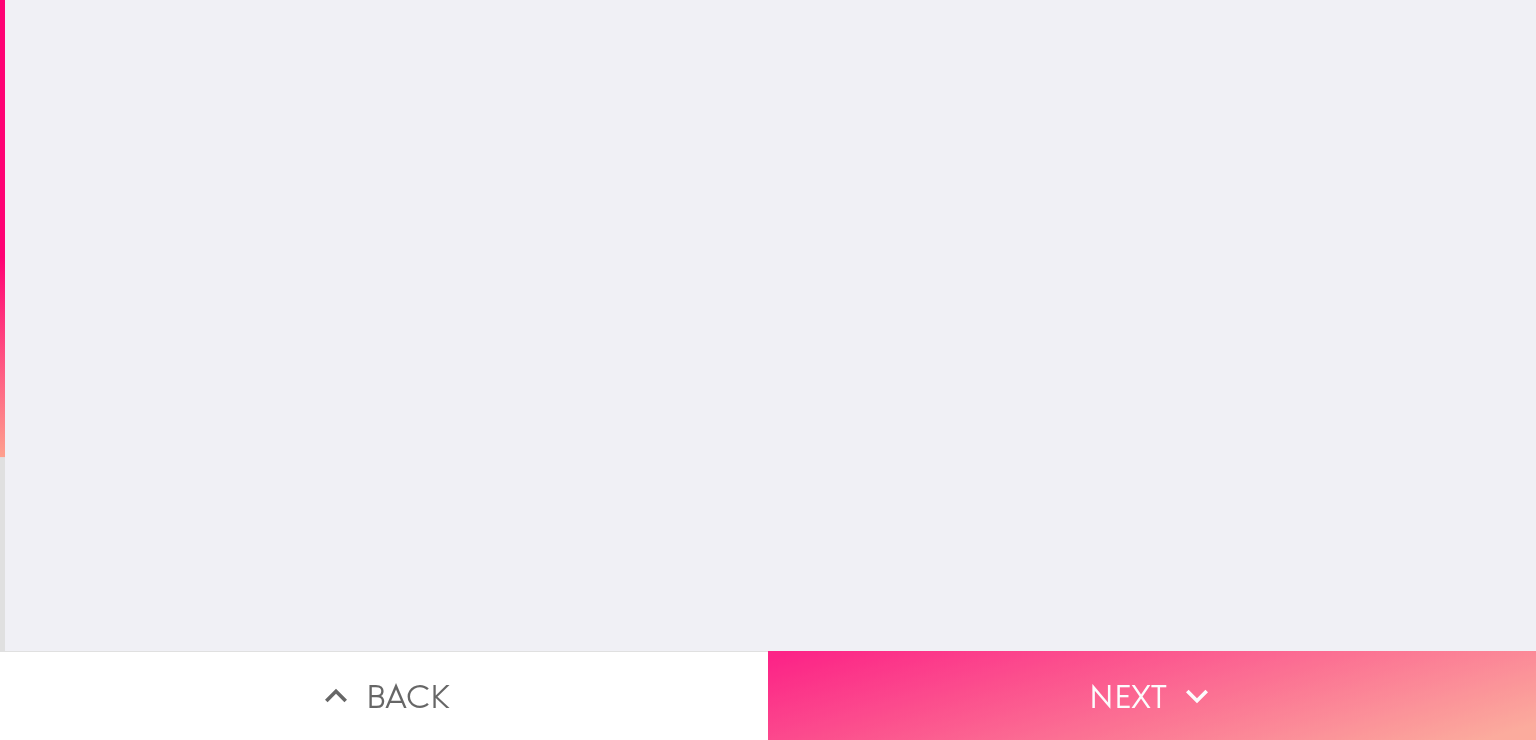 scroll, scrollTop: 0, scrollLeft: 0, axis: both 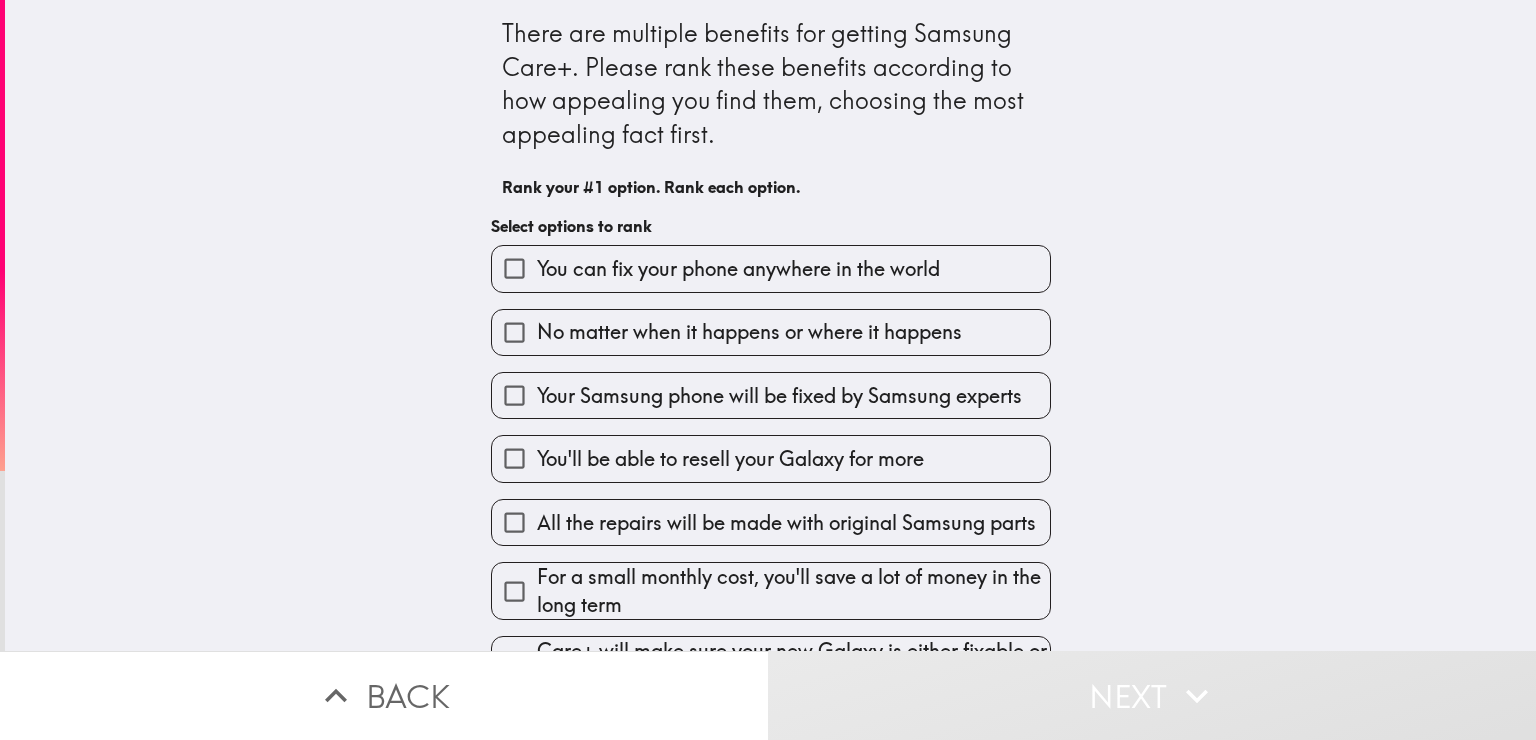 click on "Your Samsung phone will be fixed by Samsung experts" at bounding box center [779, 396] 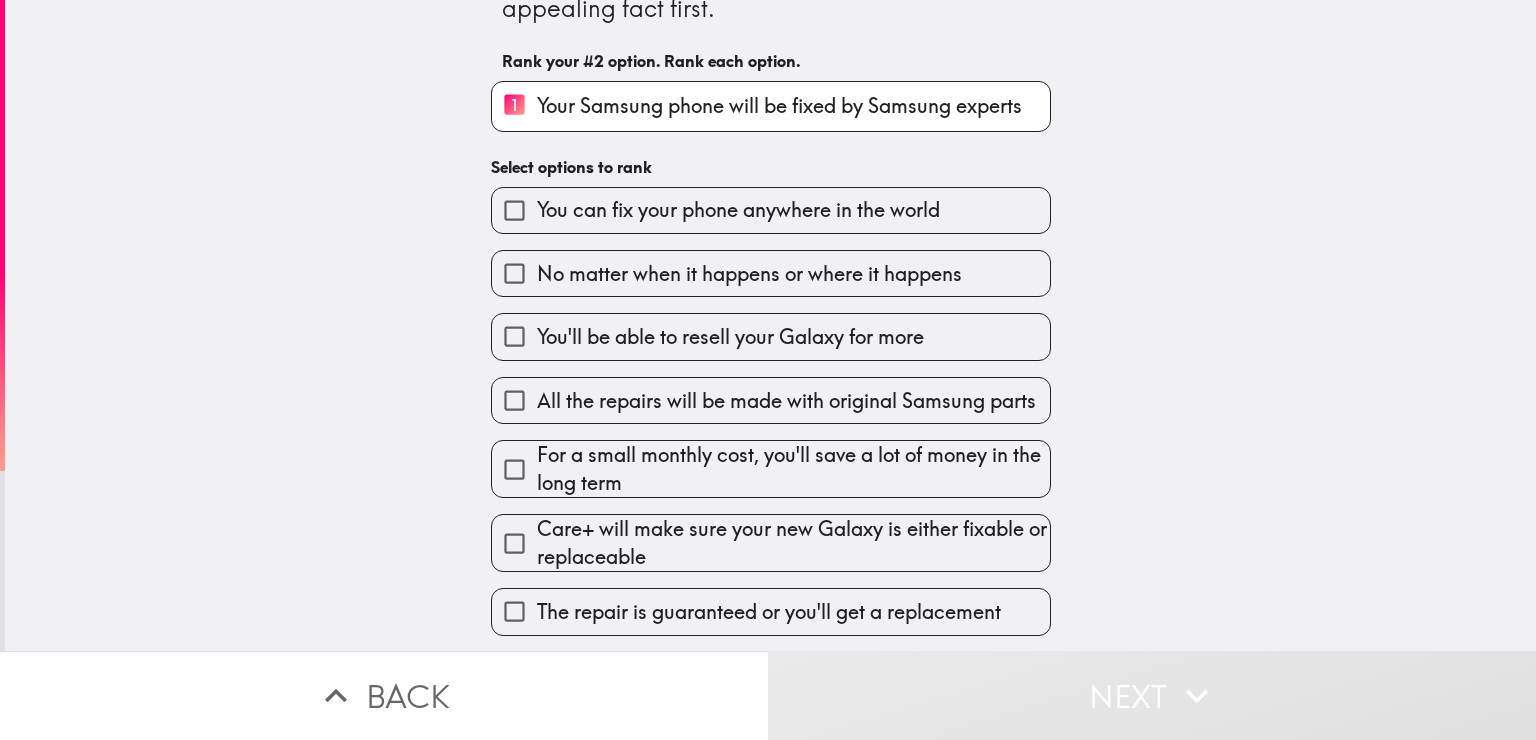 scroll, scrollTop: 134, scrollLeft: 0, axis: vertical 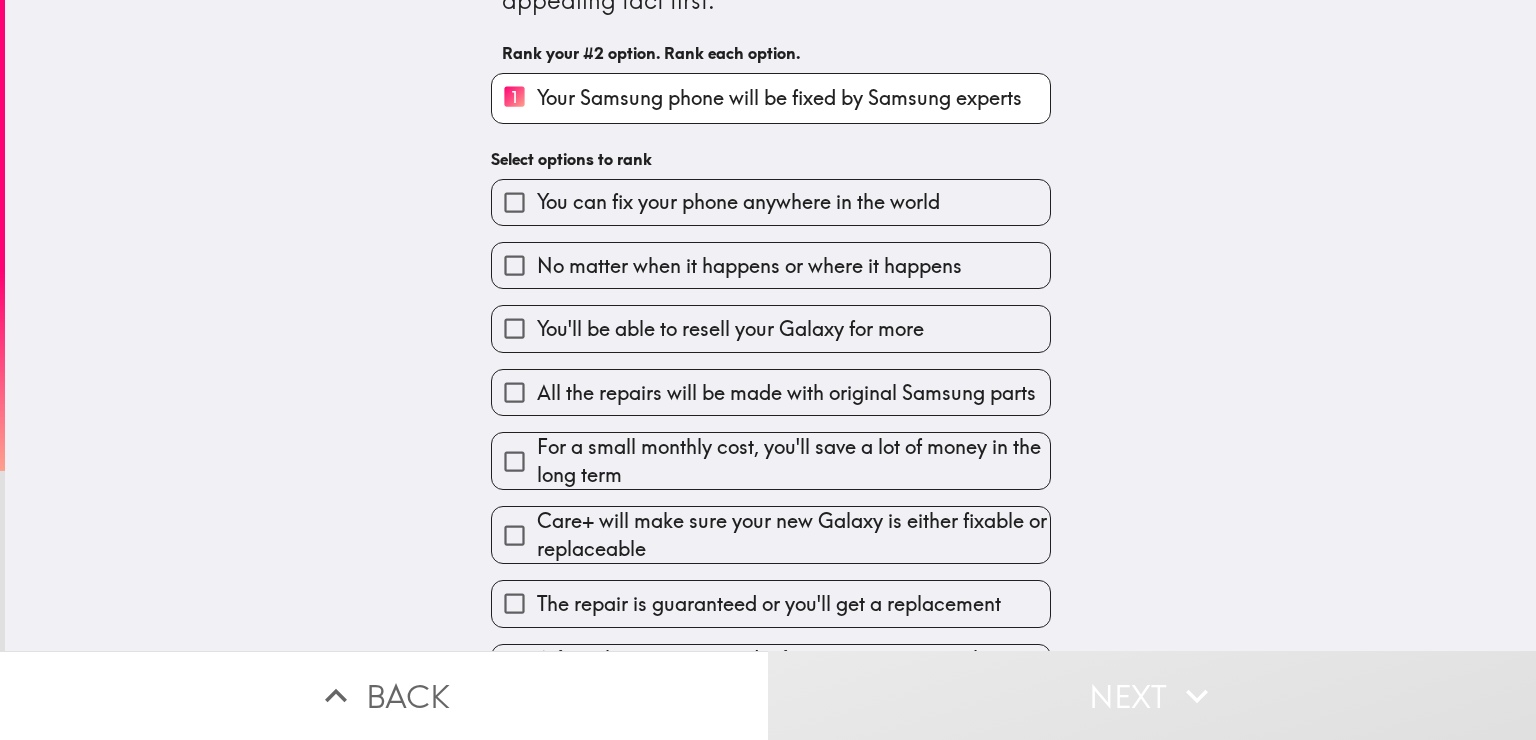 click on "The repair is guaranteed or you'll get a replacement" at bounding box center (769, 604) 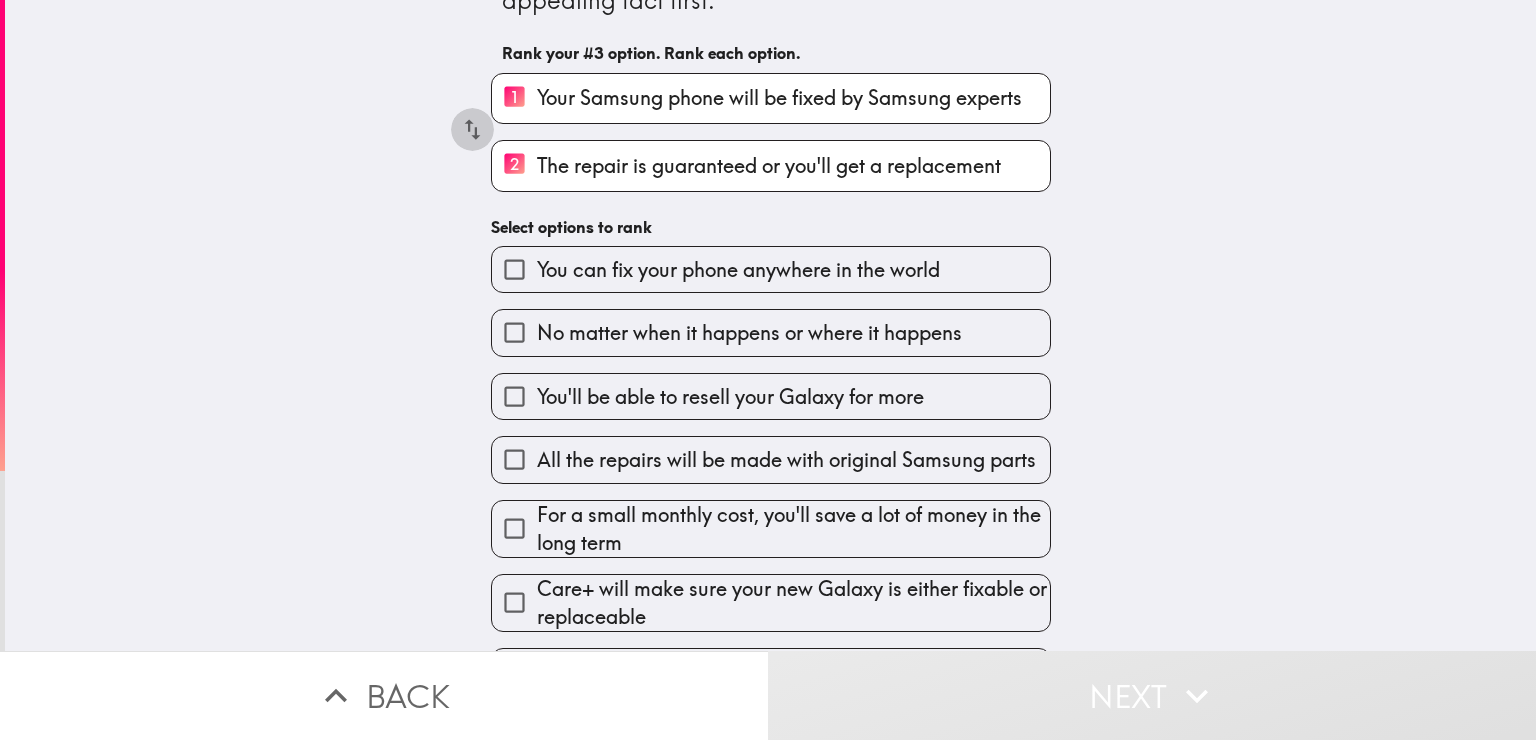 click 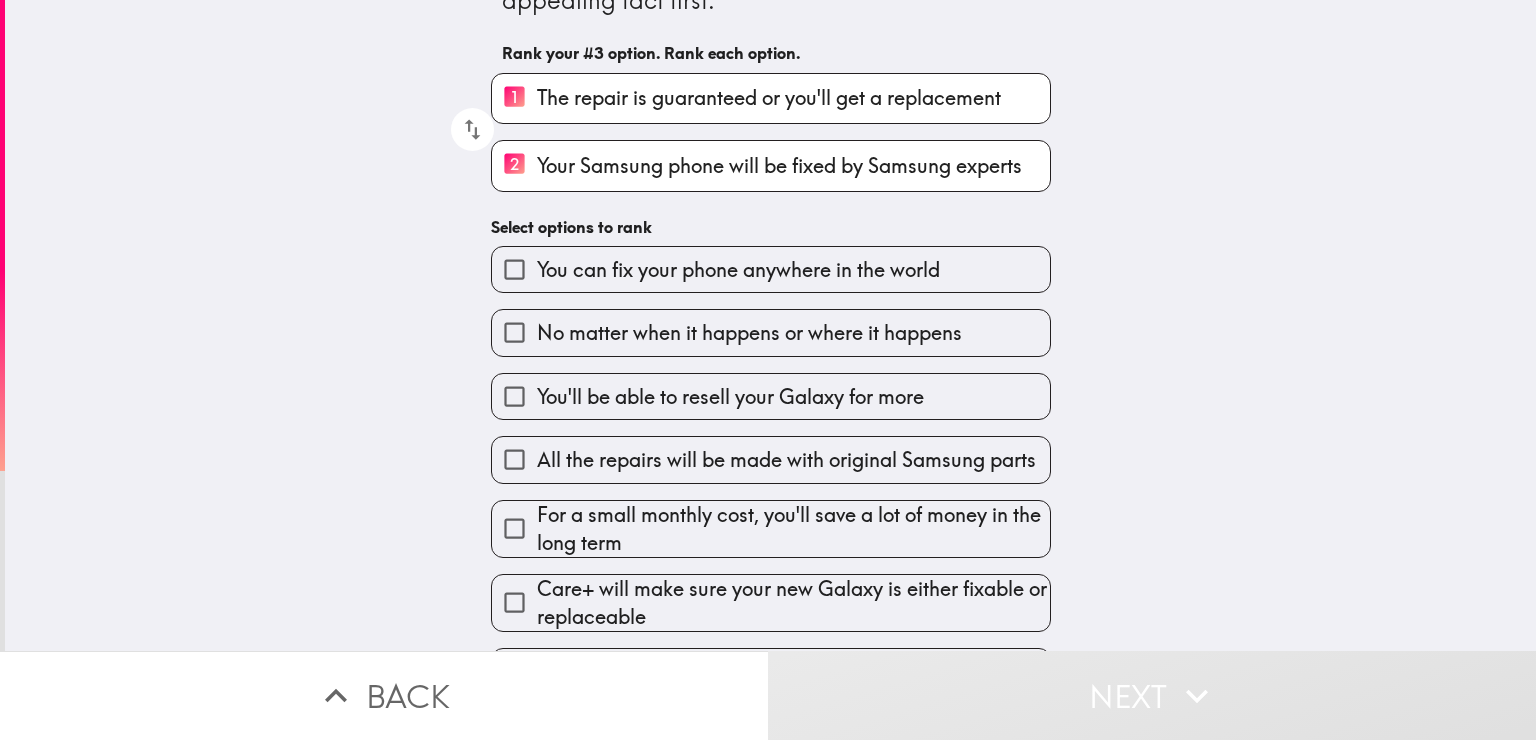 click on "Care+ will make sure your new Galaxy is either fixable or replaceable" at bounding box center (793, 603) 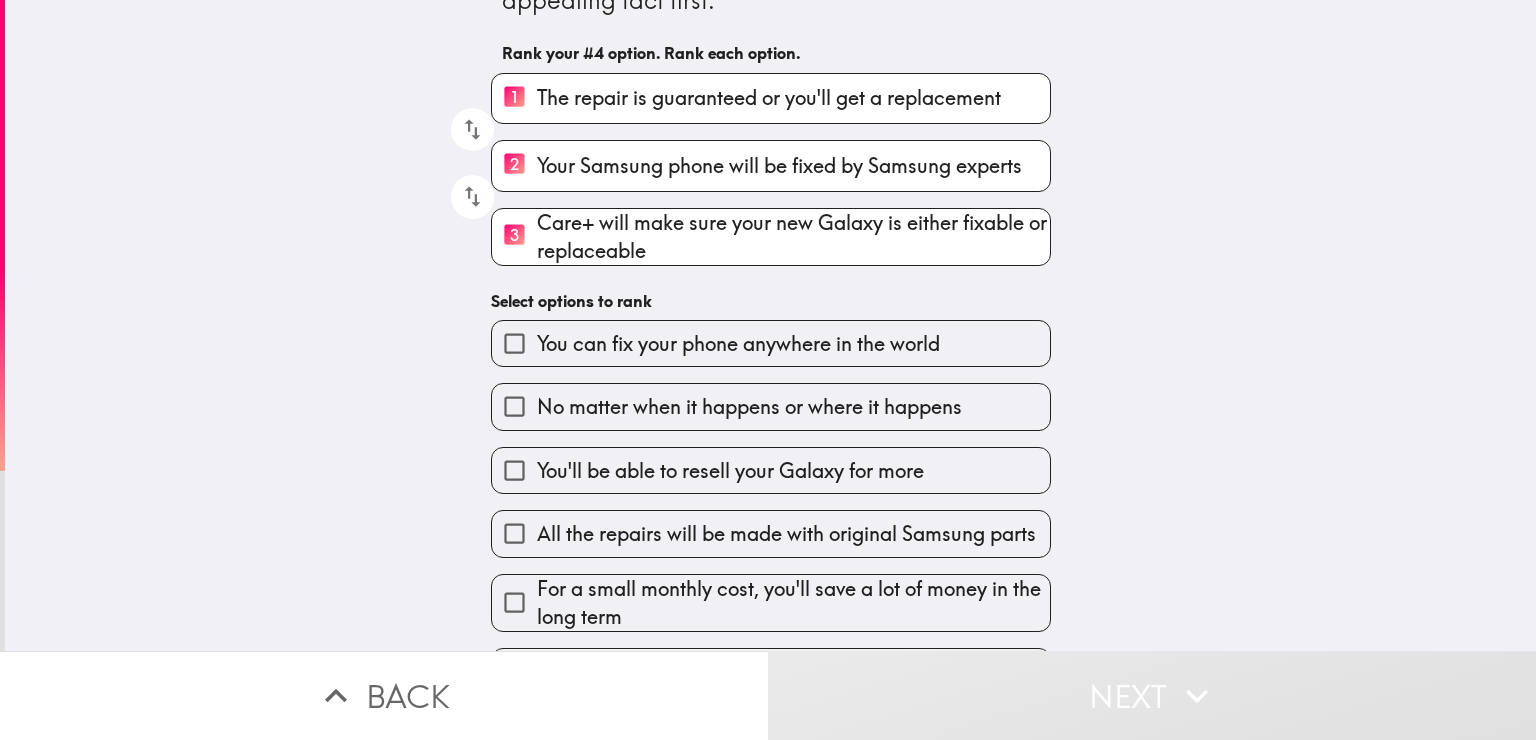 click on "No matter when it happens or where it happens" at bounding box center (749, 407) 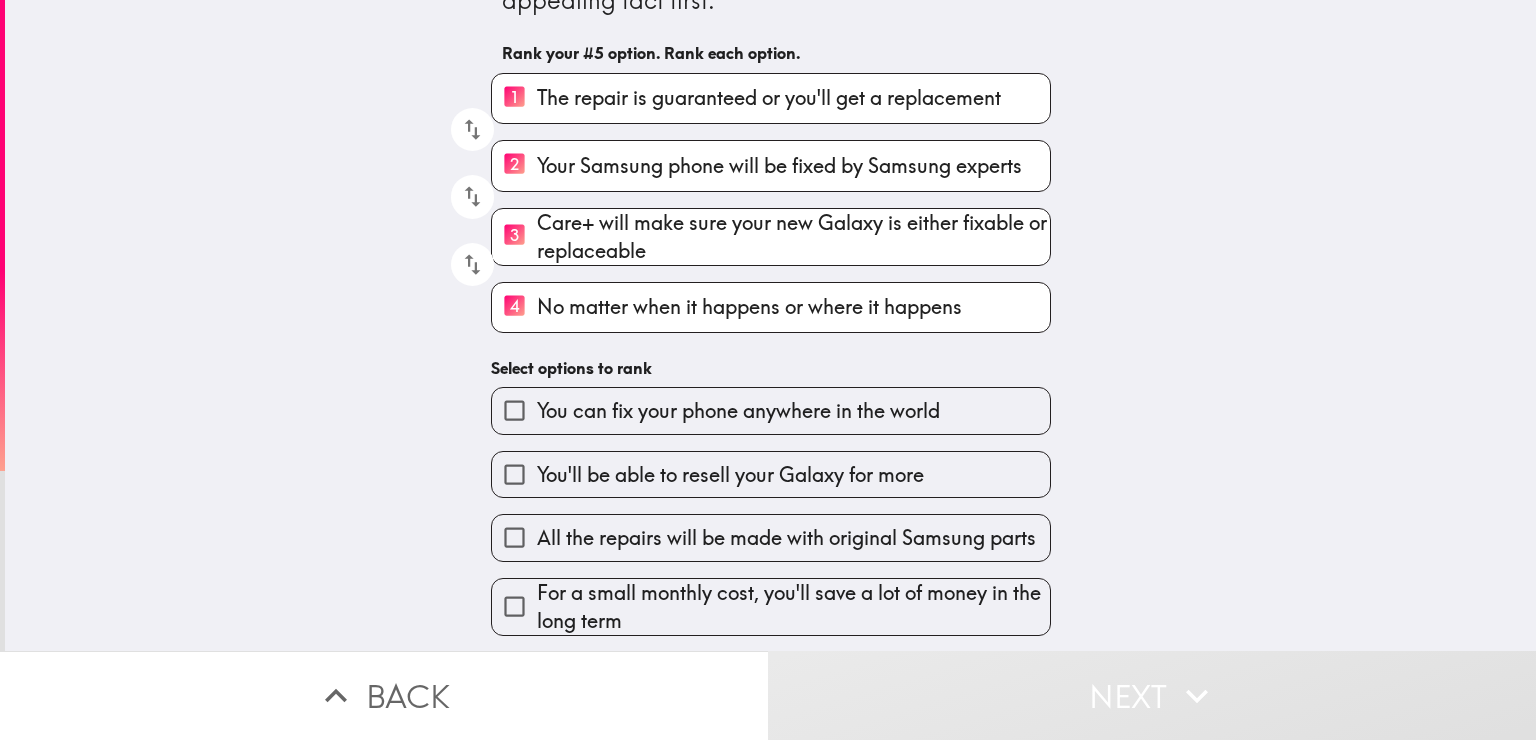 click on "All the repairs will be made with original Samsung parts" at bounding box center [786, 538] 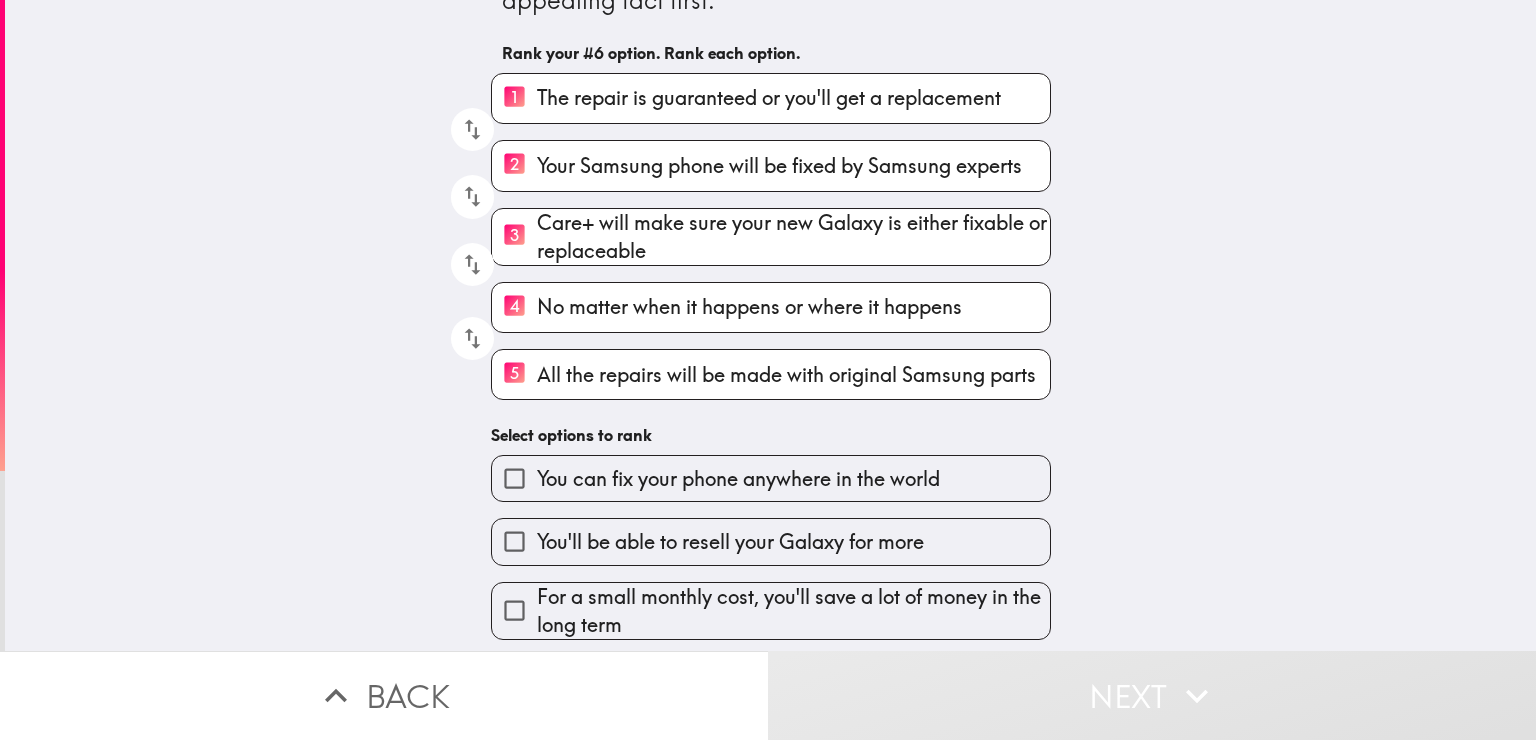 drag, startPoint x: 573, startPoint y: 366, endPoint x: 569, endPoint y: 319, distance: 47.169907 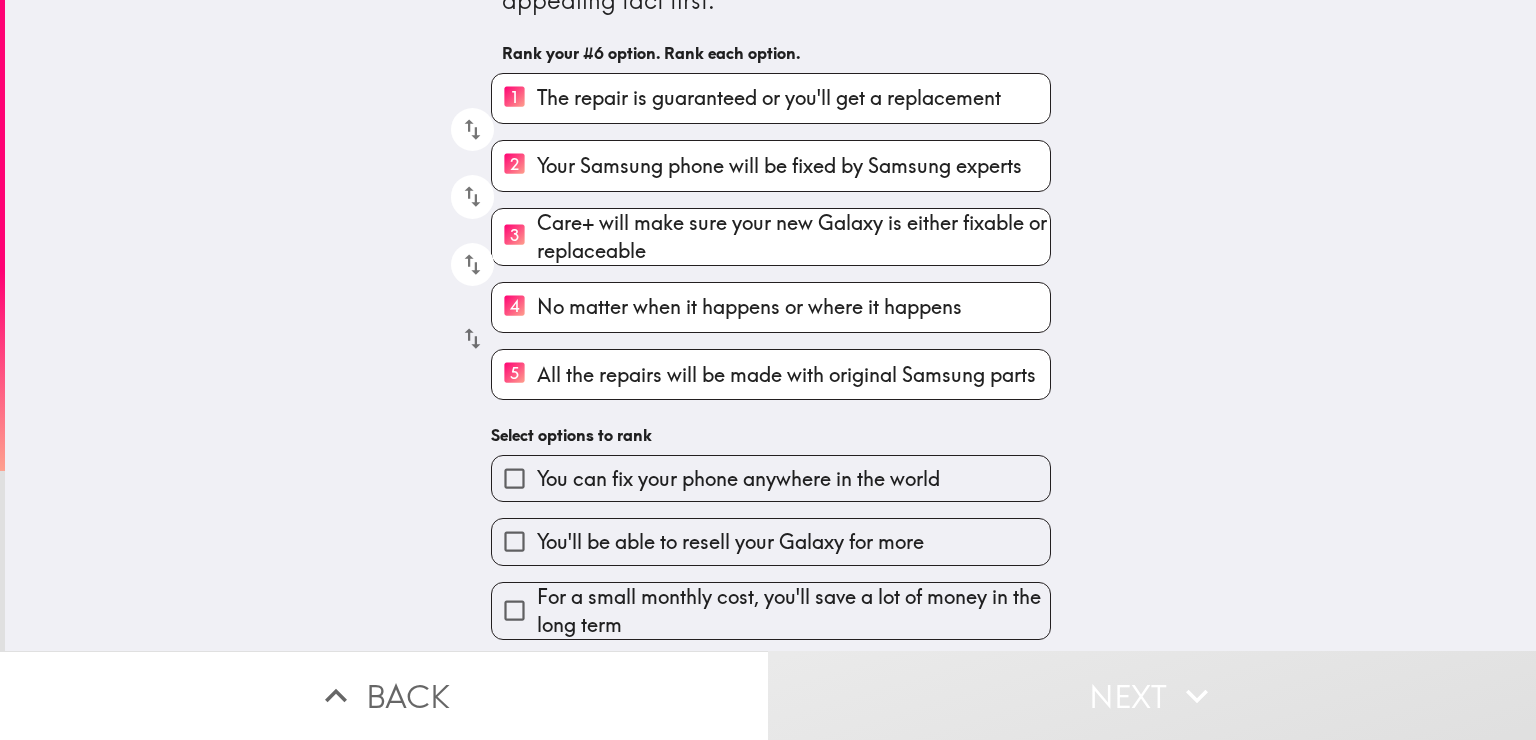 click 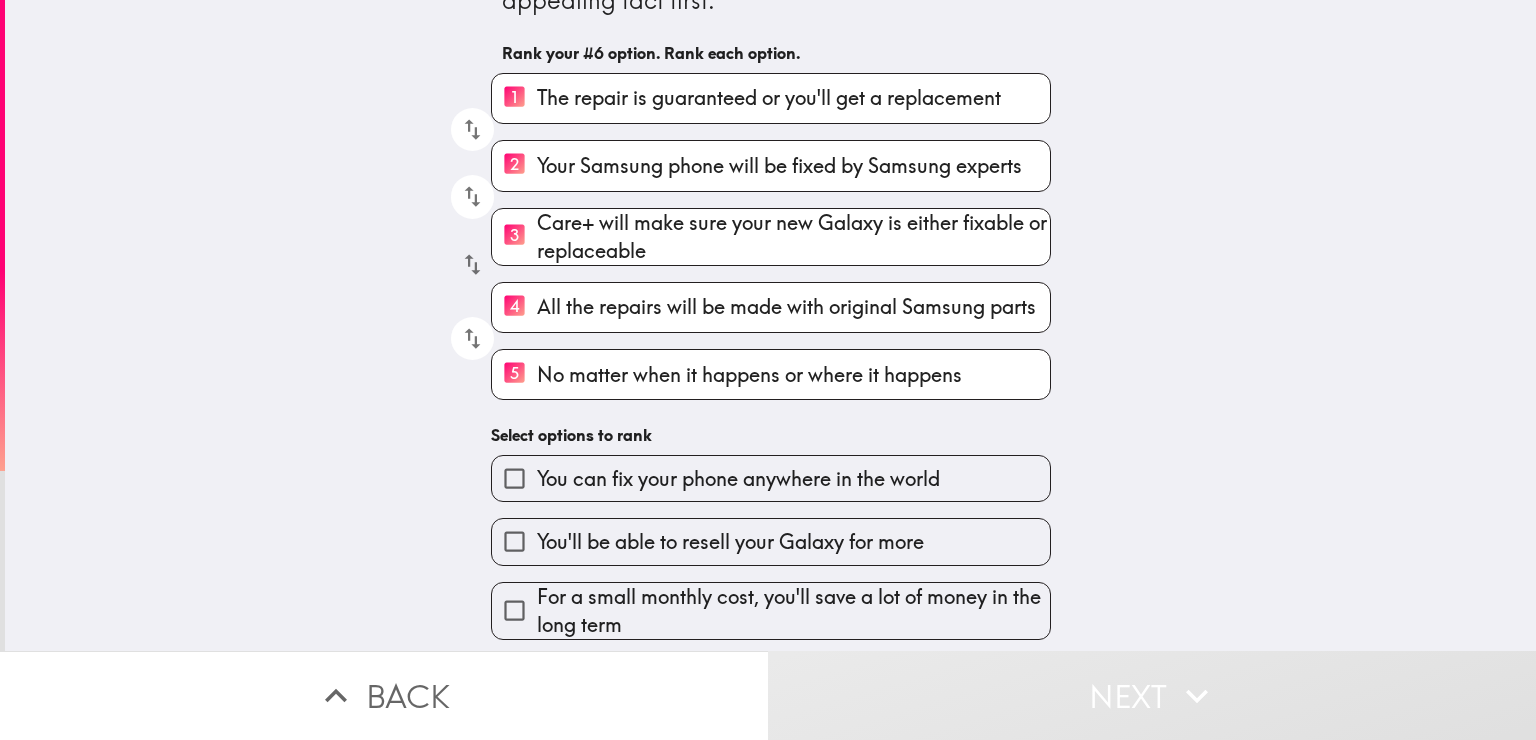 click 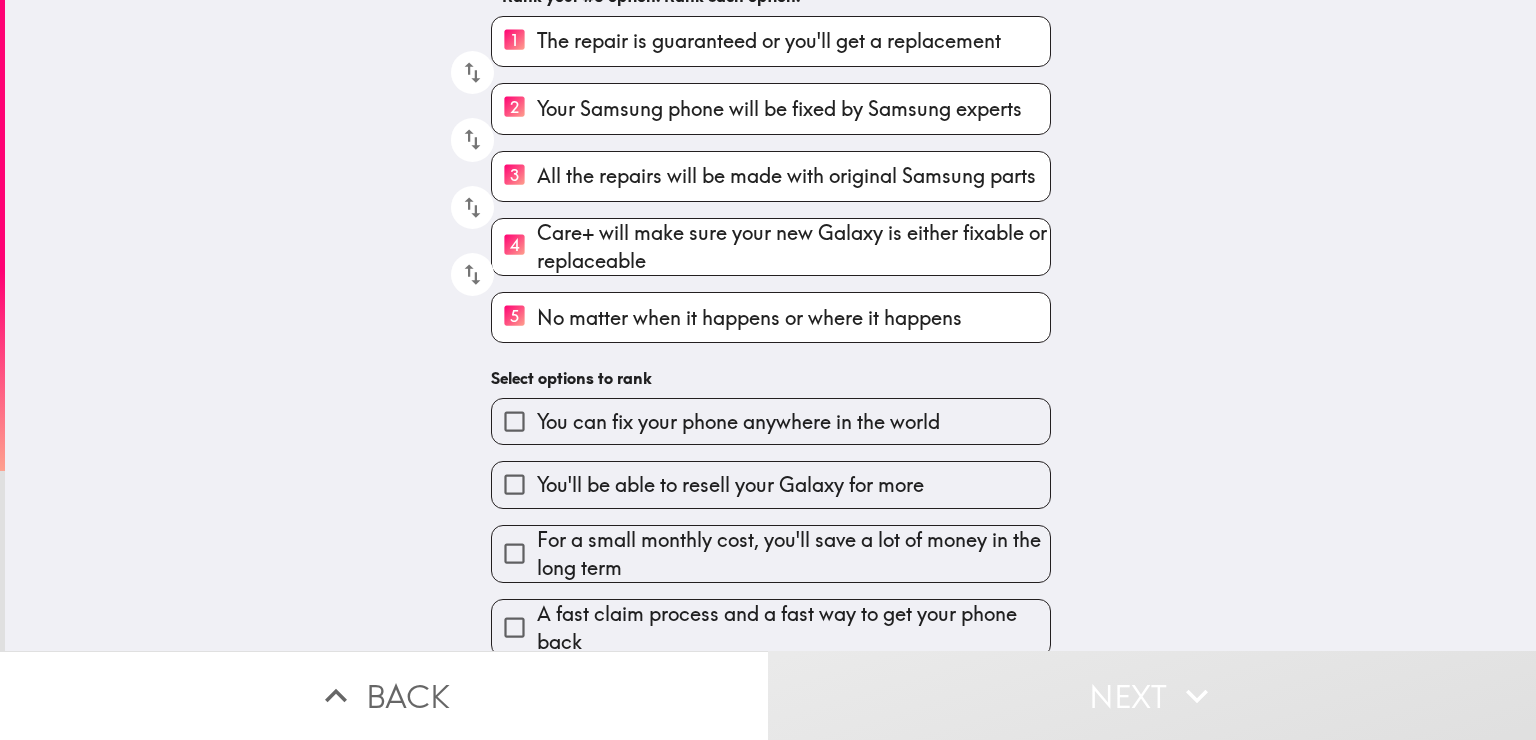 scroll, scrollTop: 192, scrollLeft: 0, axis: vertical 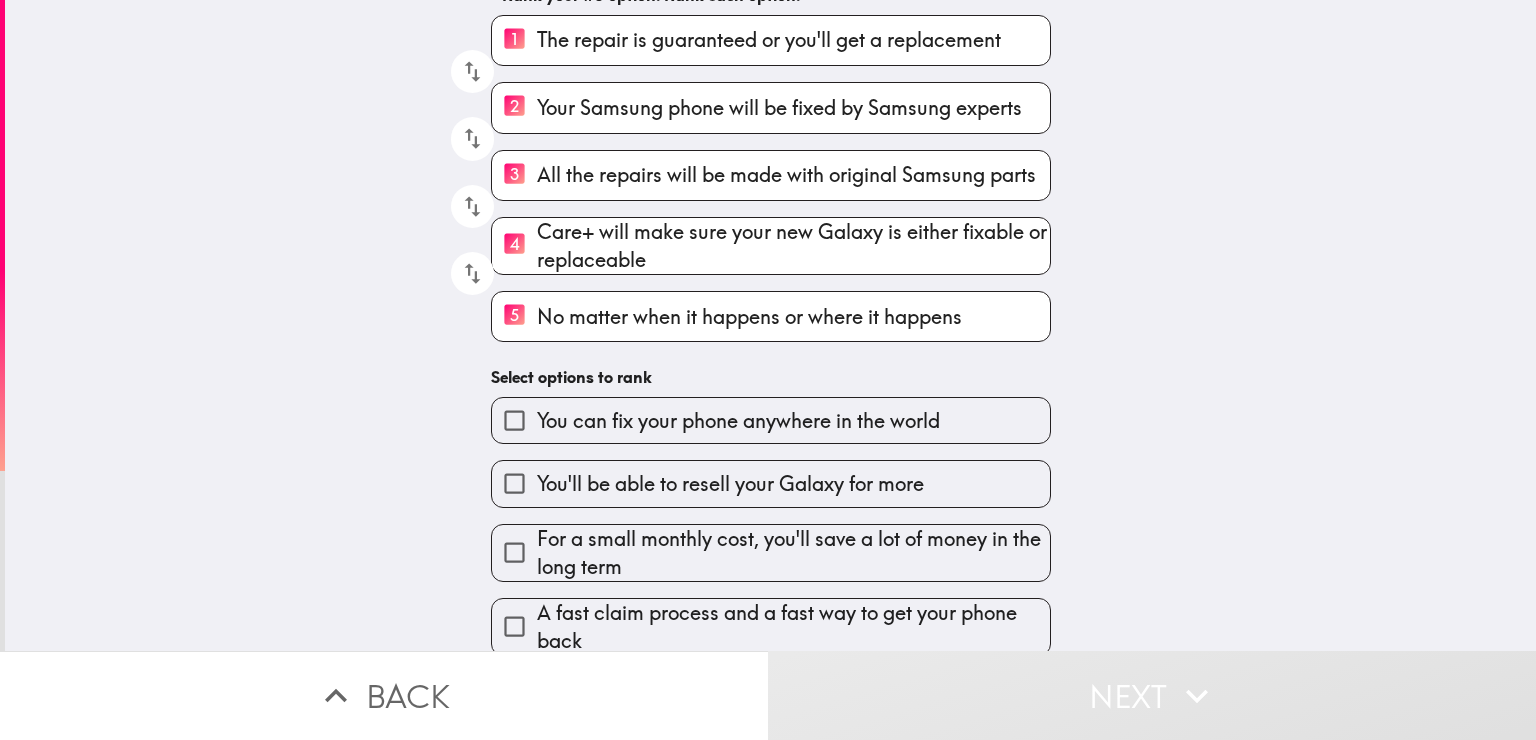 click on "A fast claim process and a fast way to get your phone back" at bounding box center (793, 627) 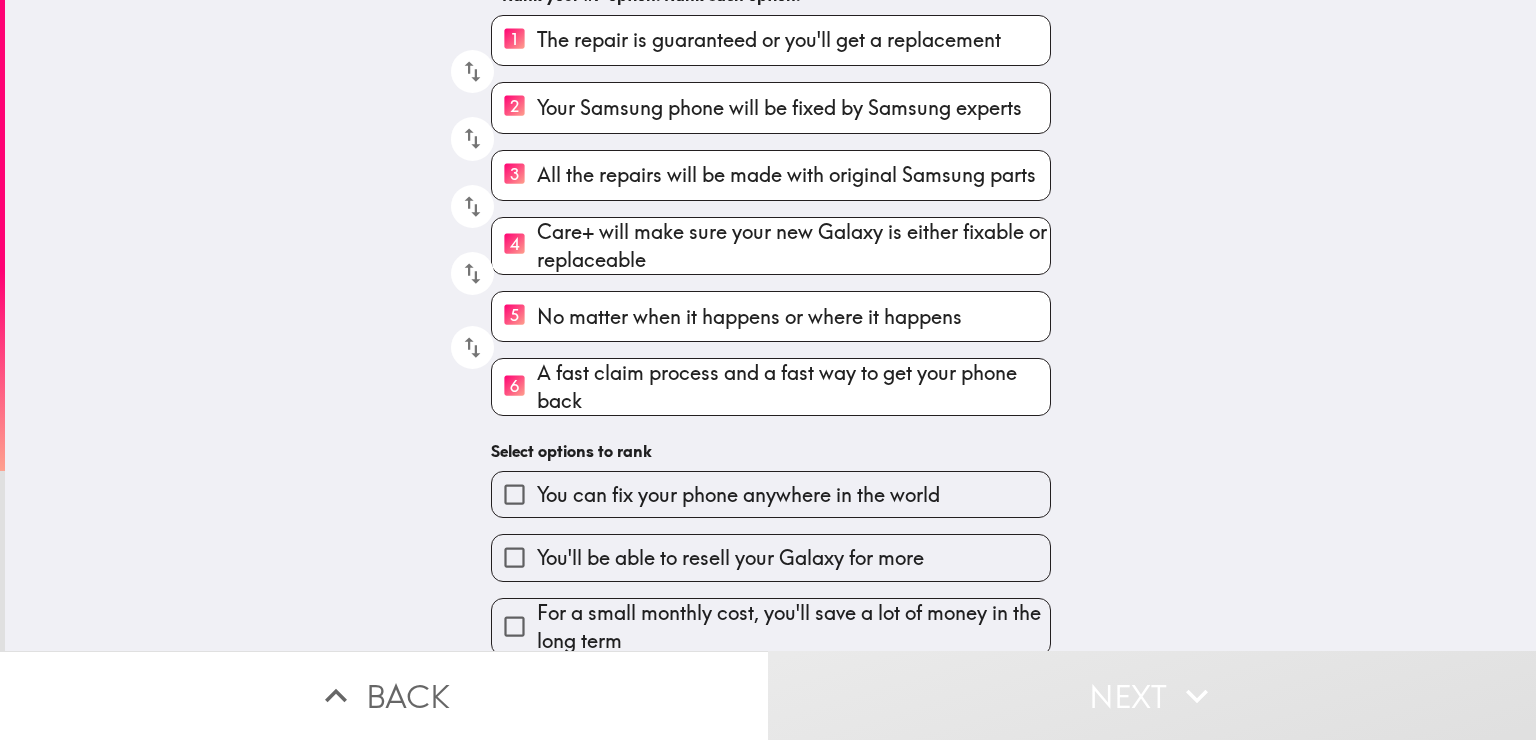 click on "You'll be able to resell your Galaxy for more" at bounding box center [730, 558] 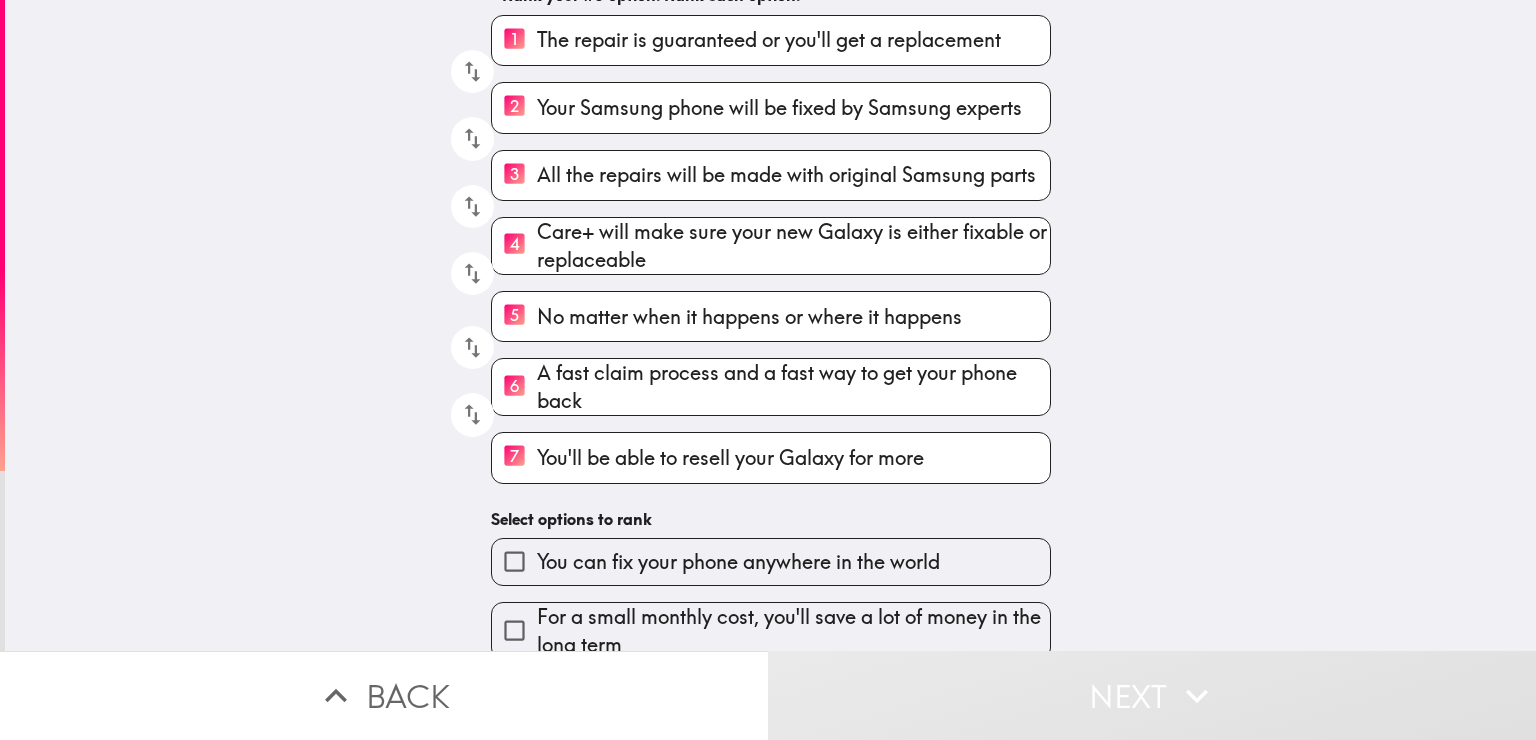 click on "You can fix your phone anywhere in the world" at bounding box center [738, 562] 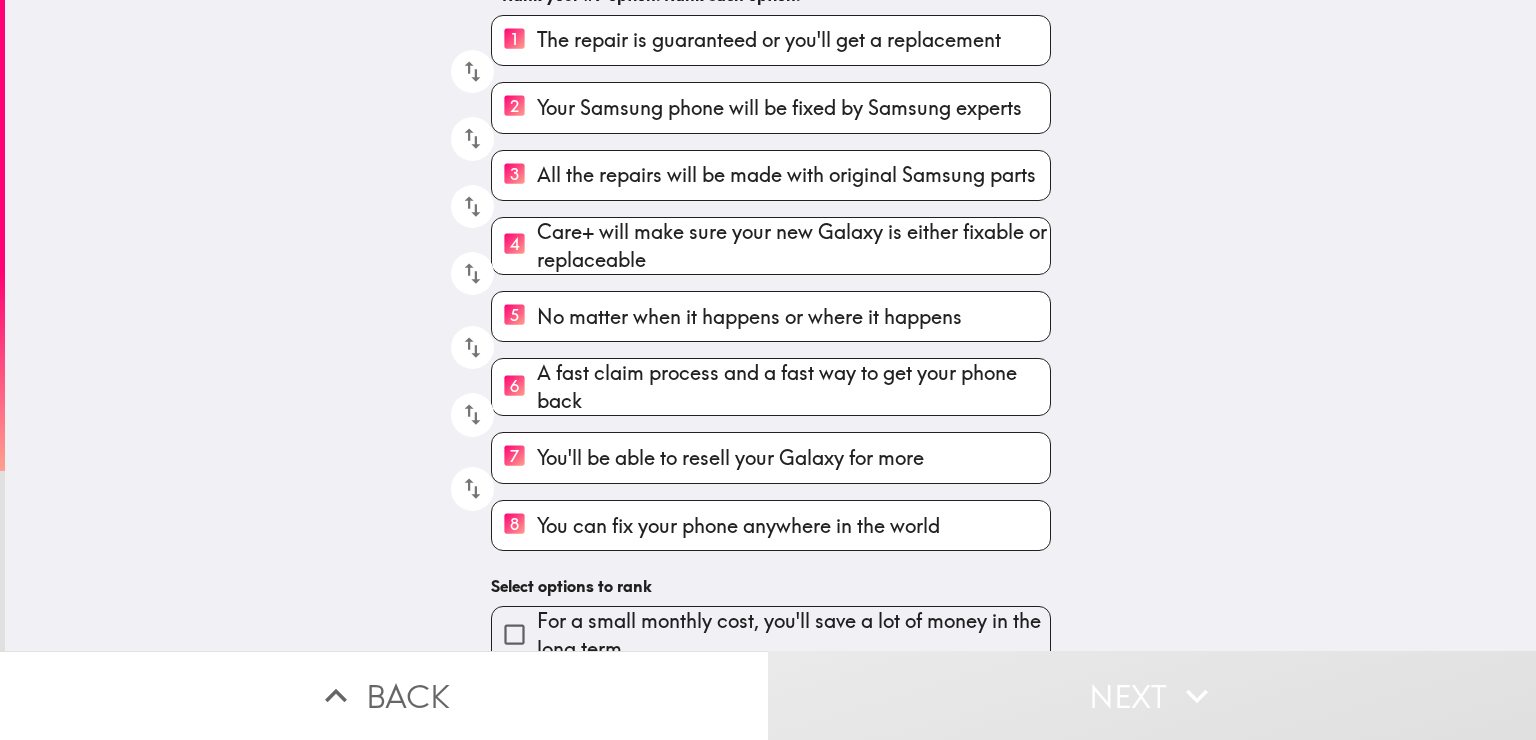 click on "For a small monthly cost, you'll save a lot of money in the long term" at bounding box center (793, 635) 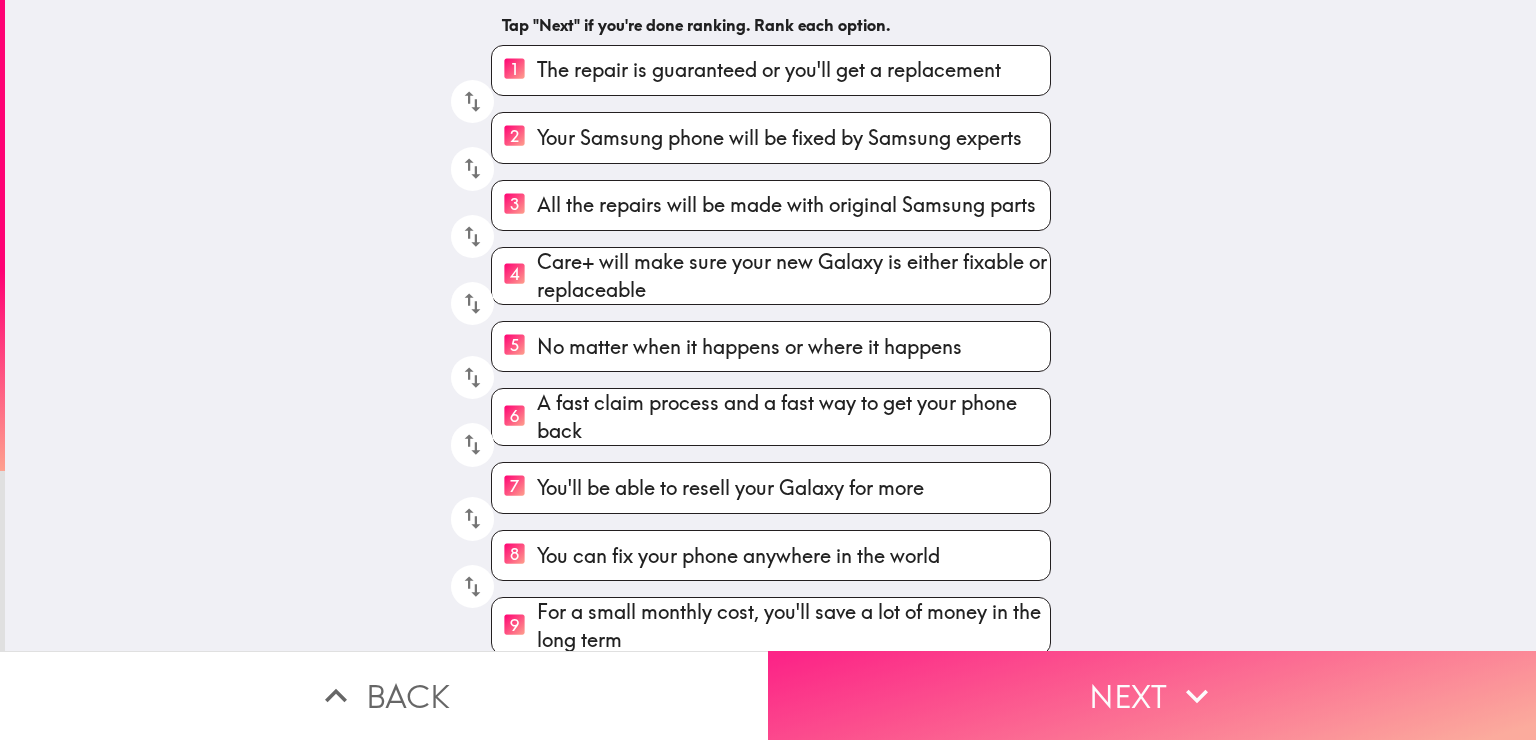 click 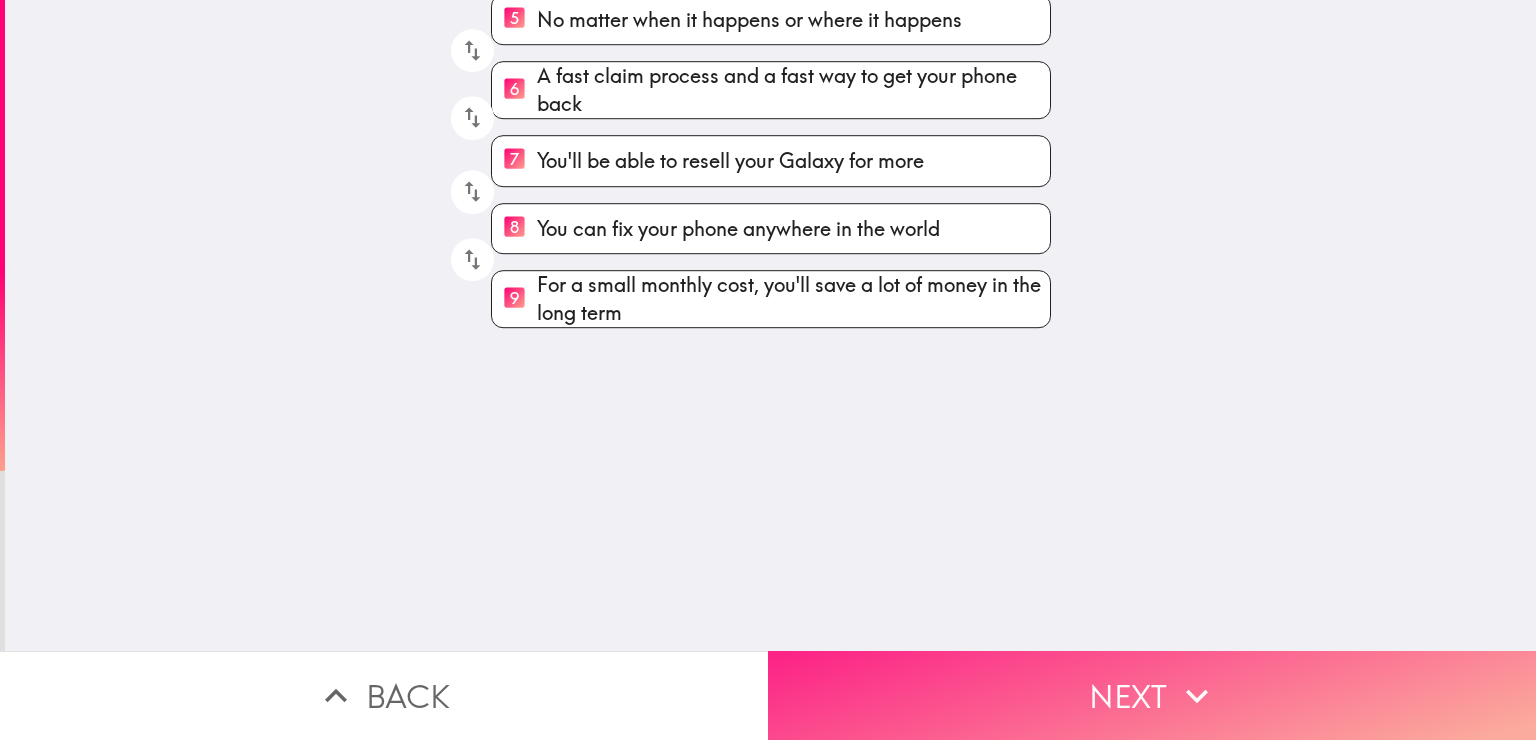 scroll, scrollTop: 0, scrollLeft: 0, axis: both 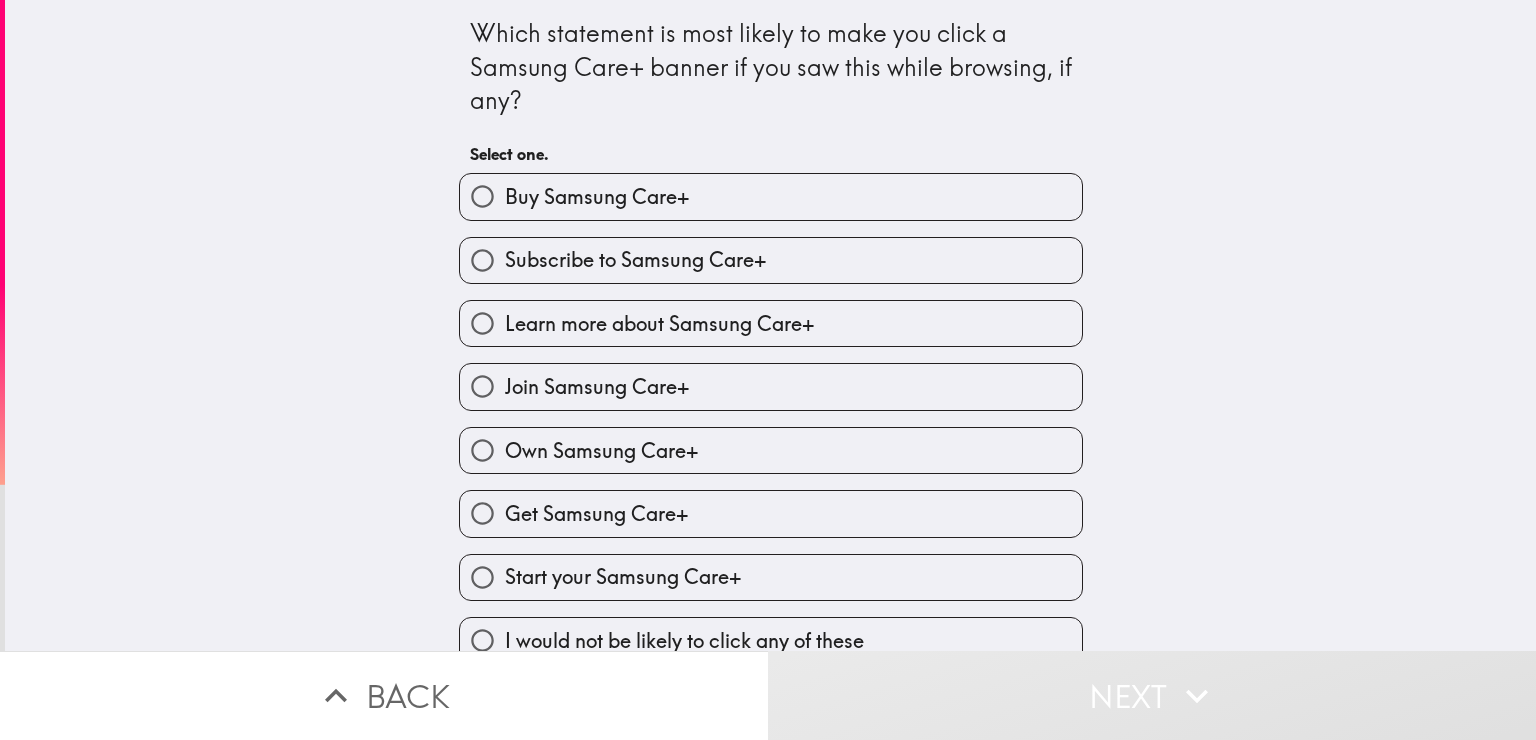 click on "Join Samsung Care+" at bounding box center (771, 386) 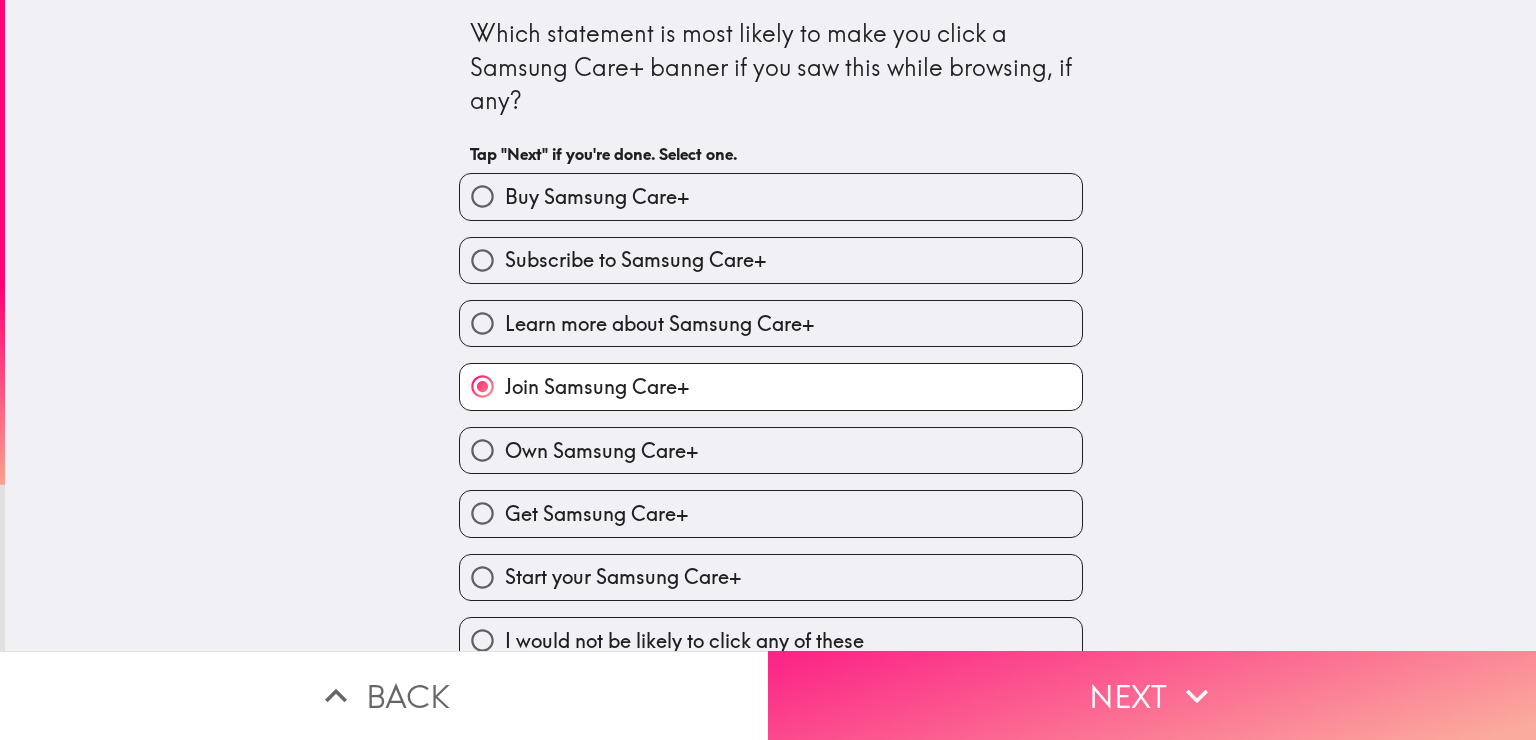 click on "Next" at bounding box center [1152, 695] 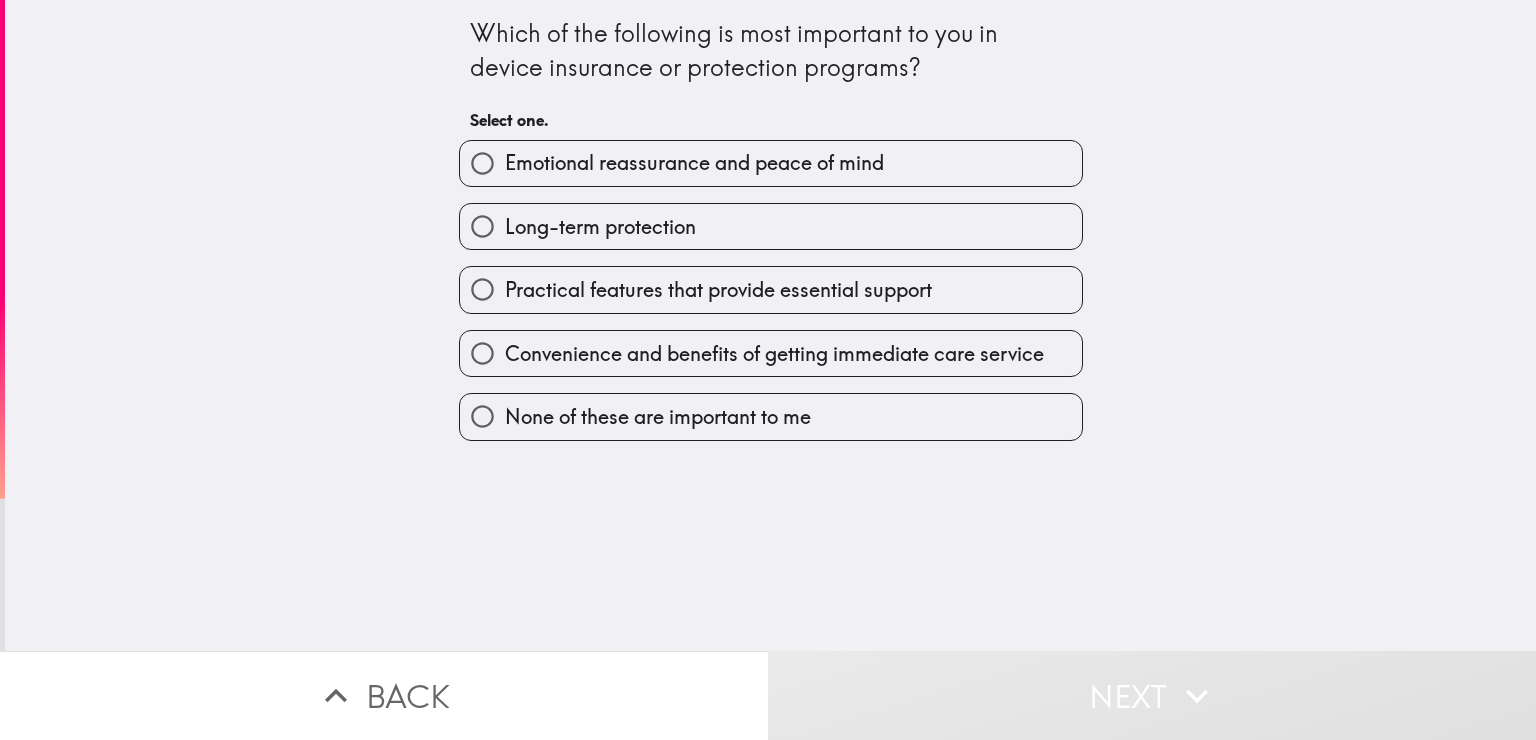 click on "Practical features that provide essential support" at bounding box center (771, 289) 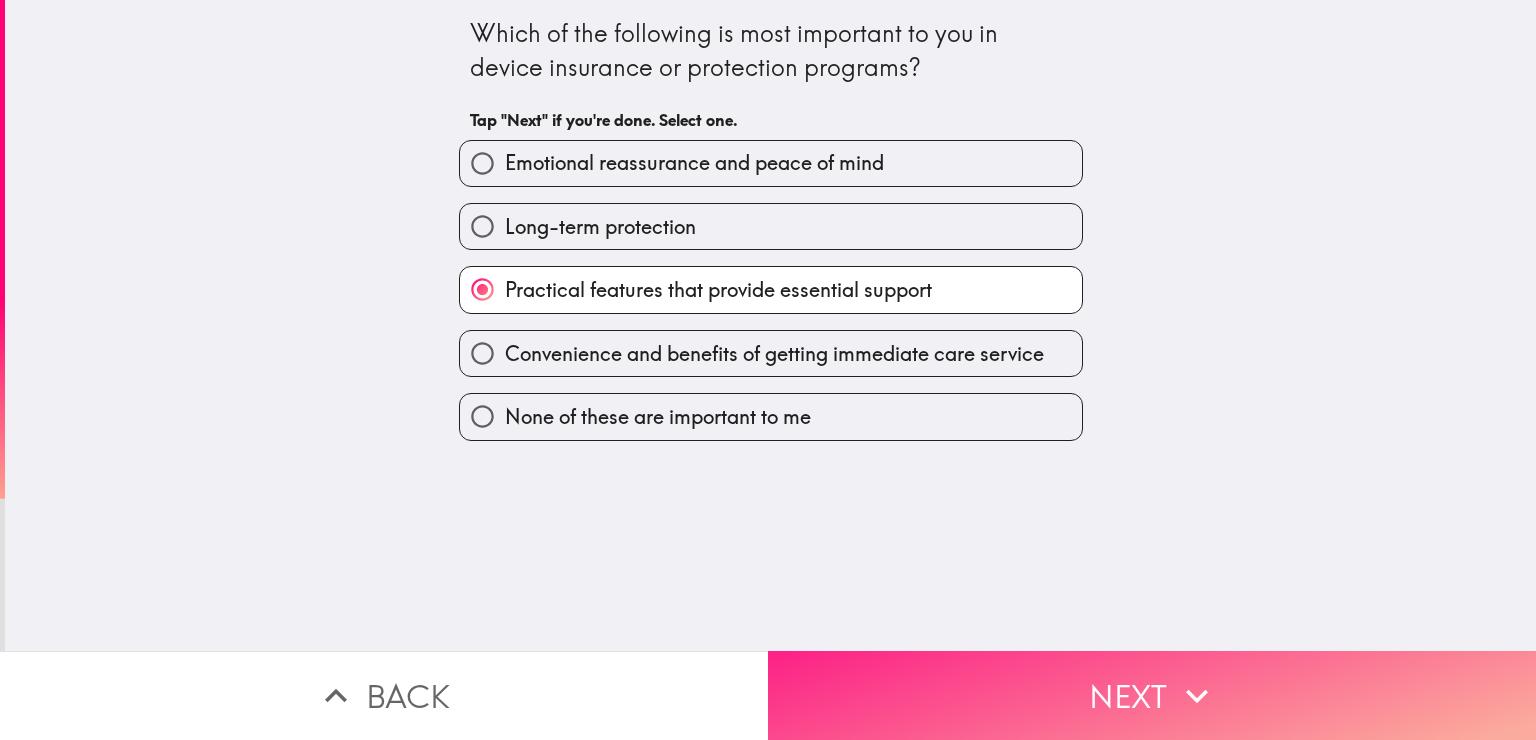 click on "Next" at bounding box center [1152, 695] 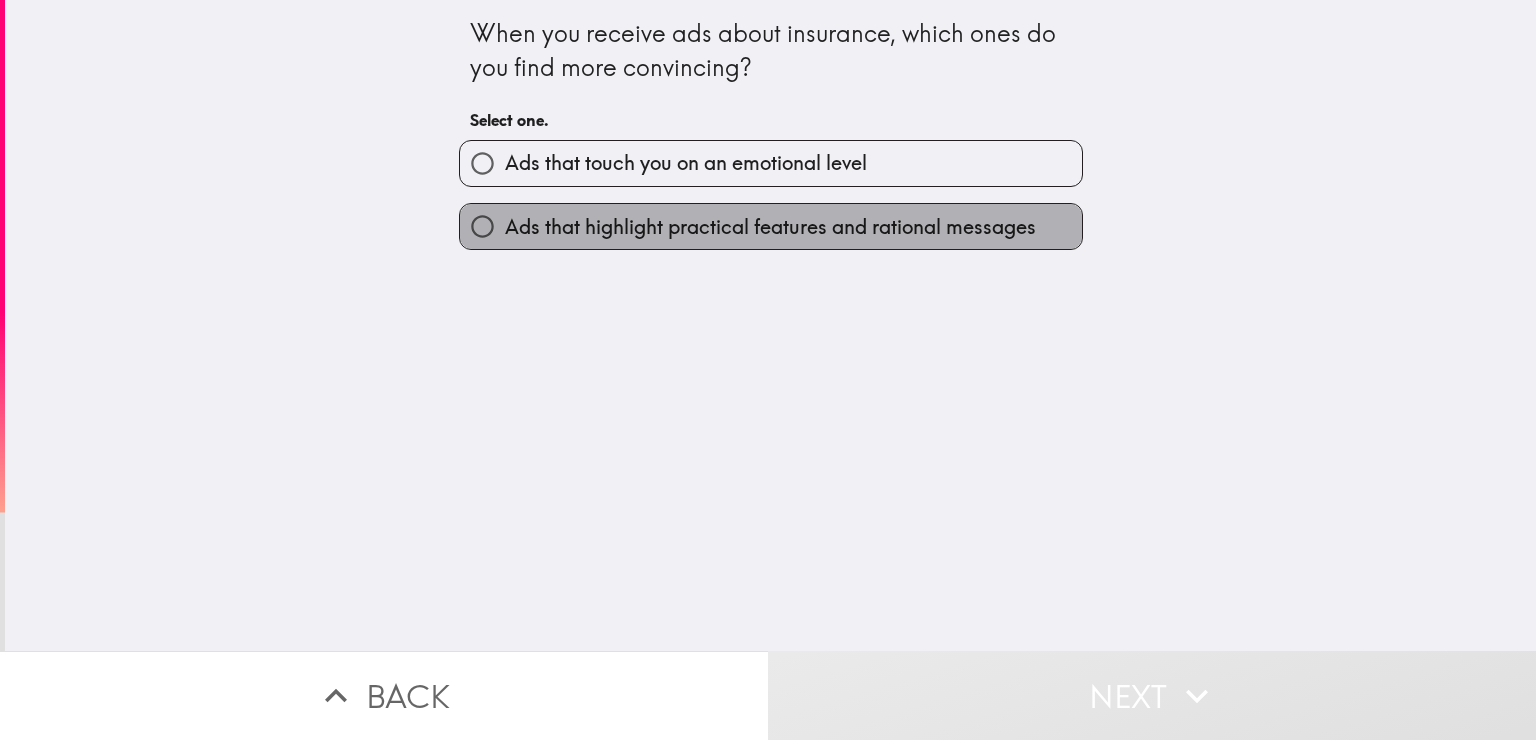 click on "Ads that highlight practical features and rational messages" at bounding box center [770, 227] 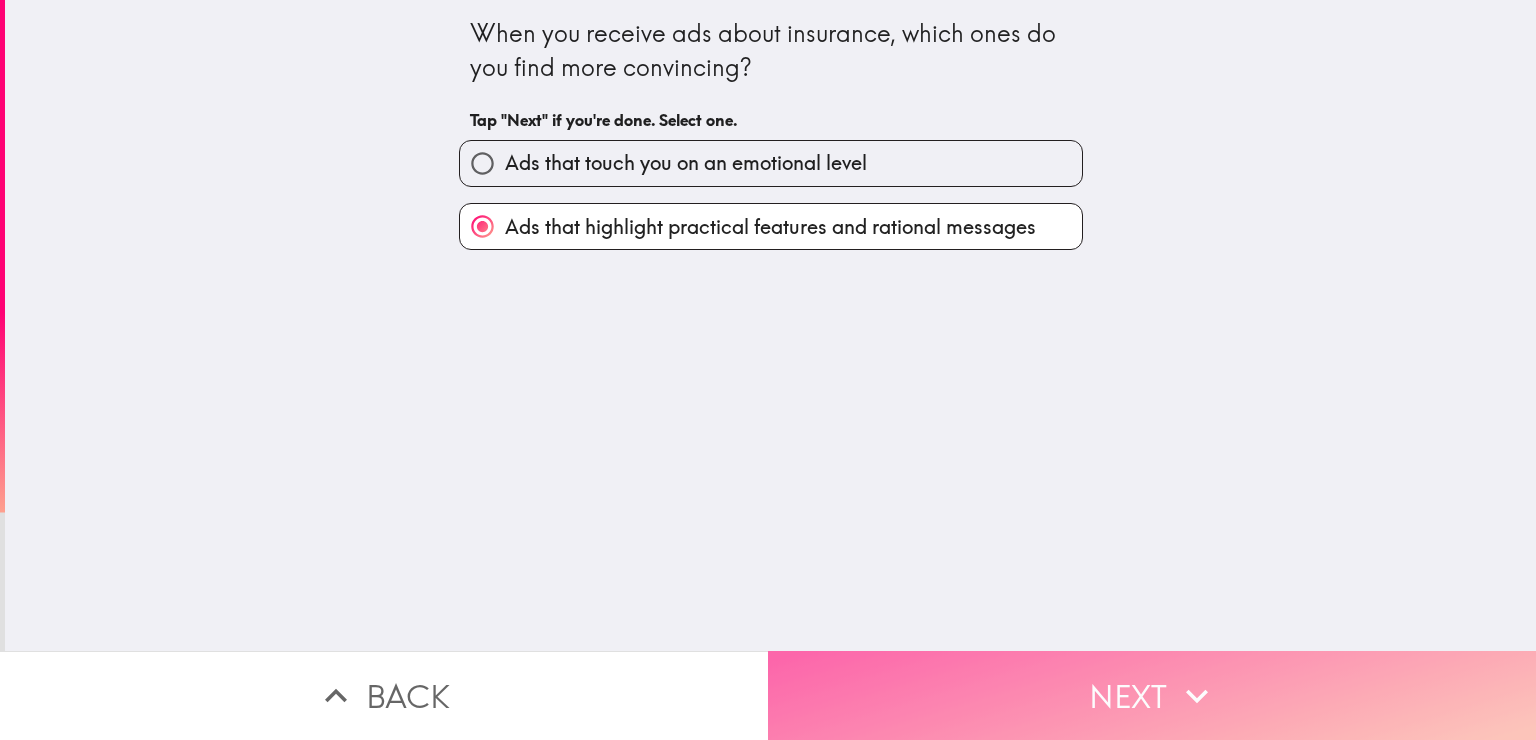 click on "Next" at bounding box center (1152, 695) 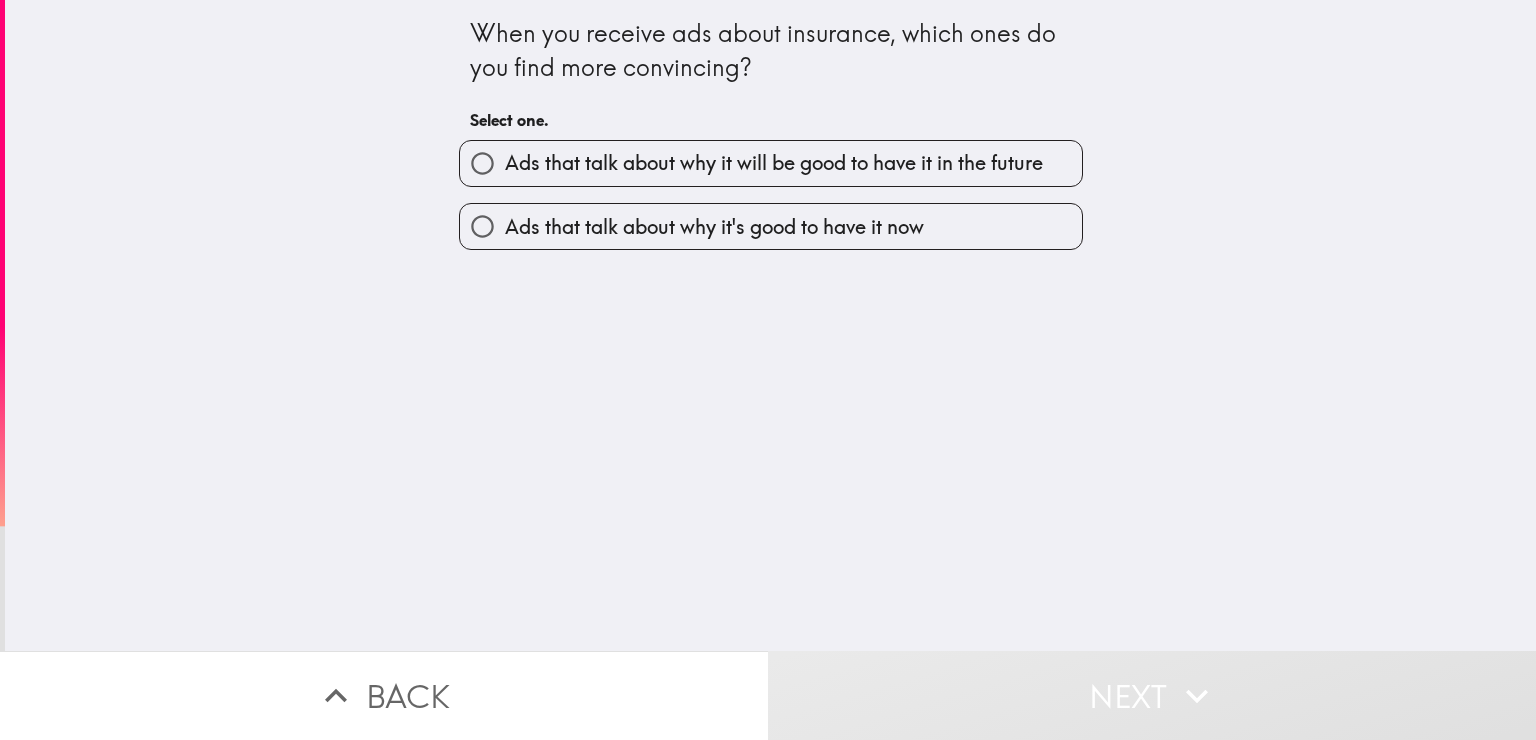 click on "Ads that talk about why it's good to have it now" at bounding box center (714, 227) 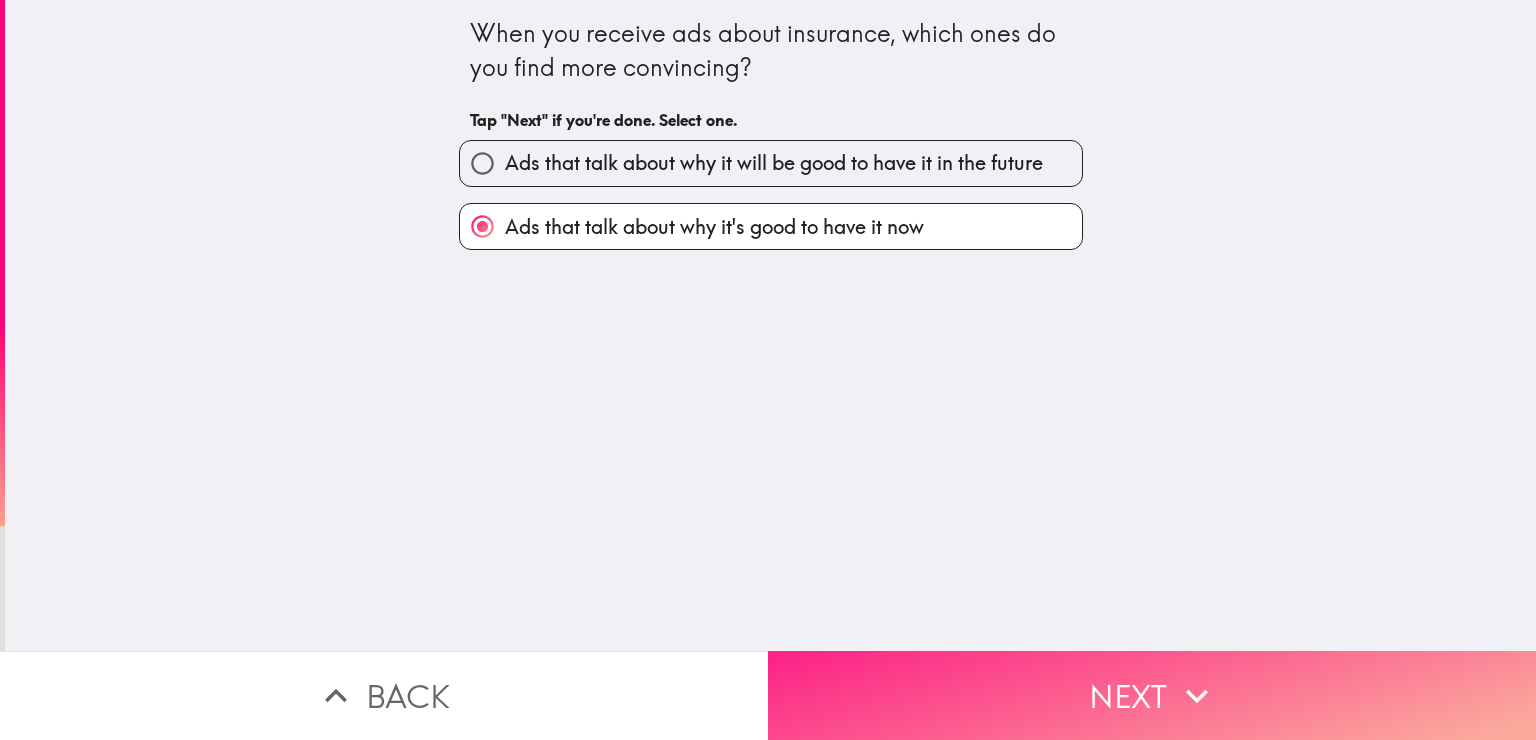 click on "Next" at bounding box center (1152, 695) 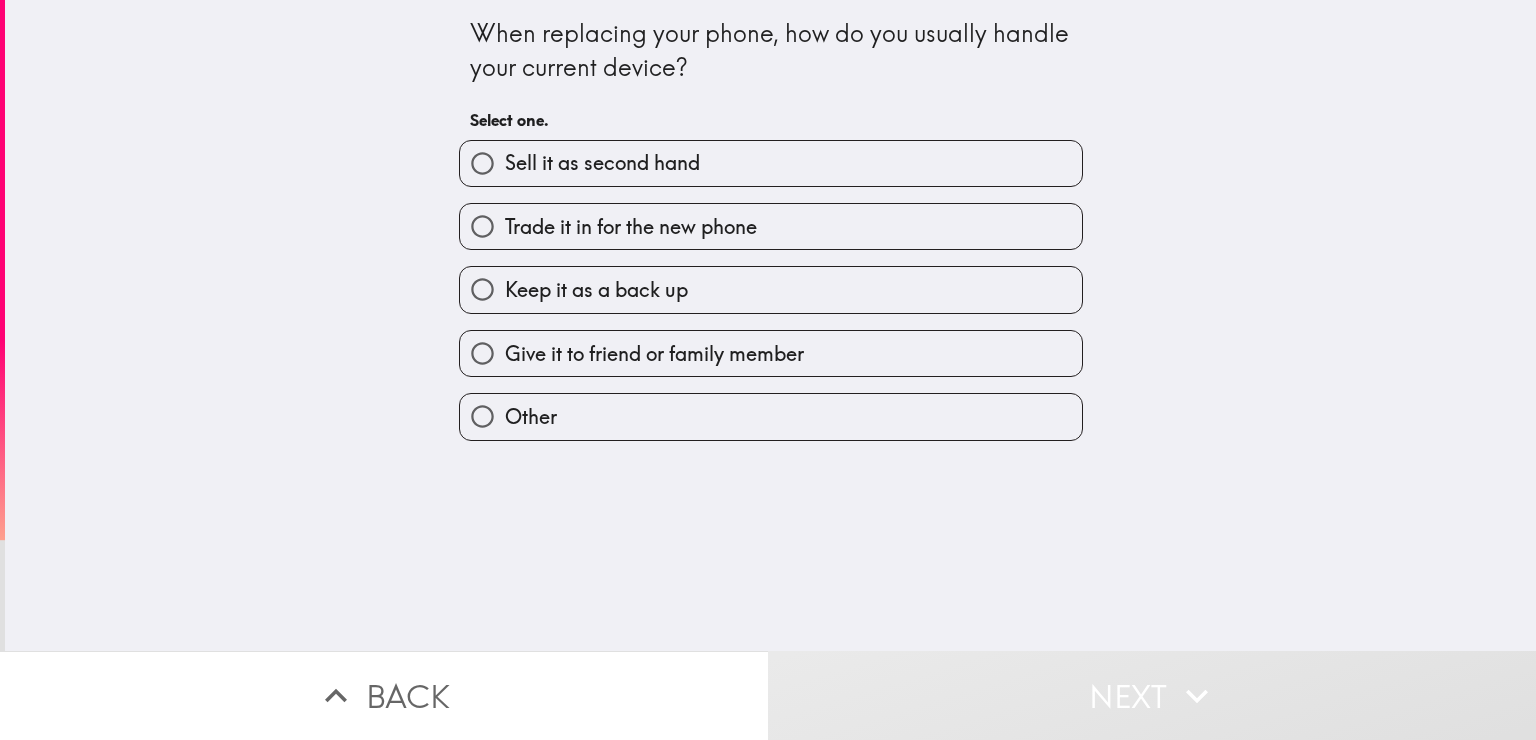 click on "Trade it in for the new phone" at bounding box center (631, 227) 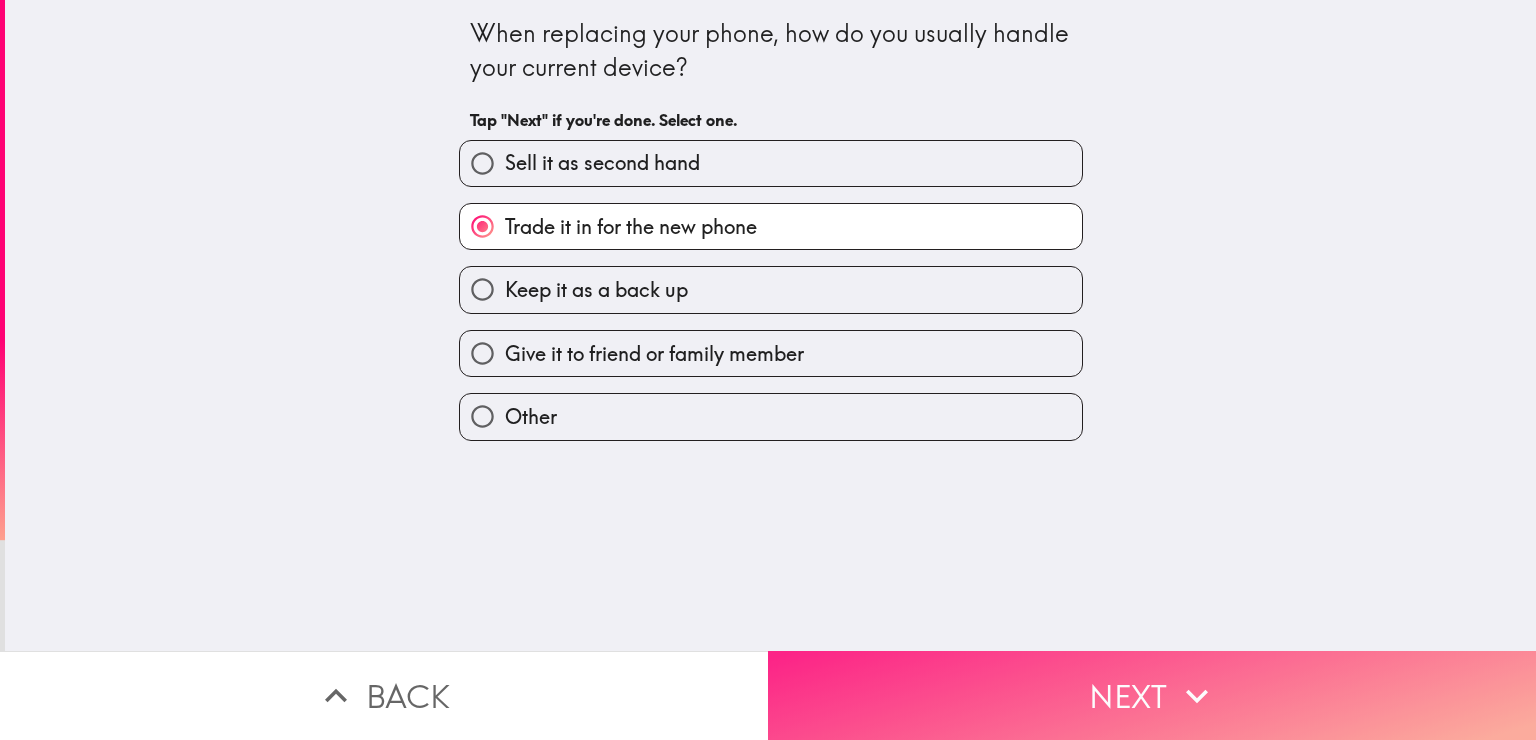 click on "Next" at bounding box center [1152, 695] 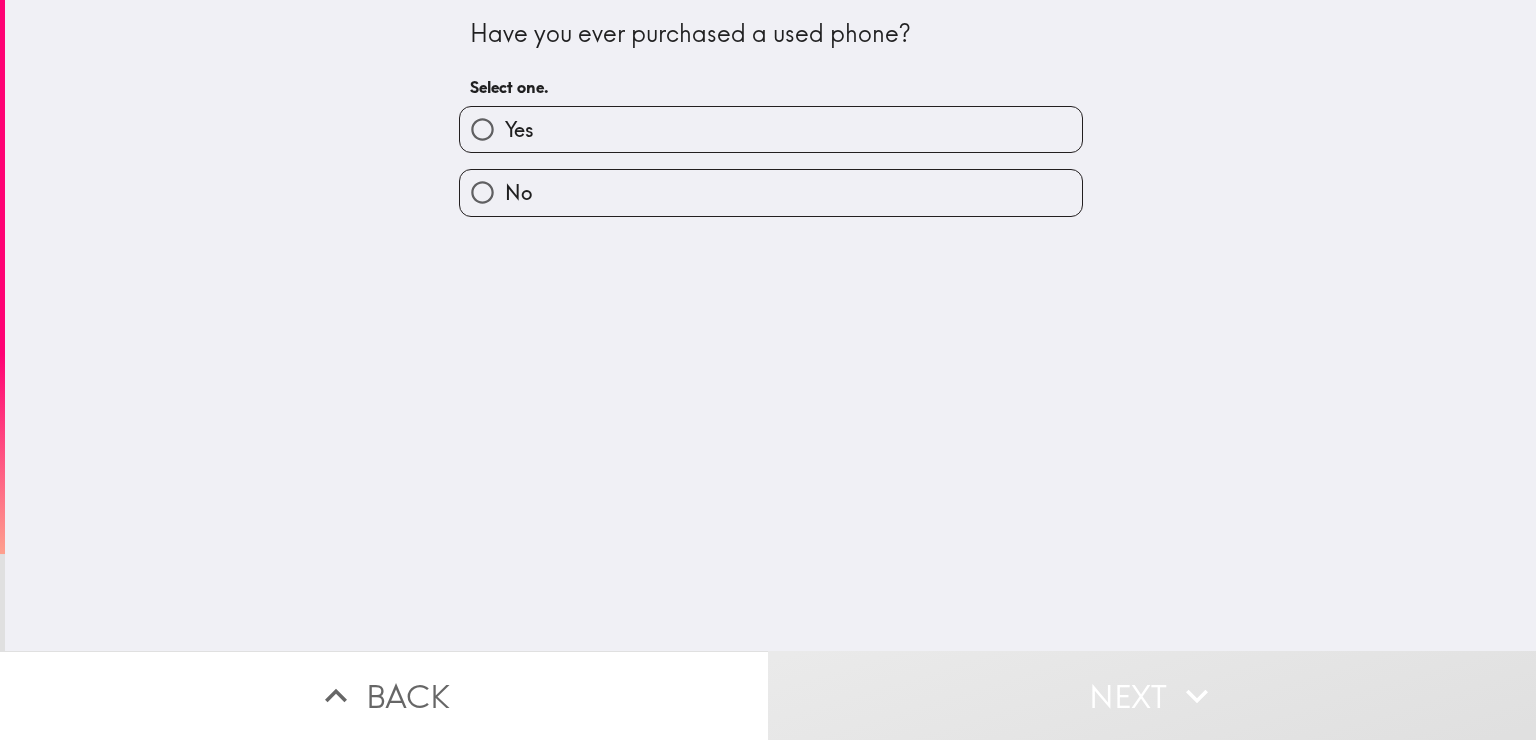 click on "No" at bounding box center (771, 192) 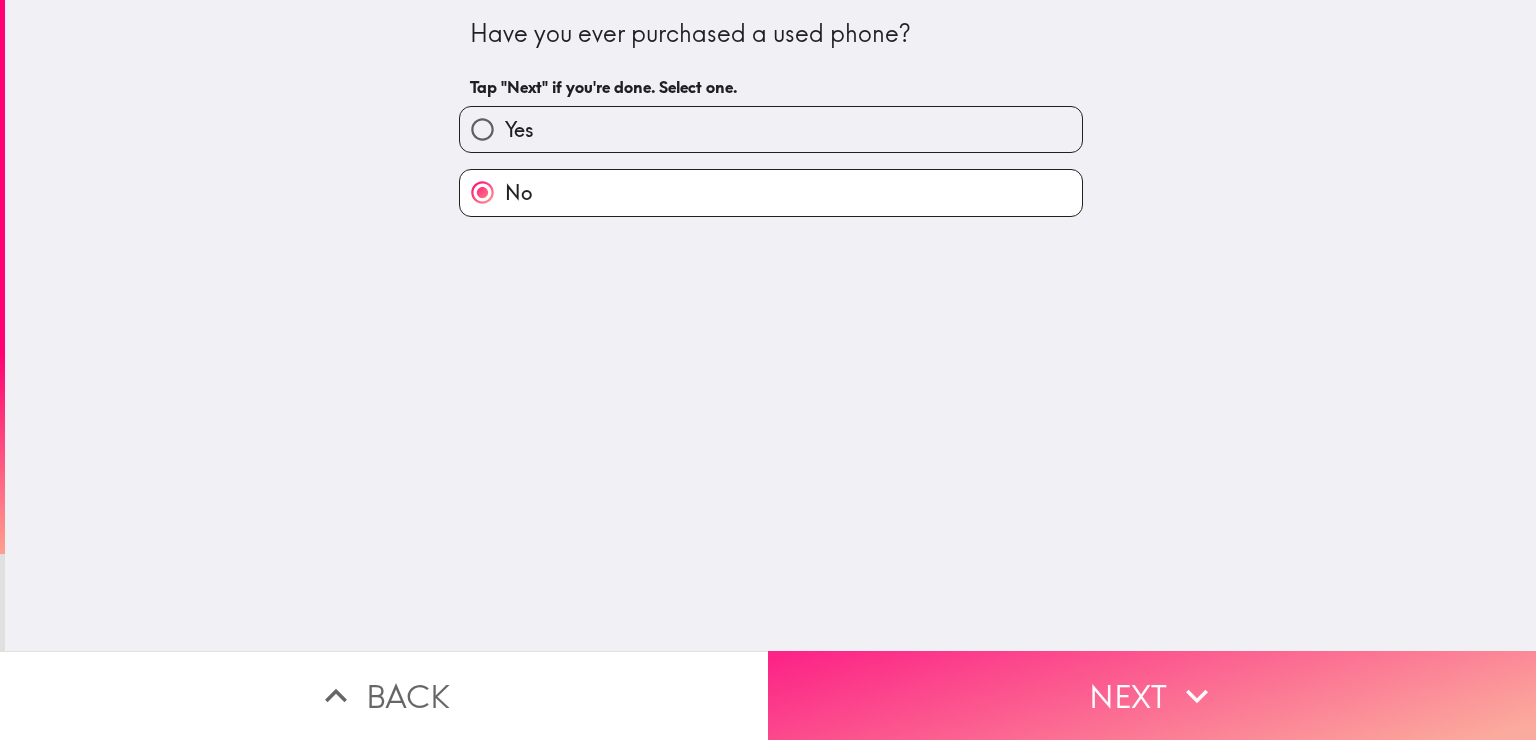 click on "Next" at bounding box center [1152, 695] 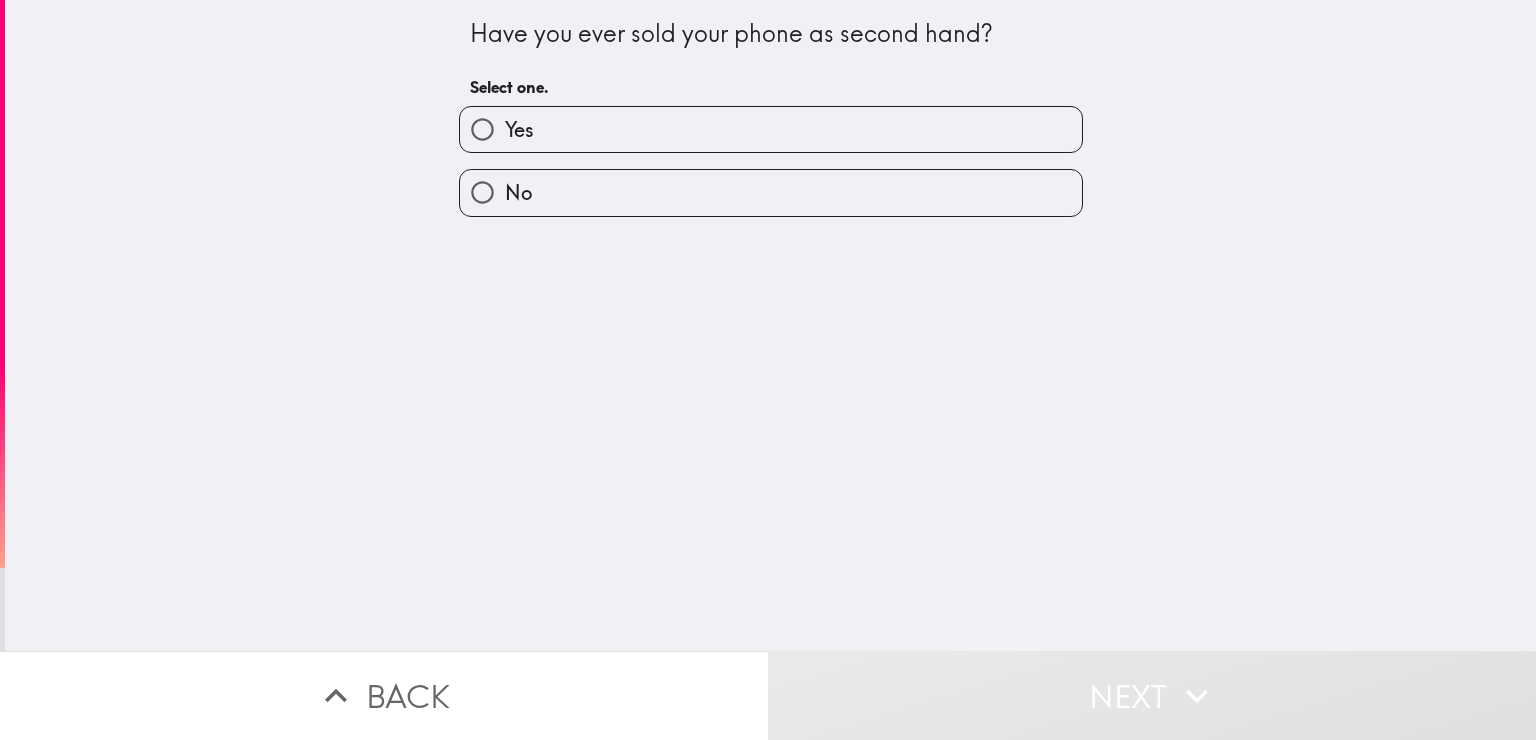 click on "No" at bounding box center (771, 192) 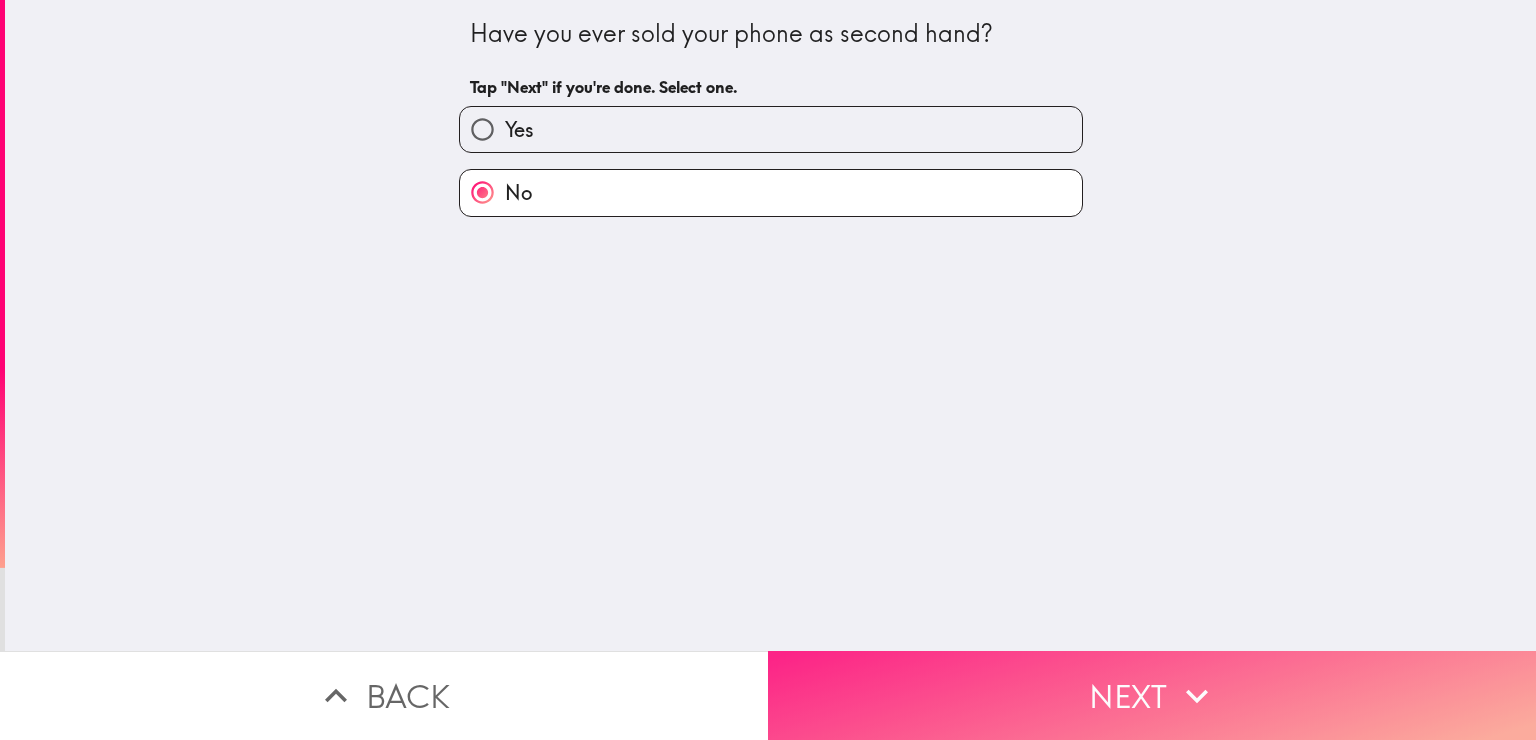 click on "Next" at bounding box center (1152, 695) 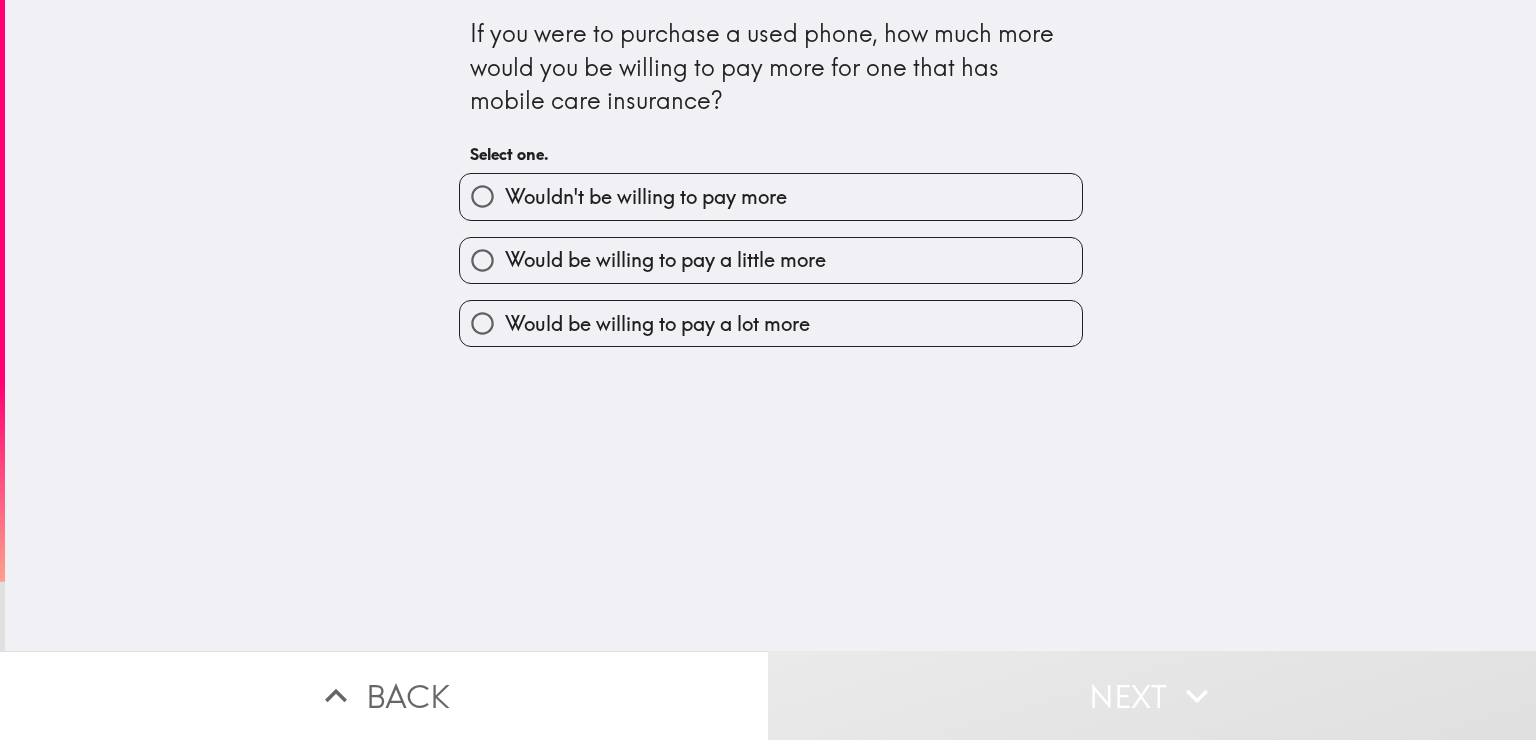 click on "Would be willing to pay a little more" at bounding box center (771, 260) 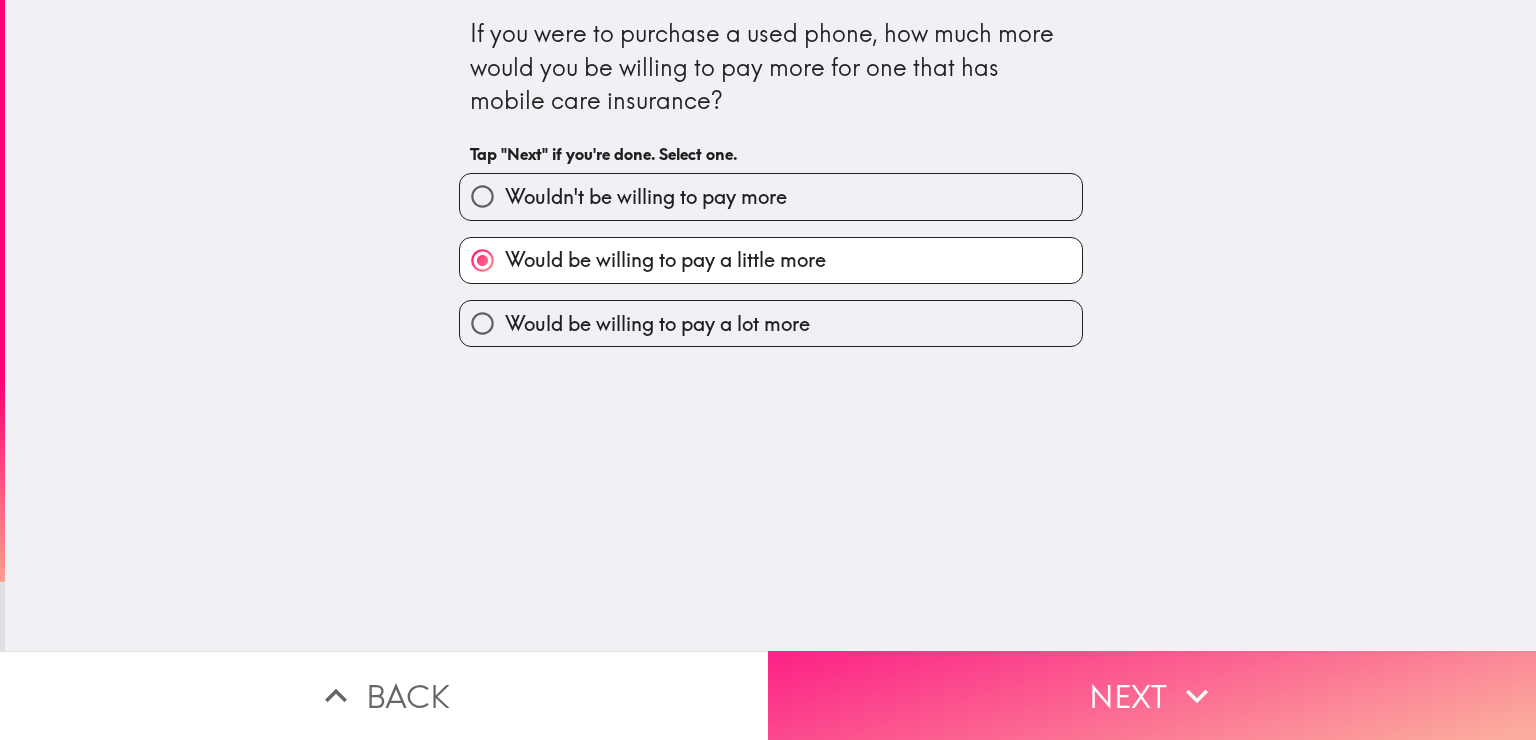 click on "Next" at bounding box center (1152, 695) 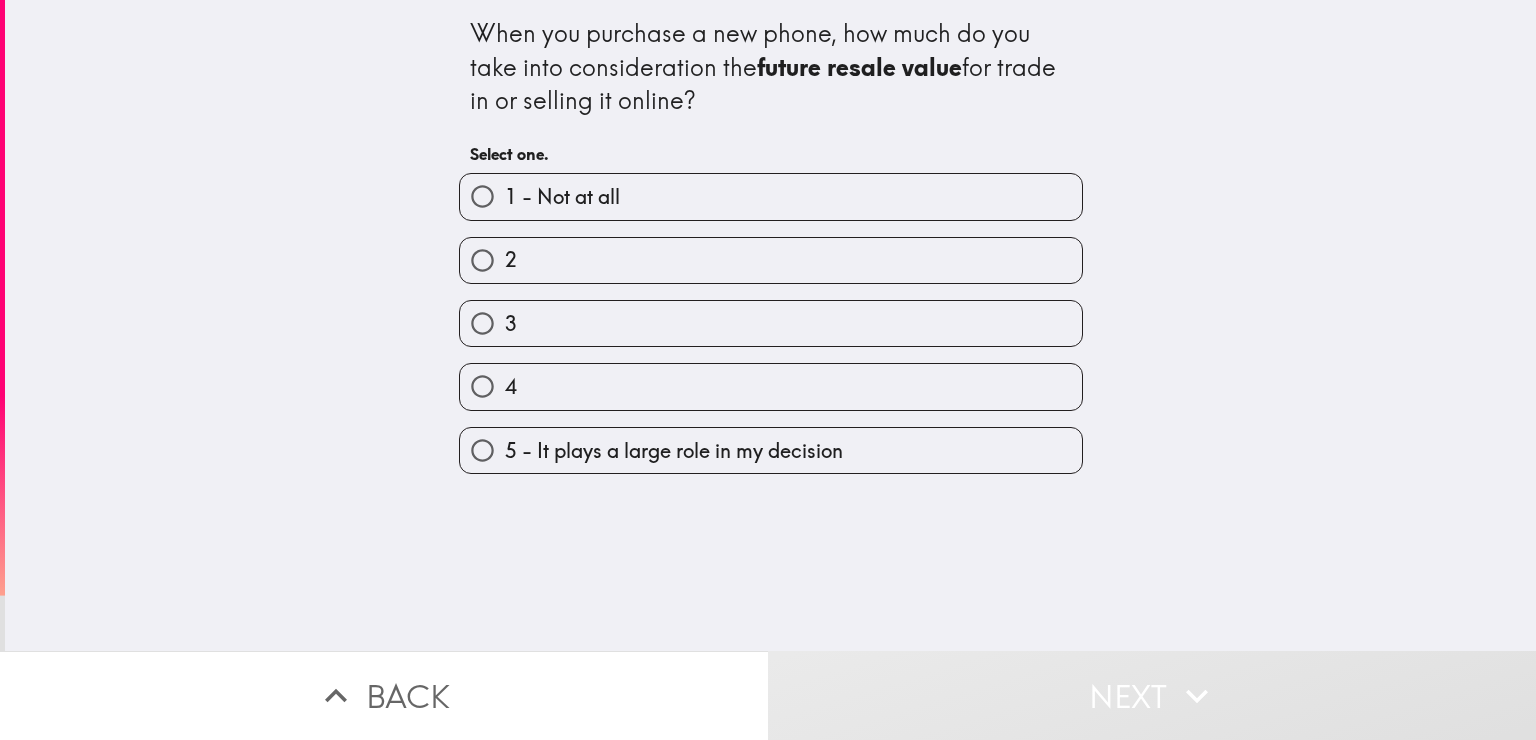 click on "4" at bounding box center [771, 386] 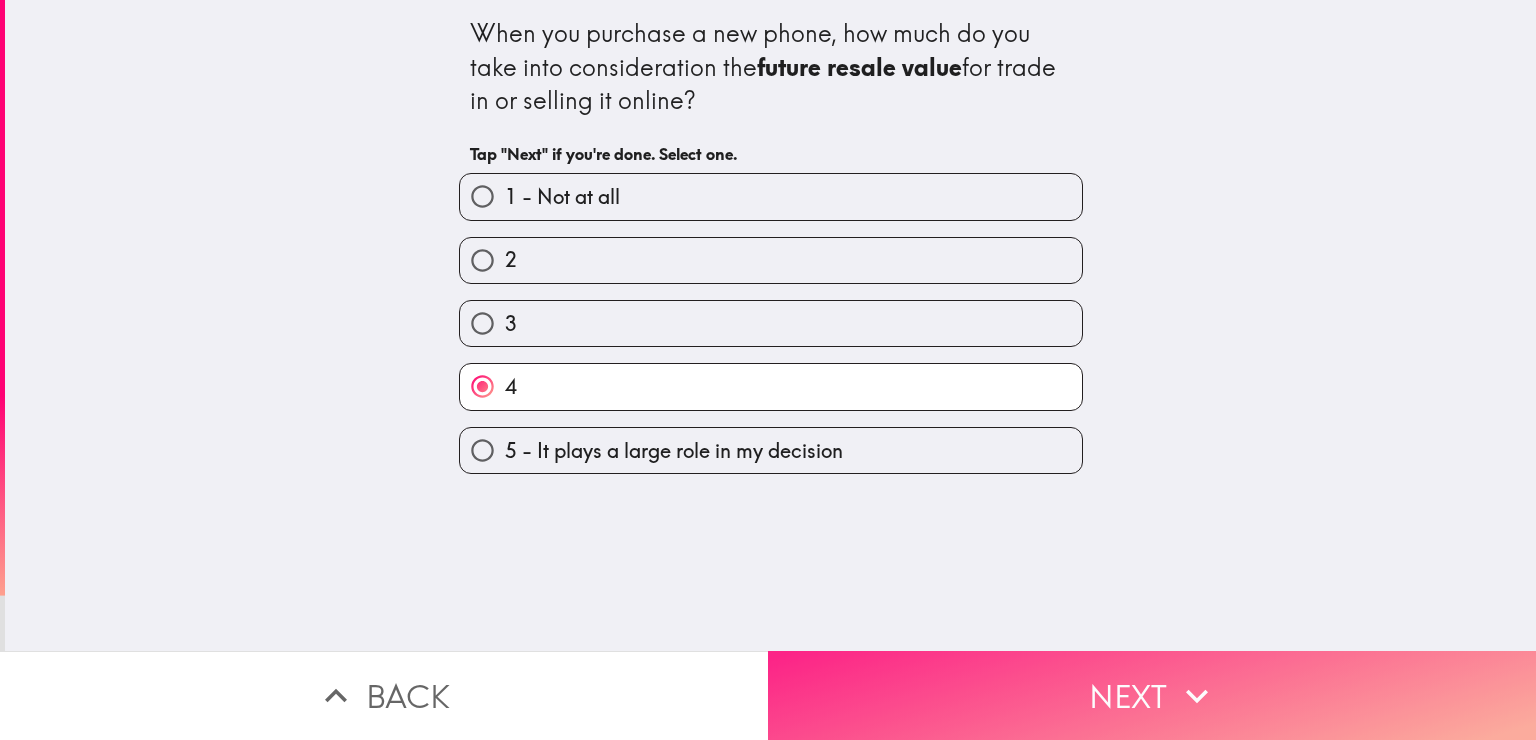 click on "Next" at bounding box center (1152, 695) 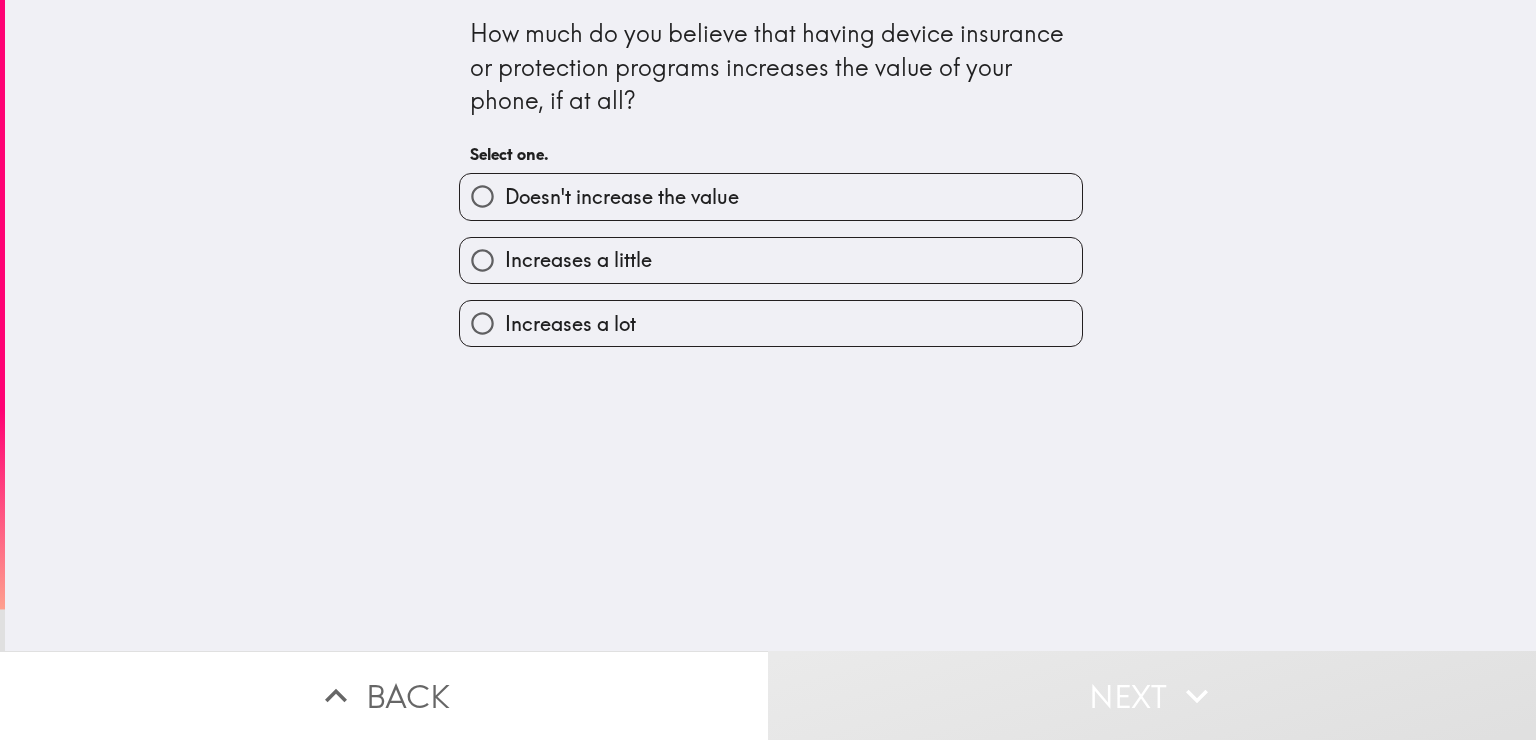 click on "Increases a little" at bounding box center (578, 260) 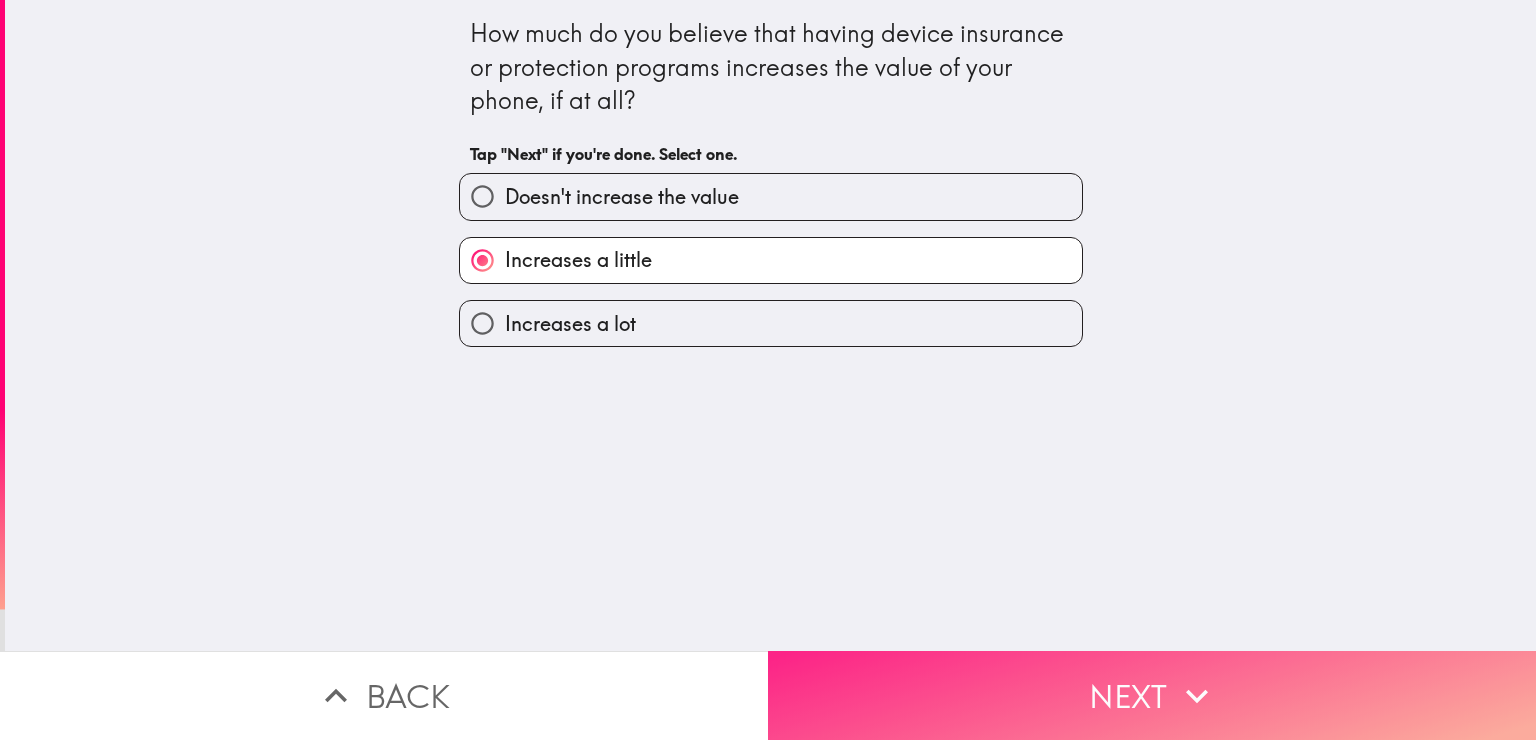 click on "Next" at bounding box center (1152, 695) 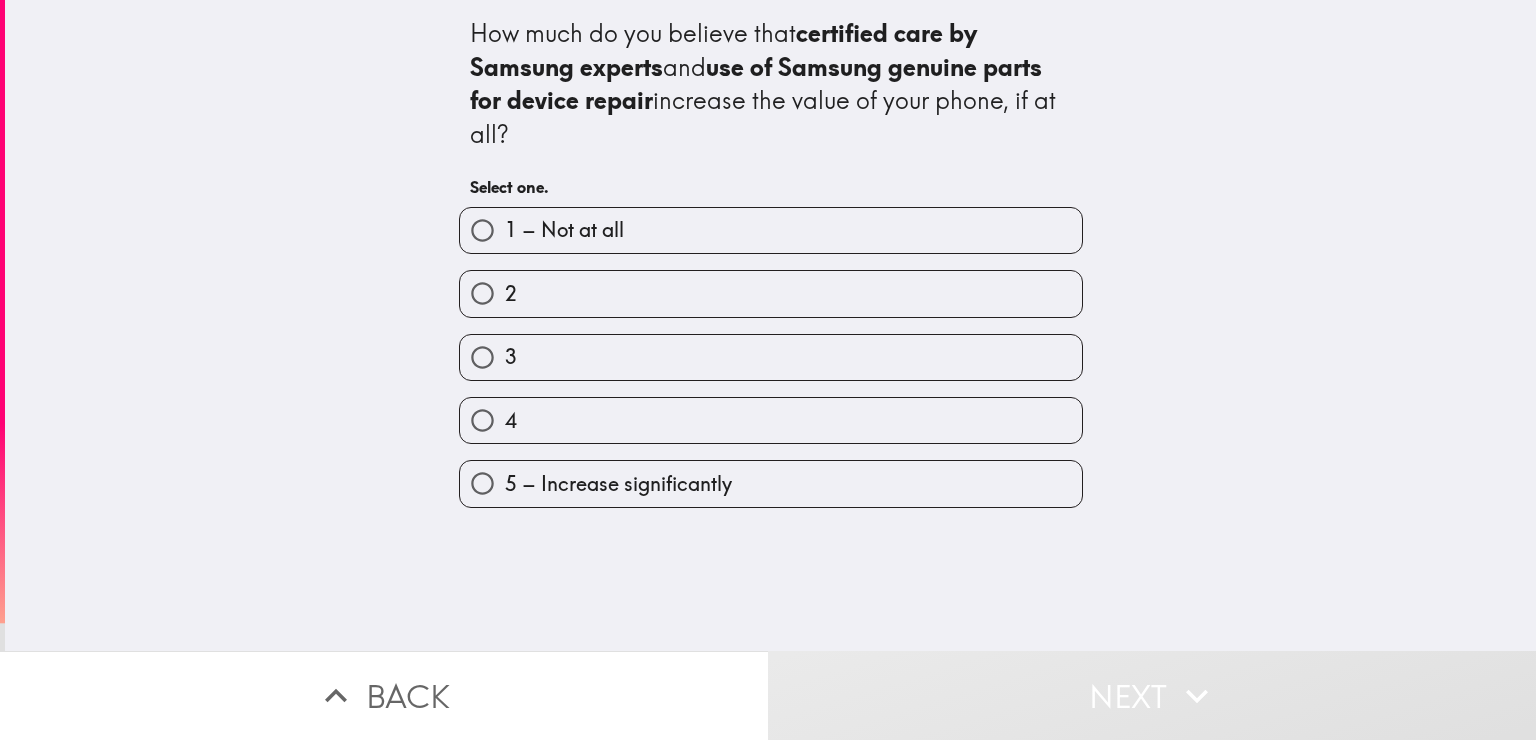 click on "4" at bounding box center (771, 420) 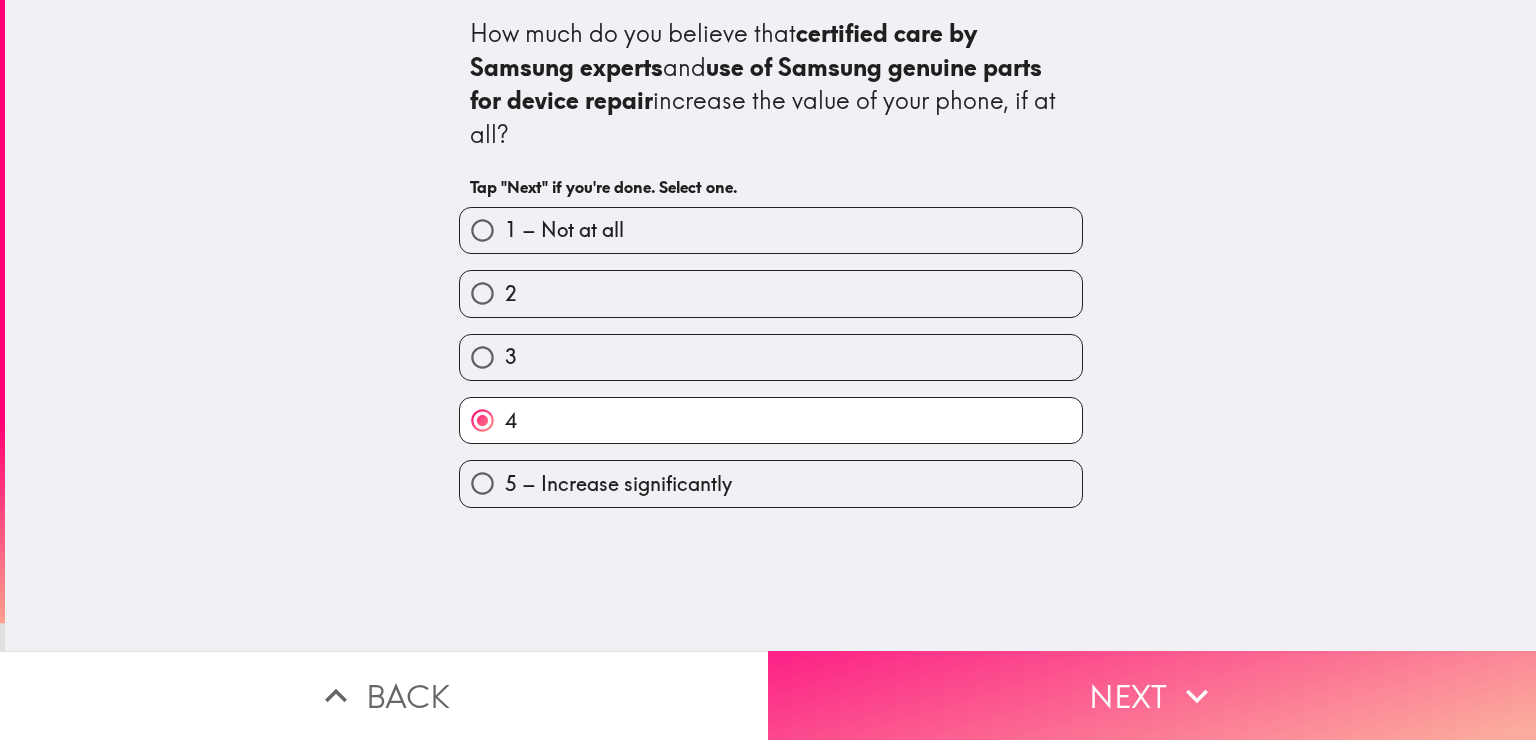 click on "Next" at bounding box center (1152, 695) 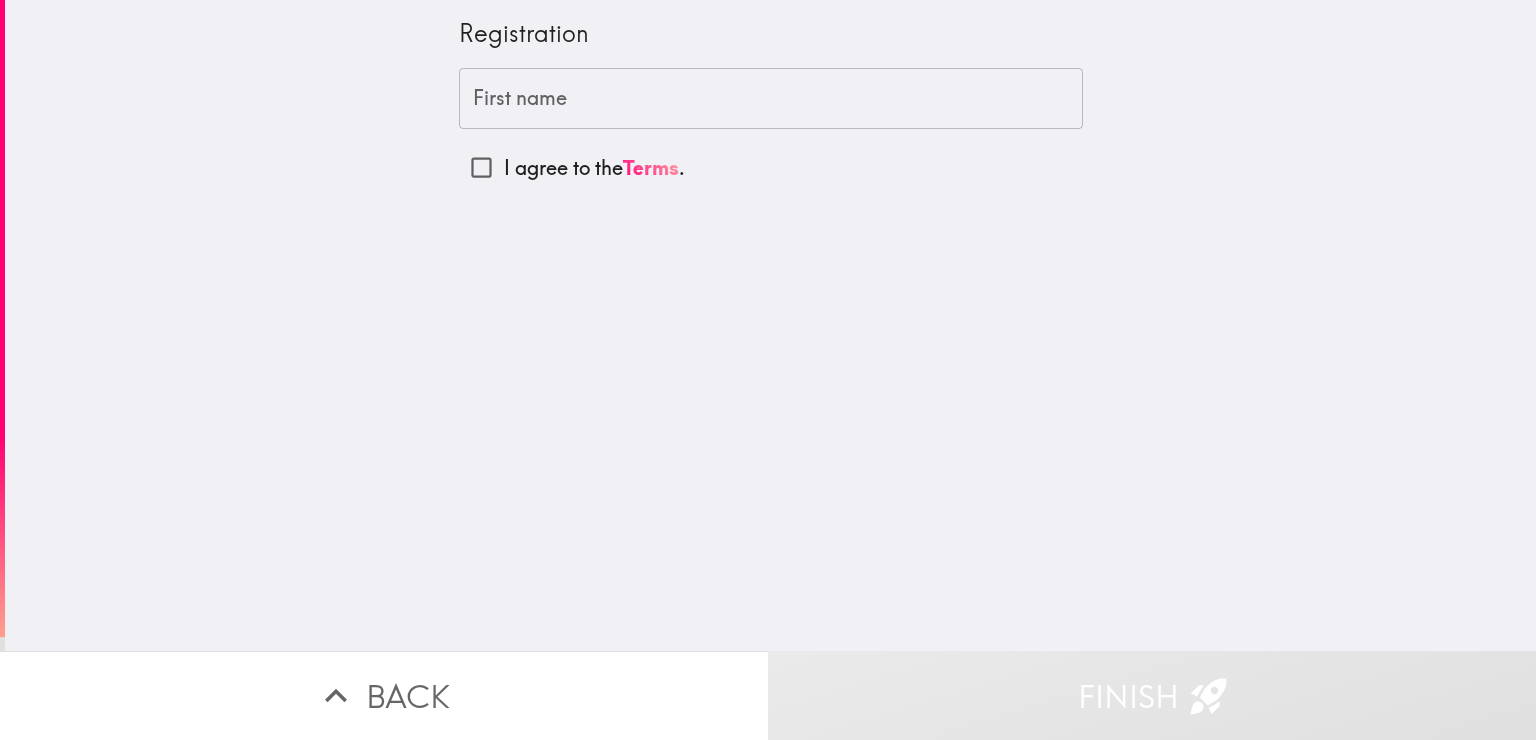 click on "First name" at bounding box center (771, 99) 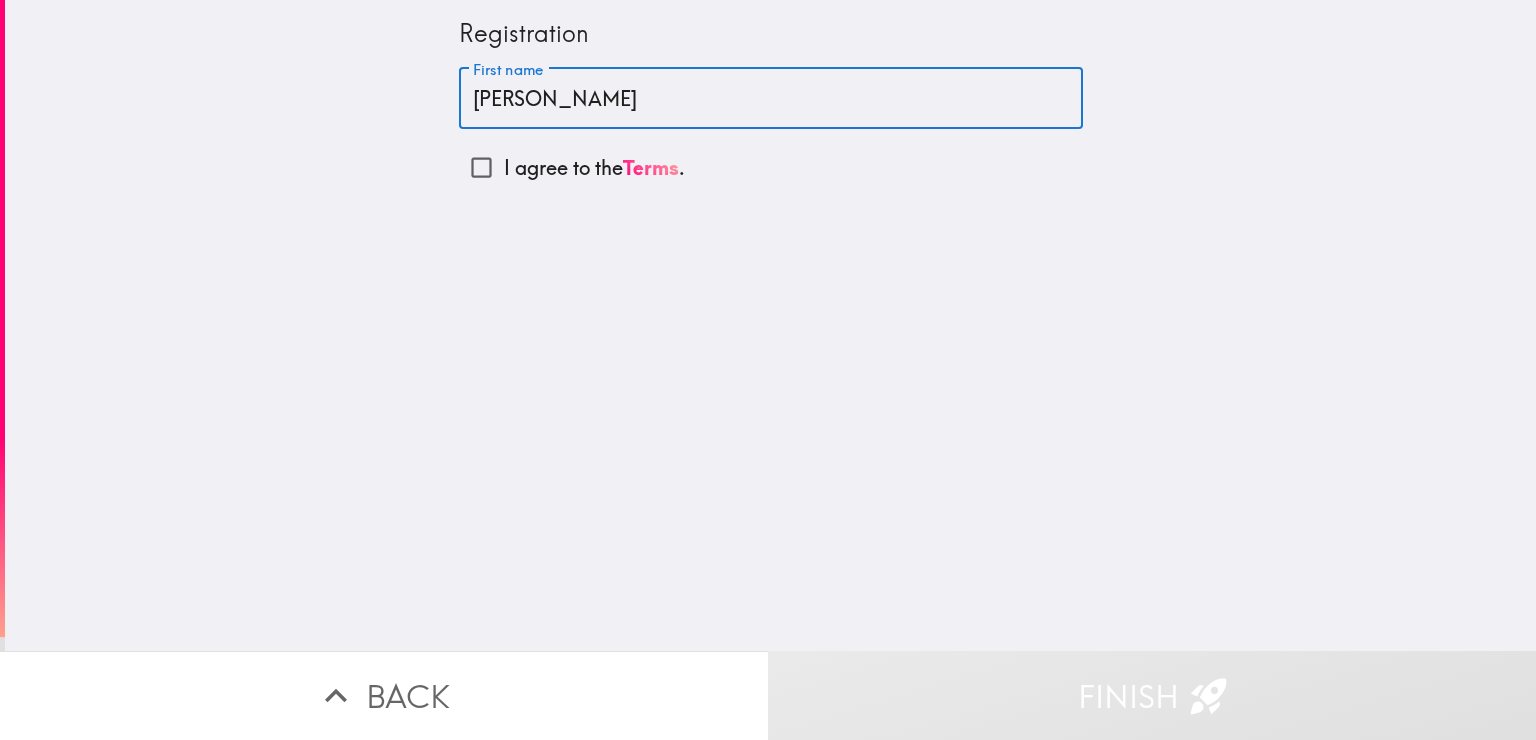 type on "[PERSON_NAME]" 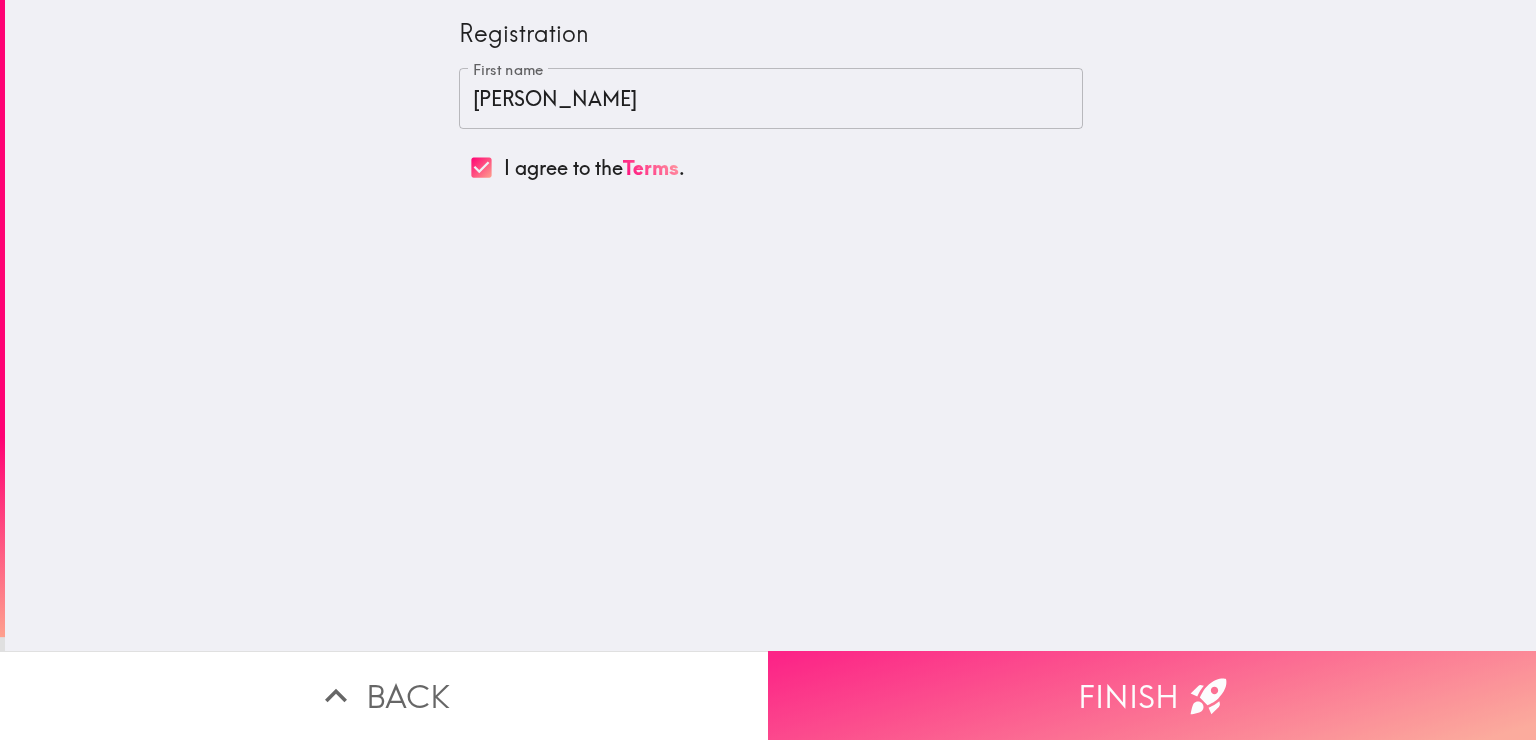 click on "Finish" at bounding box center [1152, 695] 